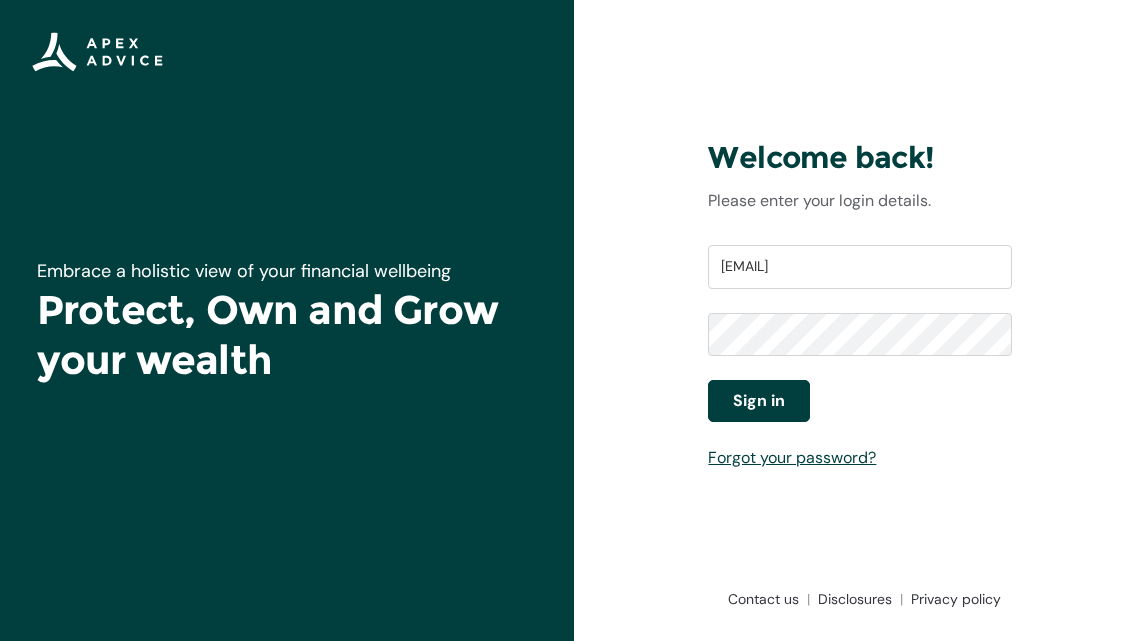 scroll, scrollTop: 0, scrollLeft: 0, axis: both 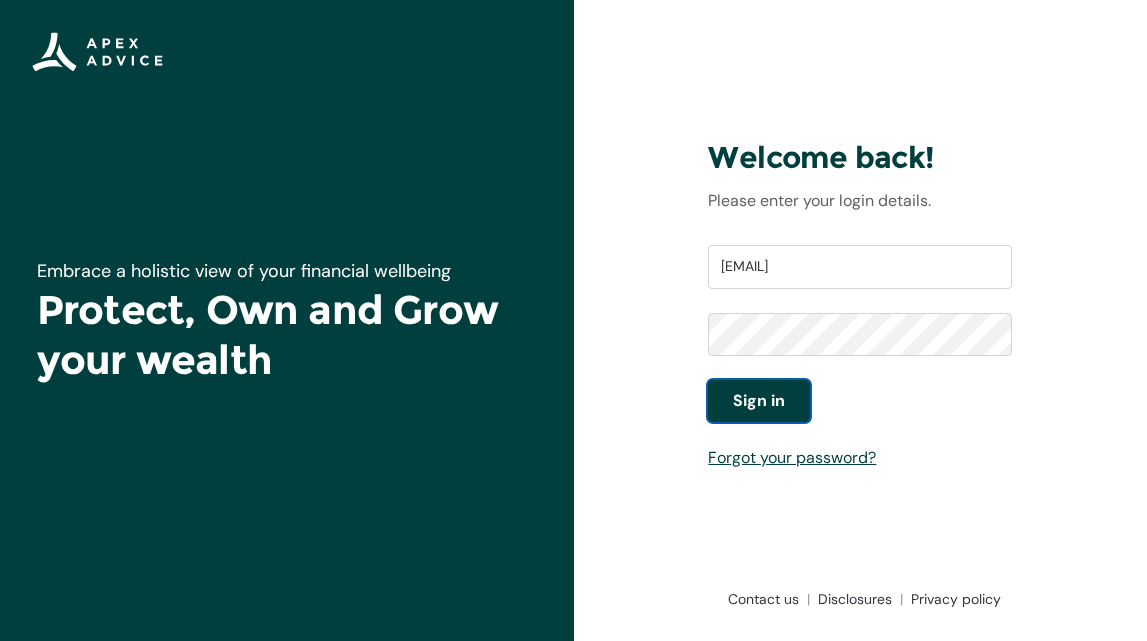click on "Sign in" at bounding box center [759, 401] 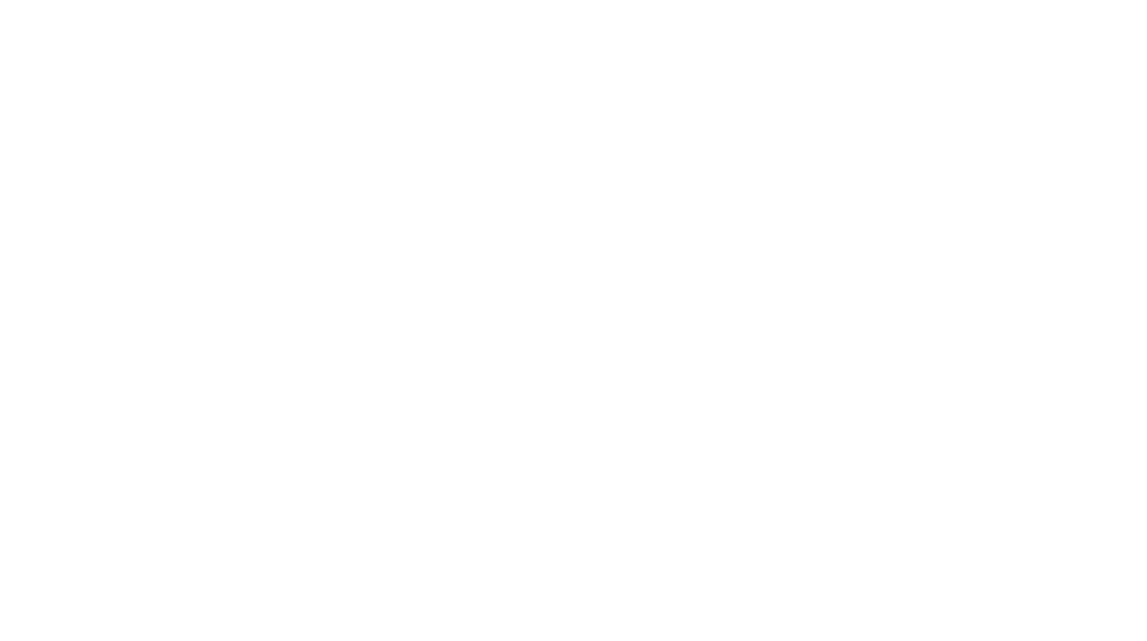scroll, scrollTop: 0, scrollLeft: 0, axis: both 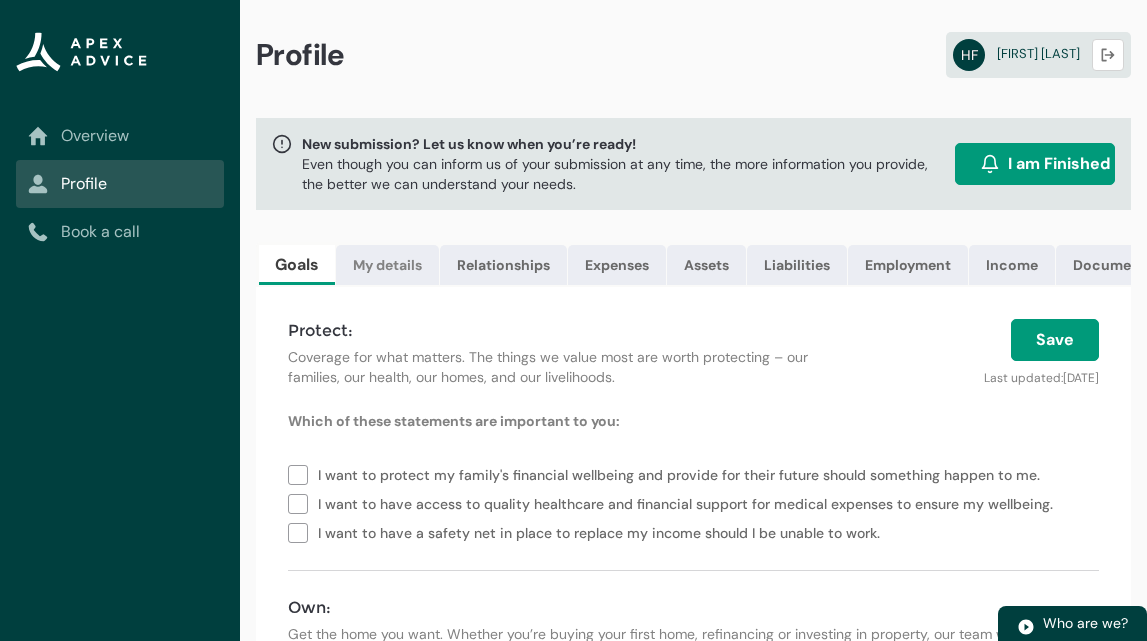 click on "My details" at bounding box center (387, 265) 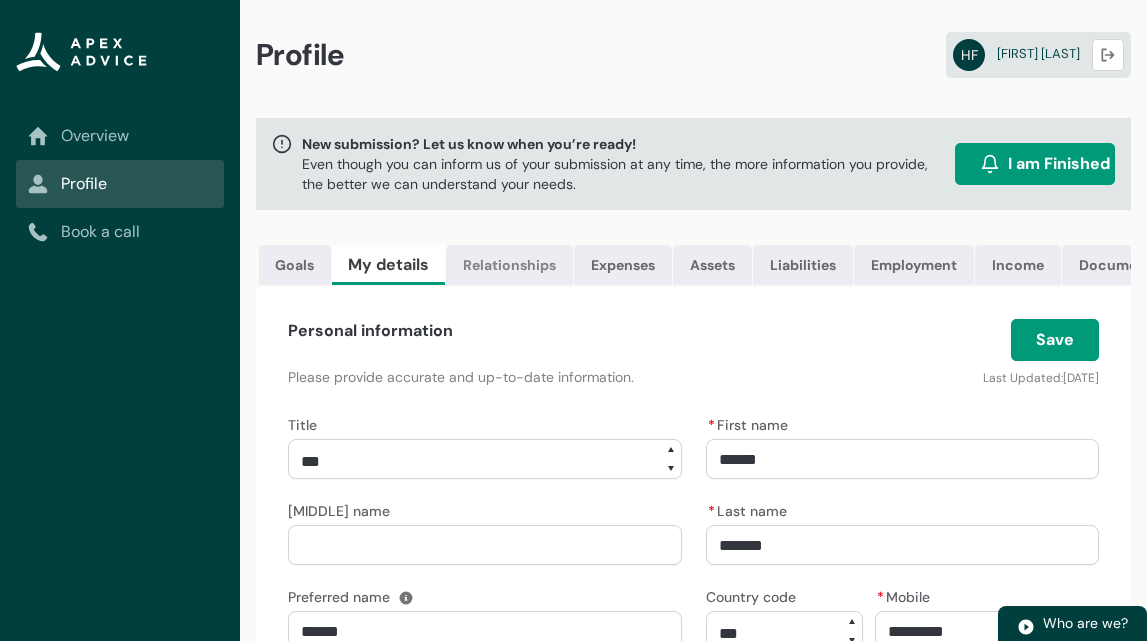 click on "Relationships" at bounding box center [509, 265] 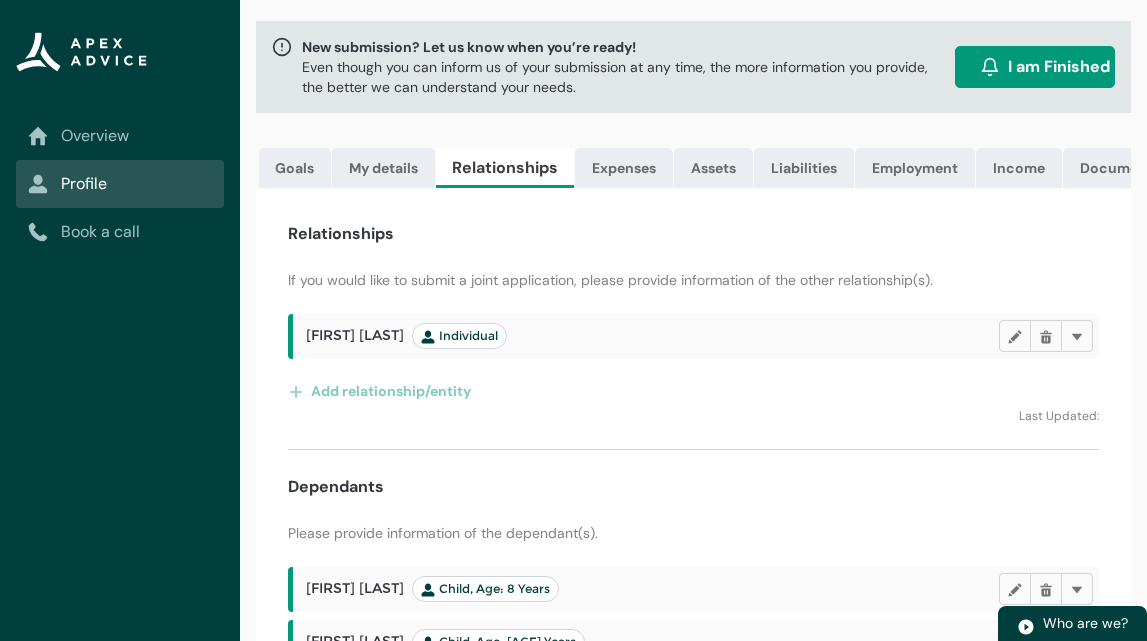 scroll, scrollTop: 85, scrollLeft: 0, axis: vertical 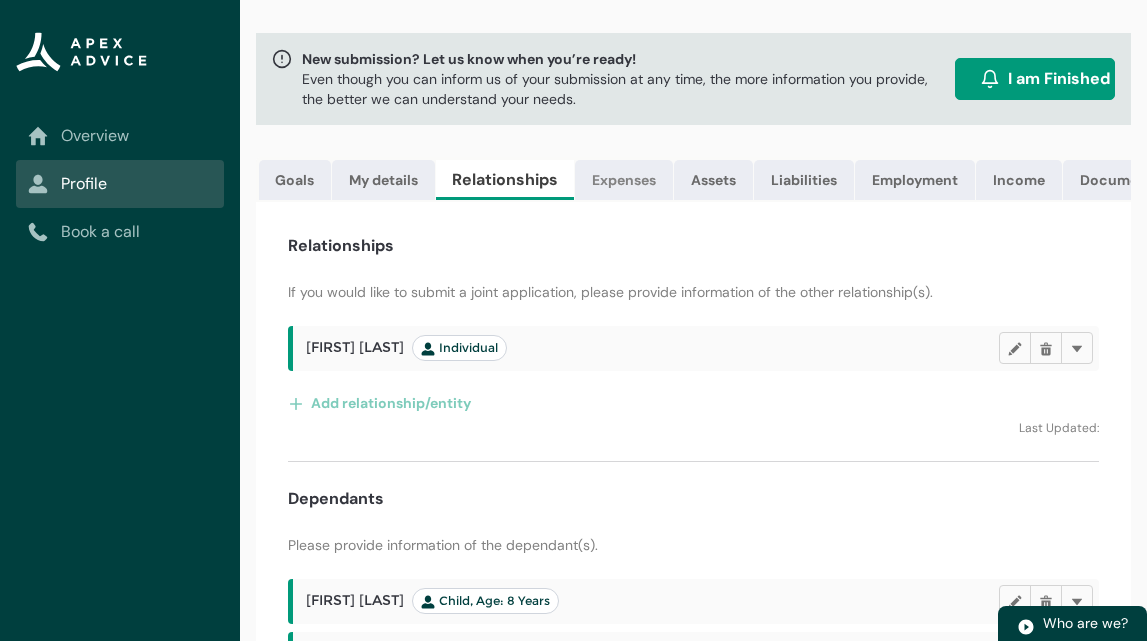 click on "Expenses" at bounding box center (624, 180) 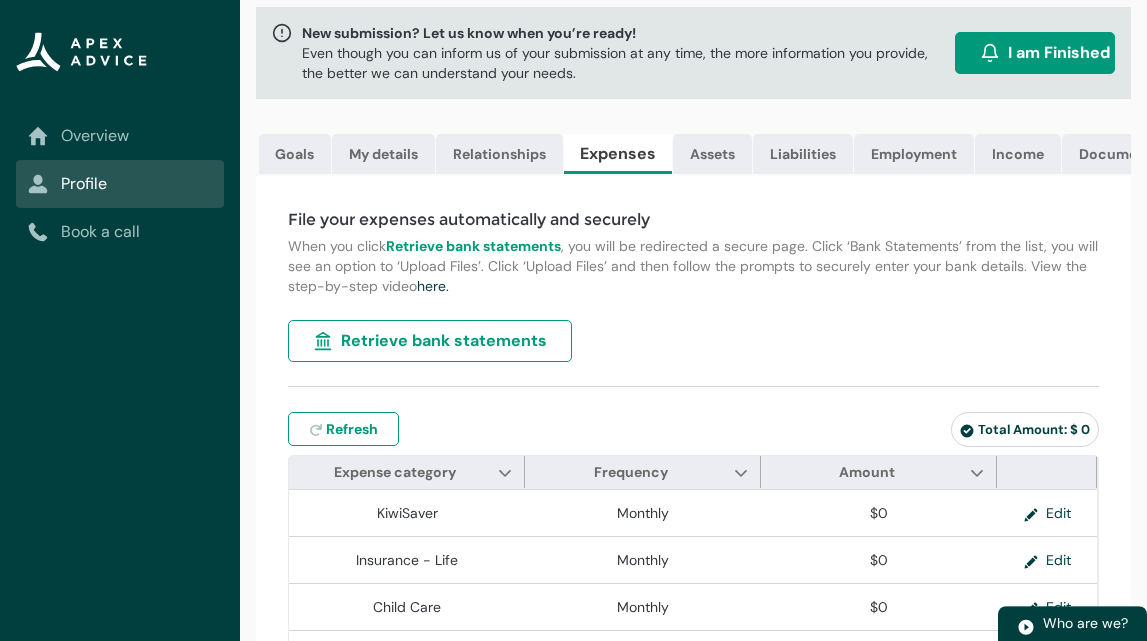 scroll, scrollTop: 105, scrollLeft: 0, axis: vertical 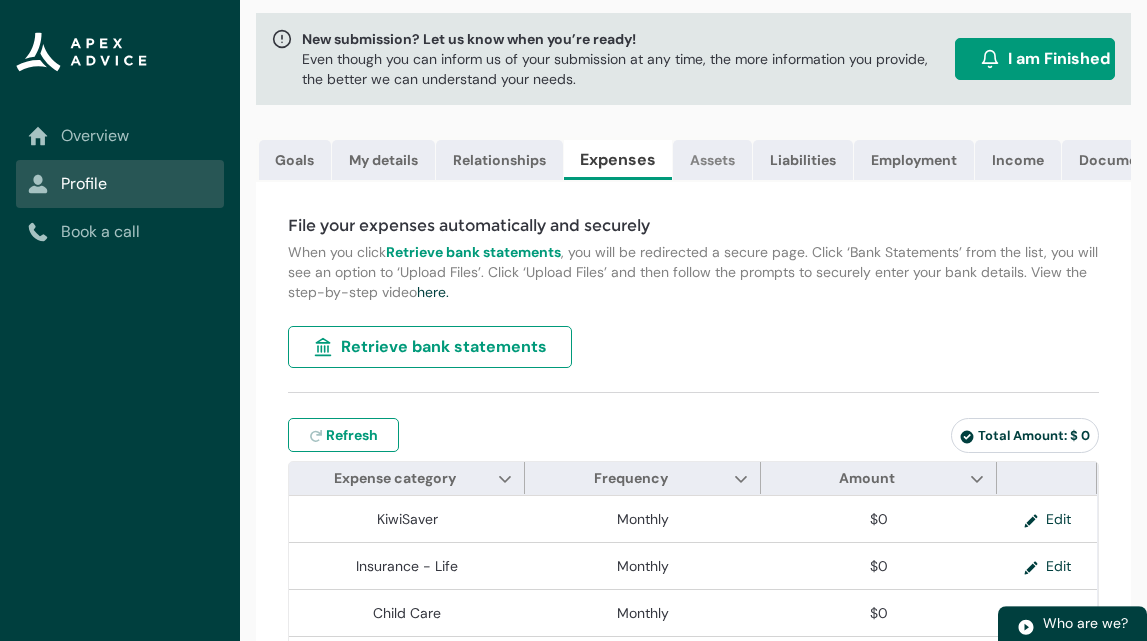 click on "Assets" at bounding box center [712, 160] 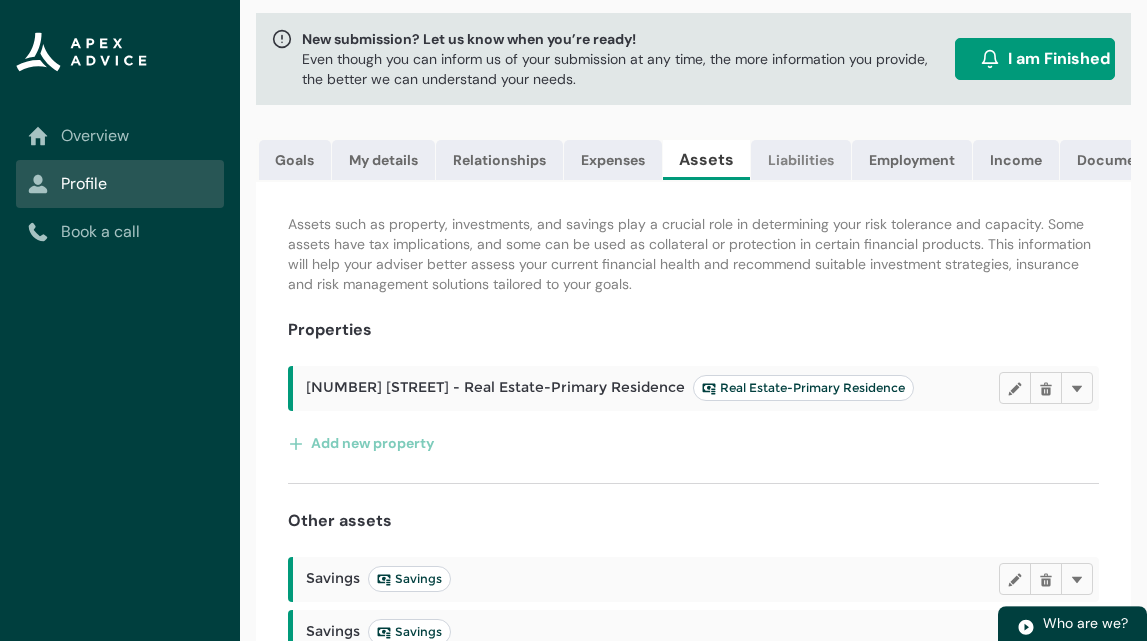 click on "Liabilities" at bounding box center [801, 160] 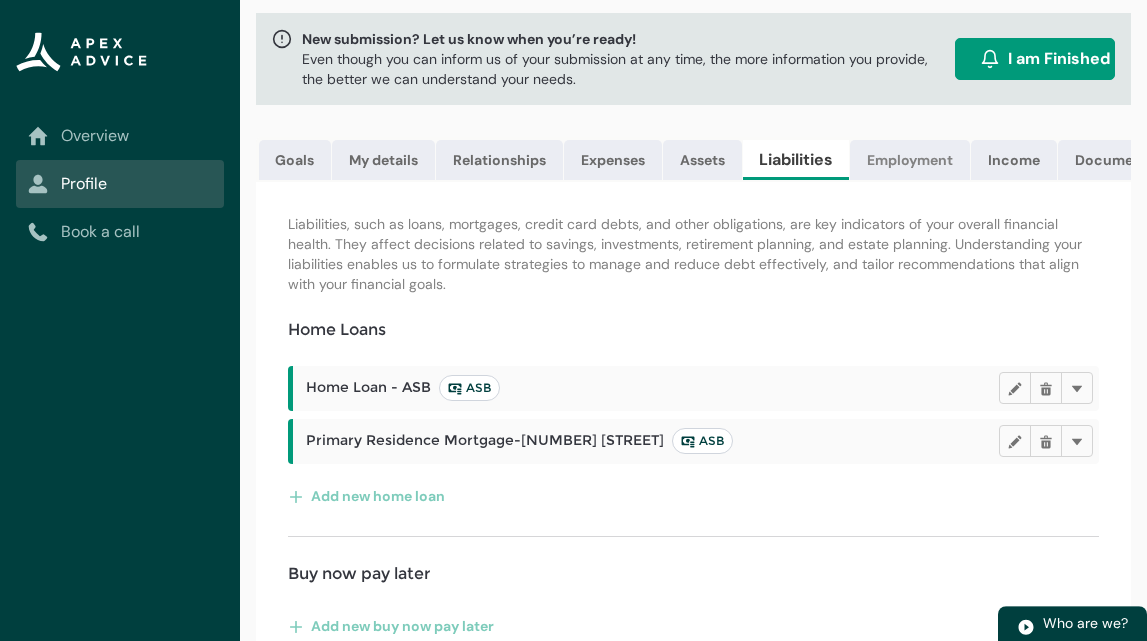 click on "Employment" at bounding box center [910, 160] 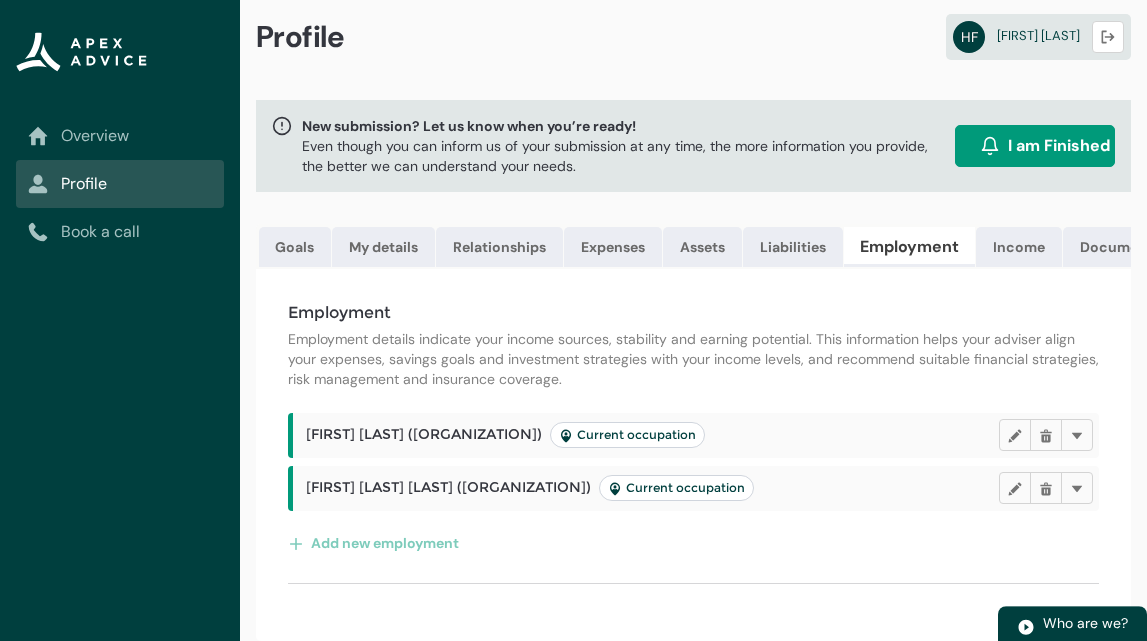scroll, scrollTop: 18, scrollLeft: 0, axis: vertical 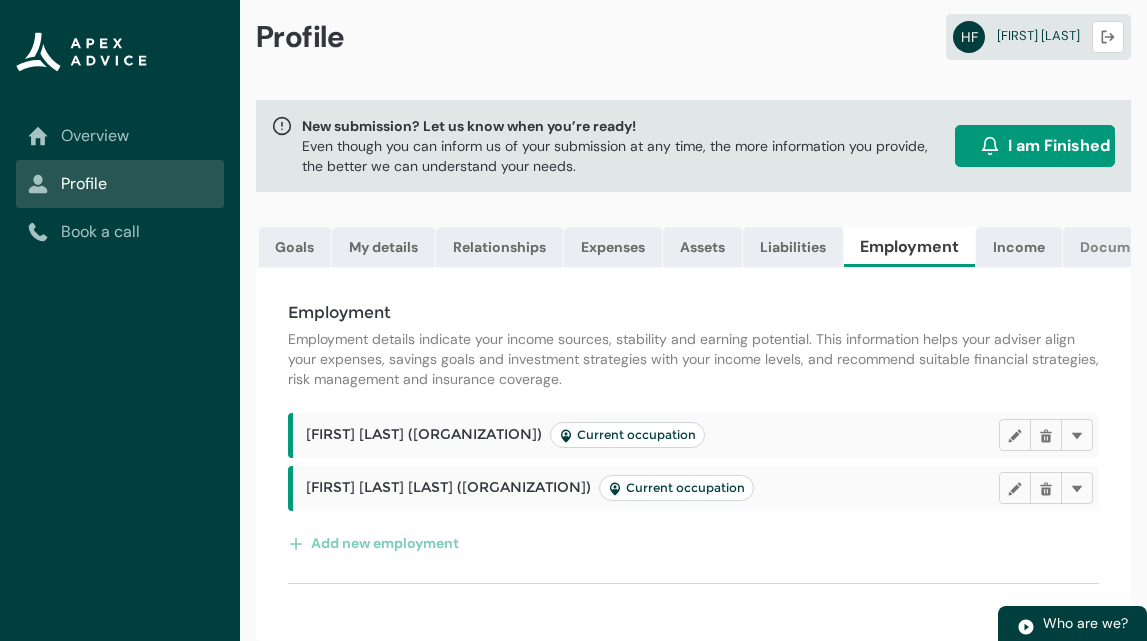 click on "Documents" at bounding box center (1120, 247) 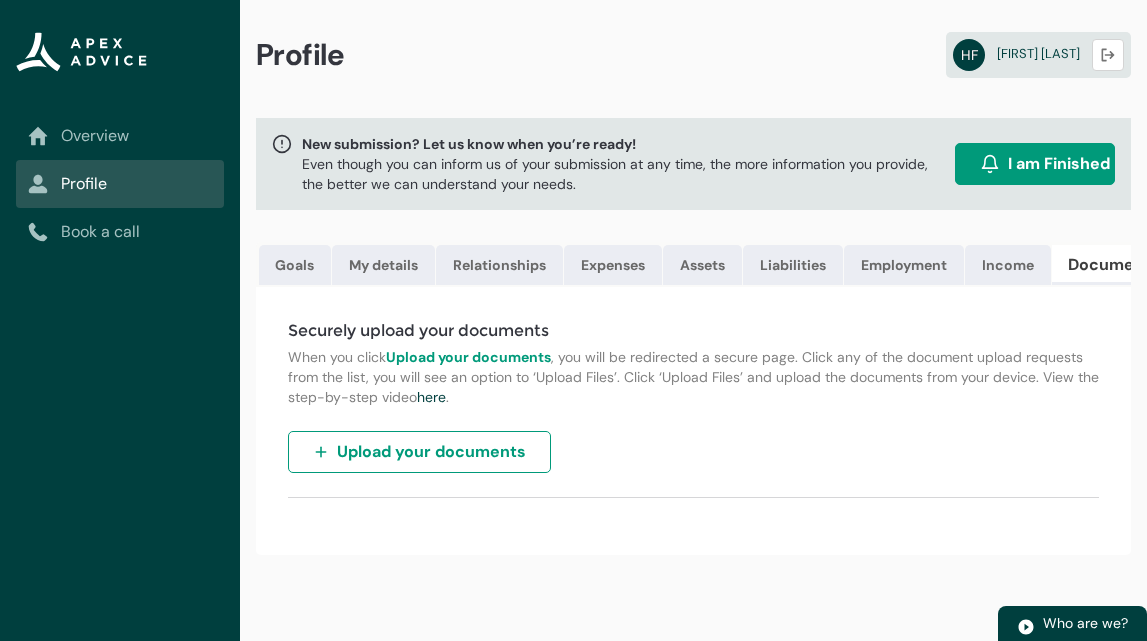 scroll, scrollTop: 0, scrollLeft: 0, axis: both 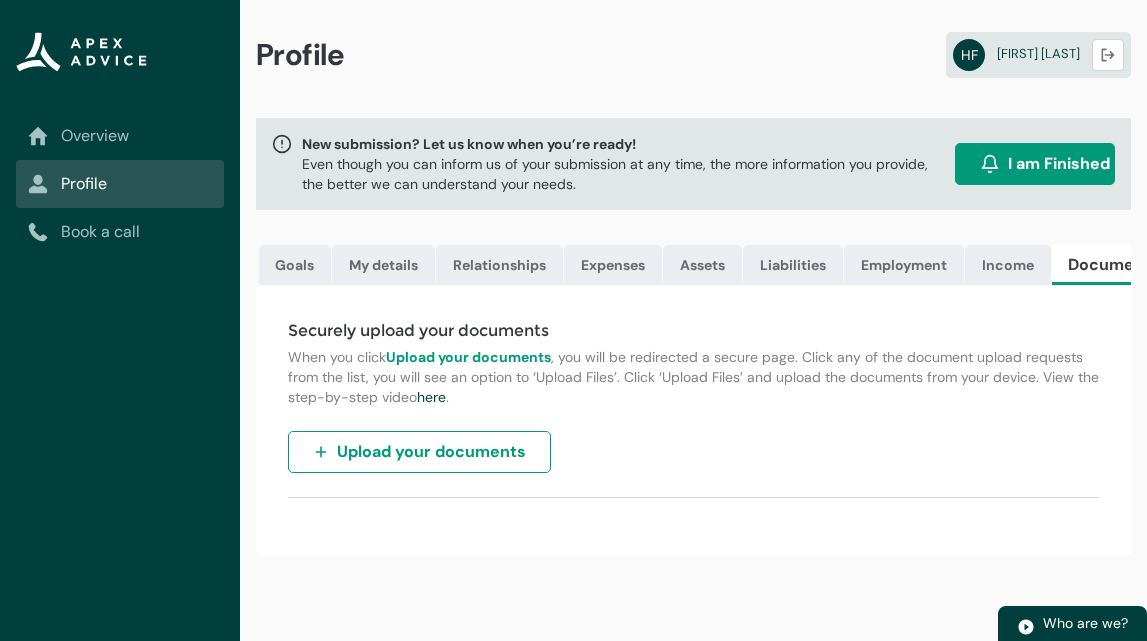 click on "Upload your documents" at bounding box center (431, 452) 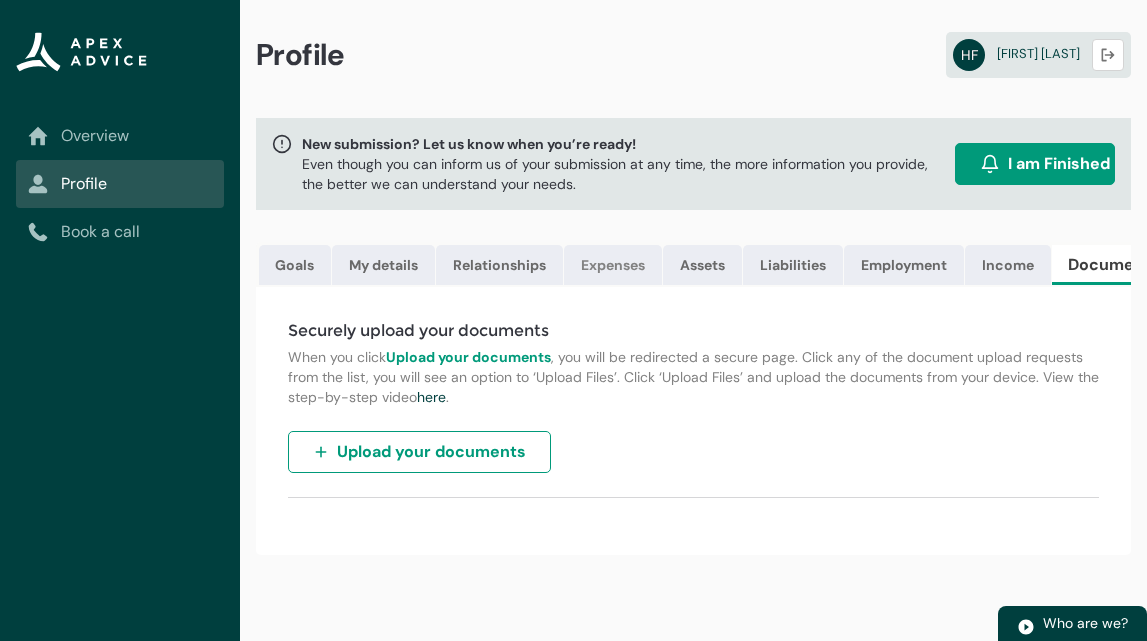 click on "Expenses" at bounding box center (613, 265) 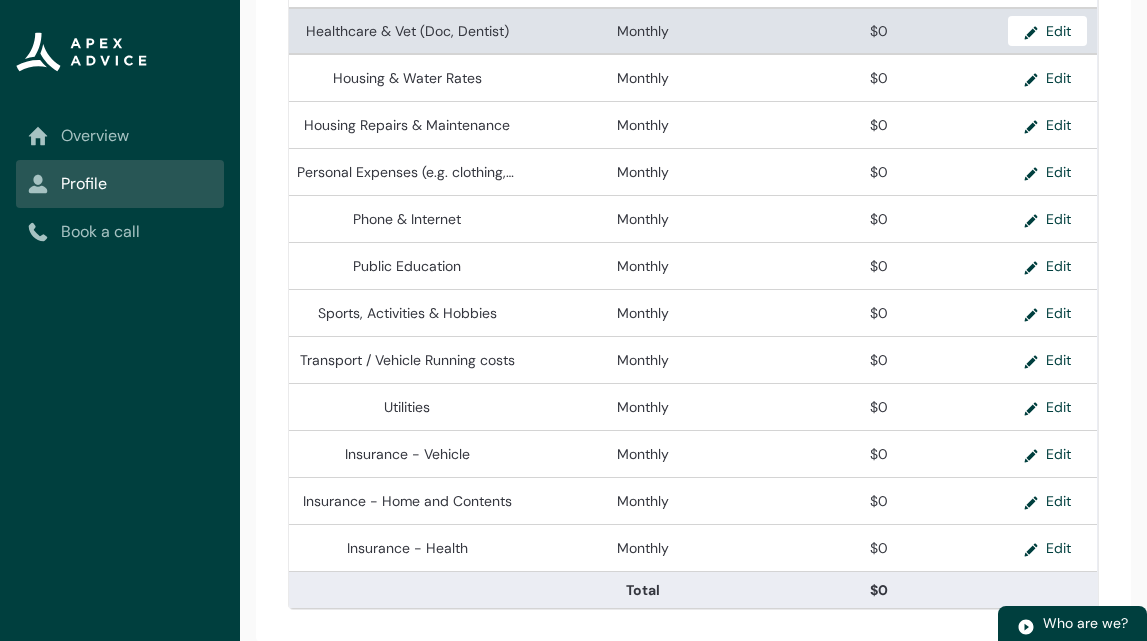 scroll, scrollTop: 783, scrollLeft: 0, axis: vertical 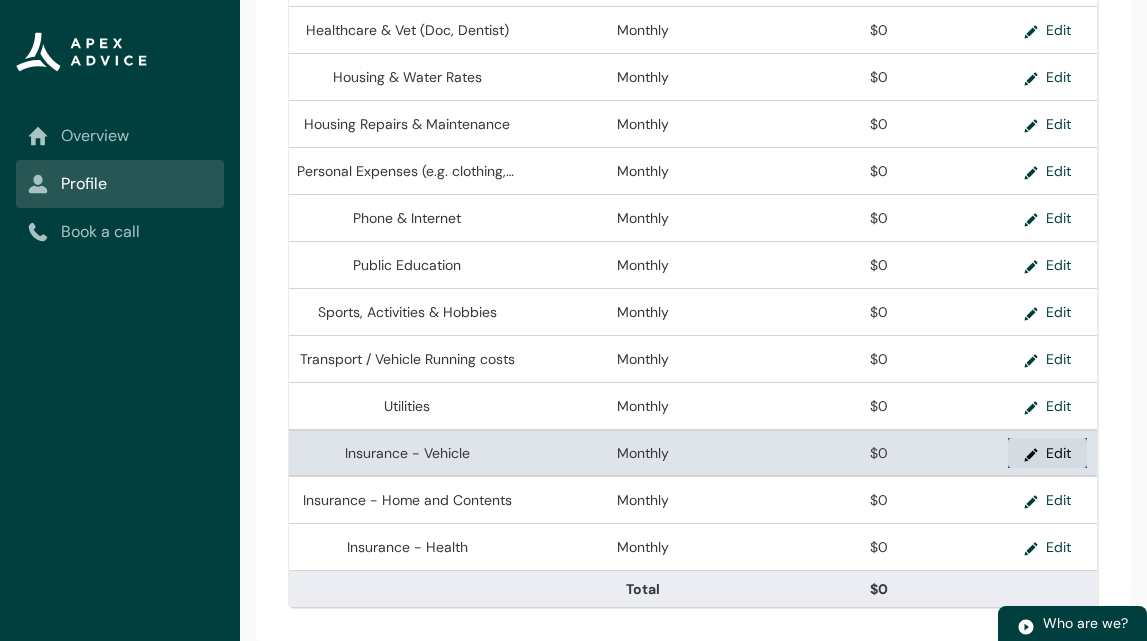 click on "Edit" at bounding box center (1047, 453) 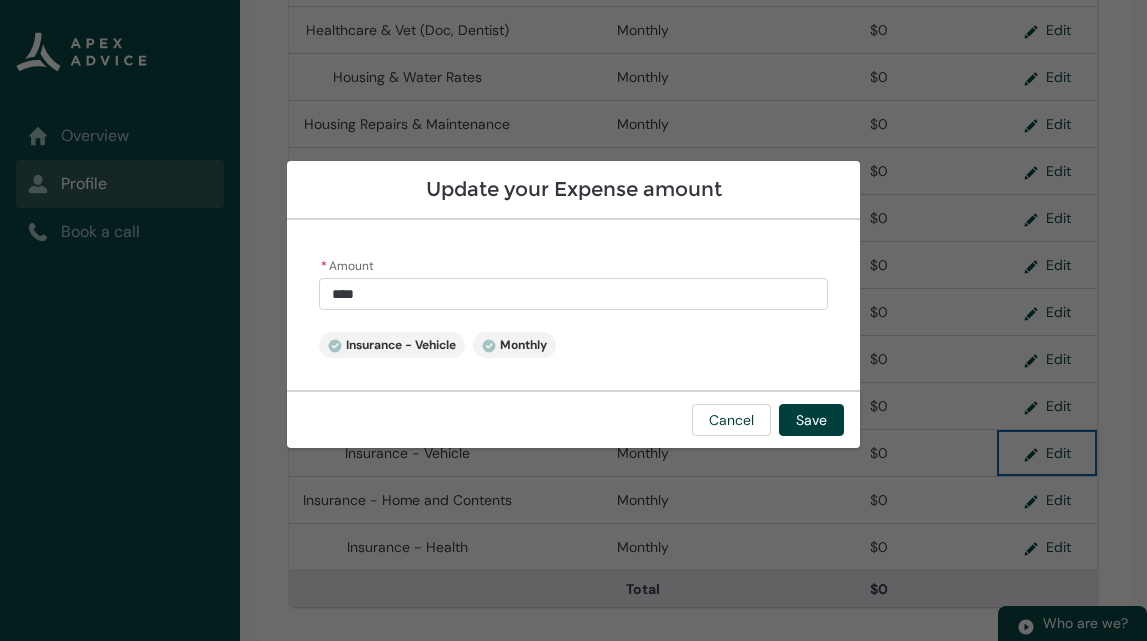 click on "****" at bounding box center [574, 294] 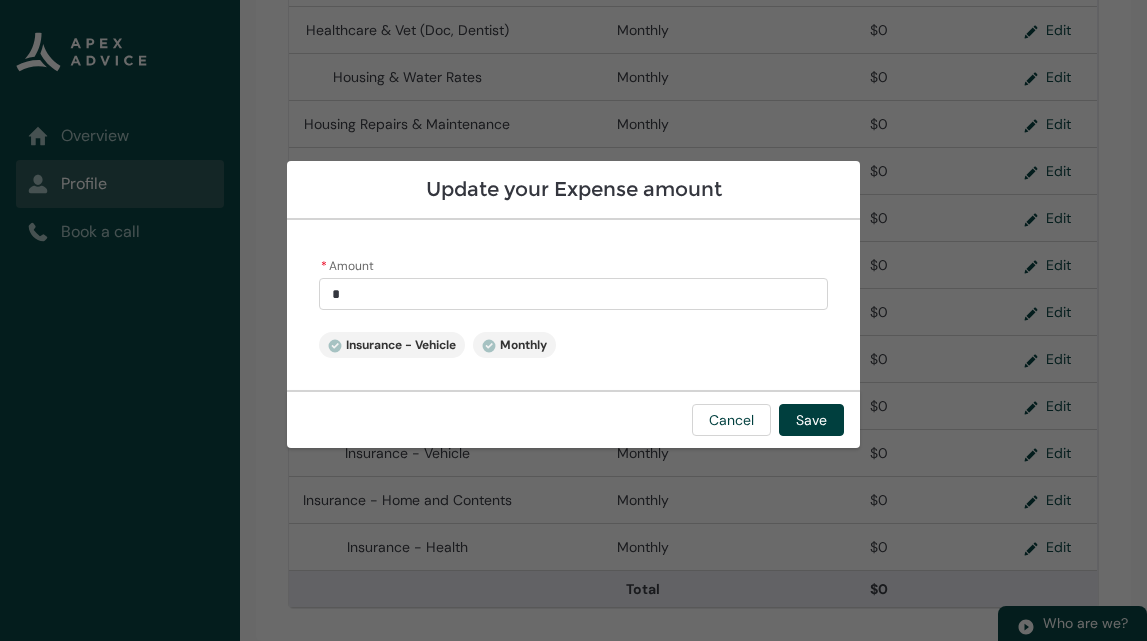 type 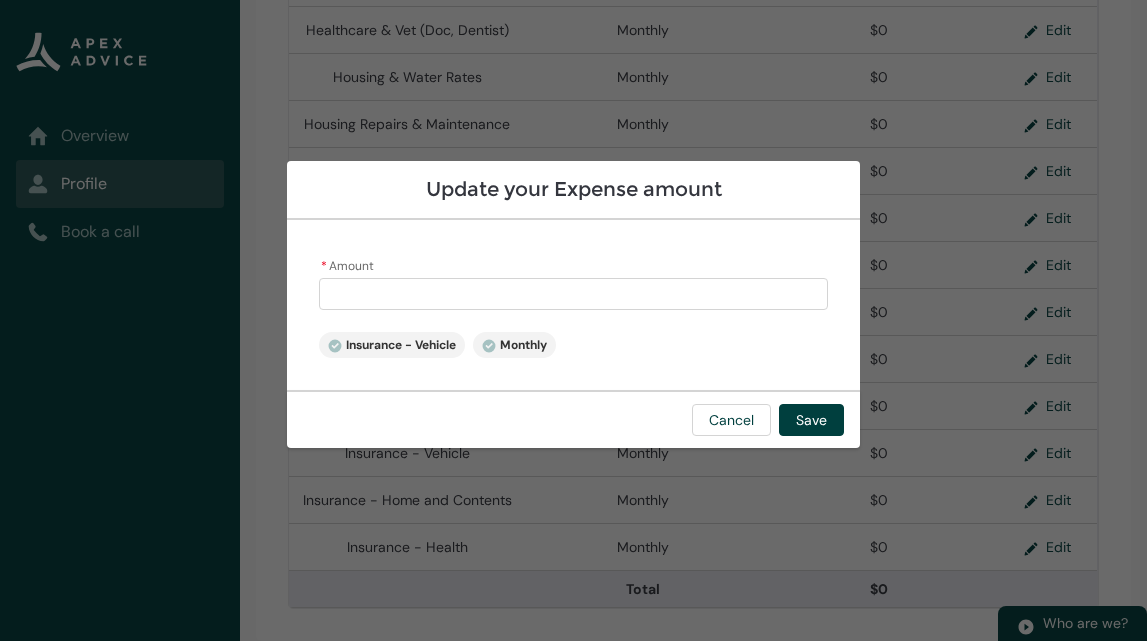type on "1" 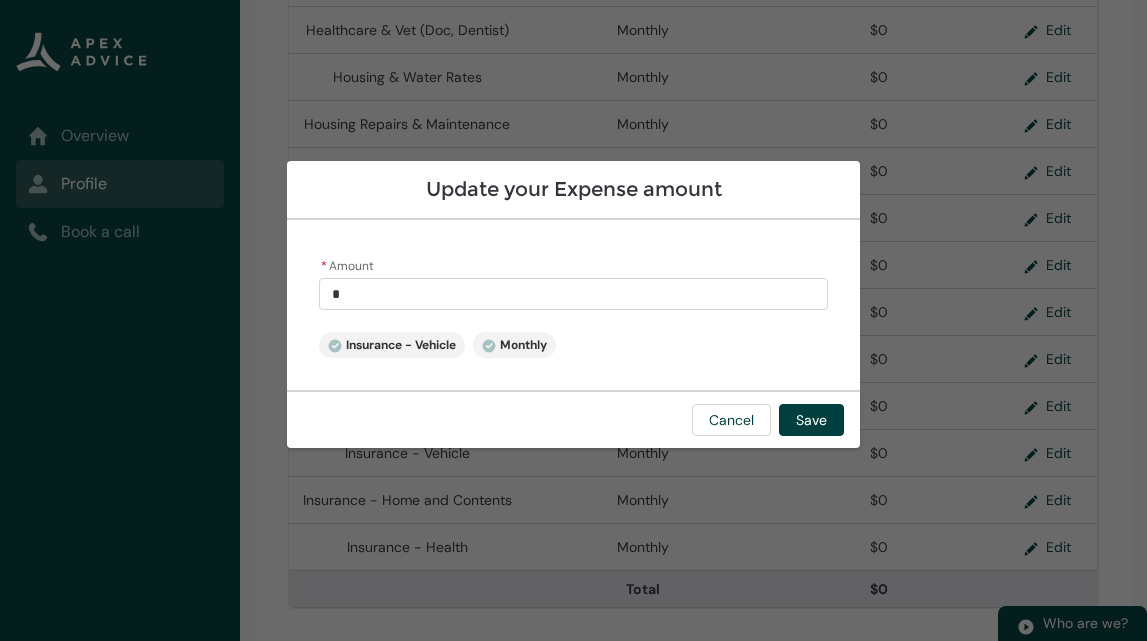 type on "16" 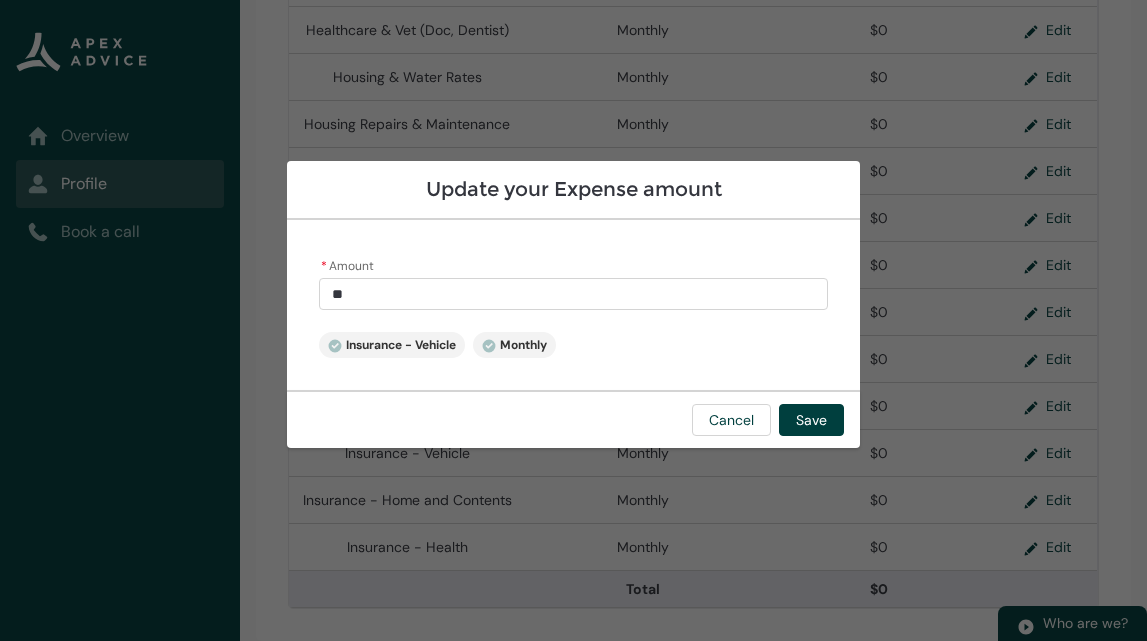 type on "16." 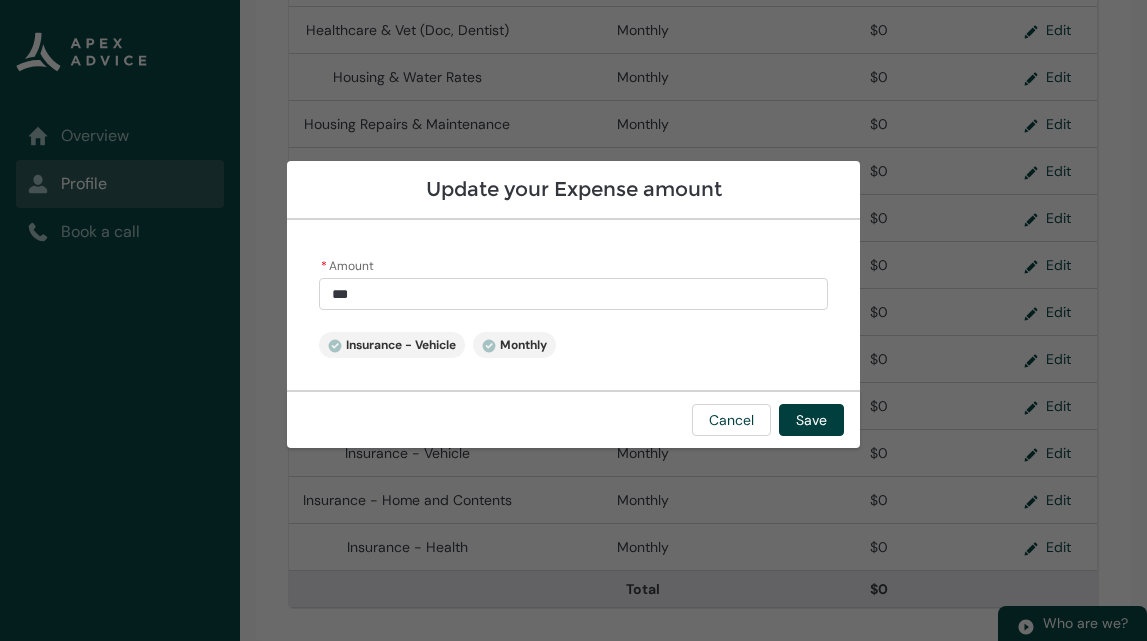 type on "16.0" 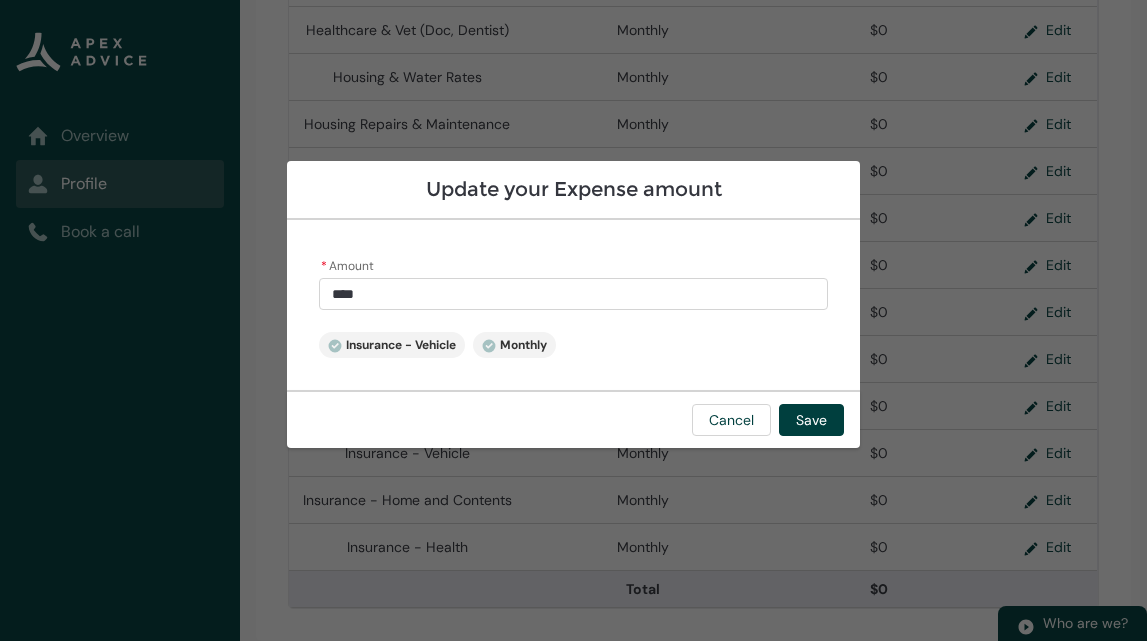 type on "16.00" 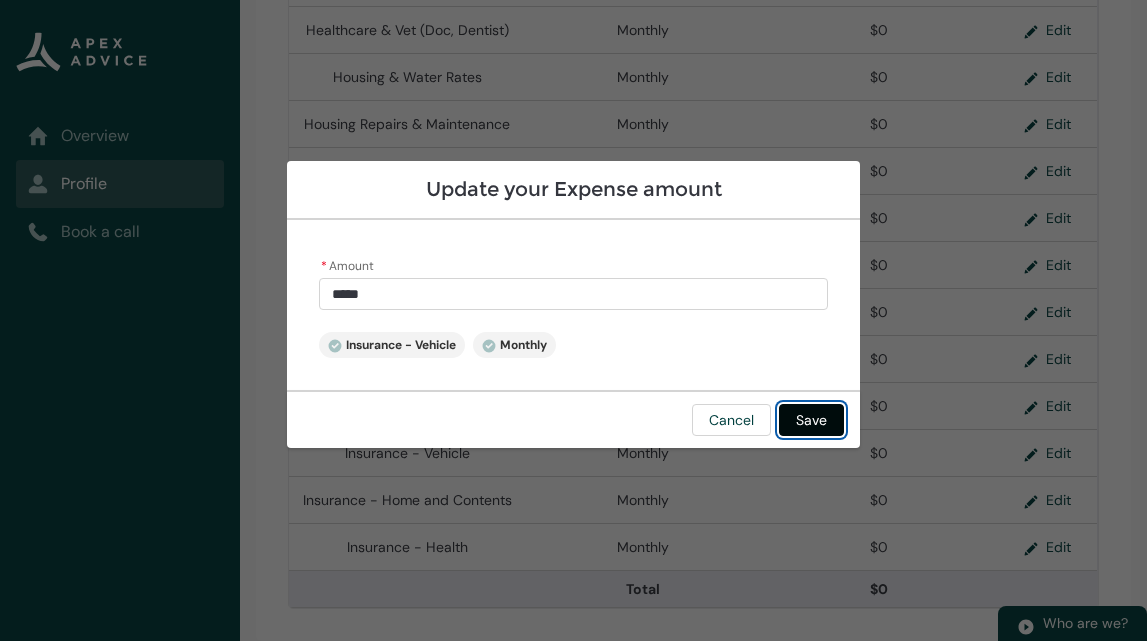 click on "Save" at bounding box center [811, 420] 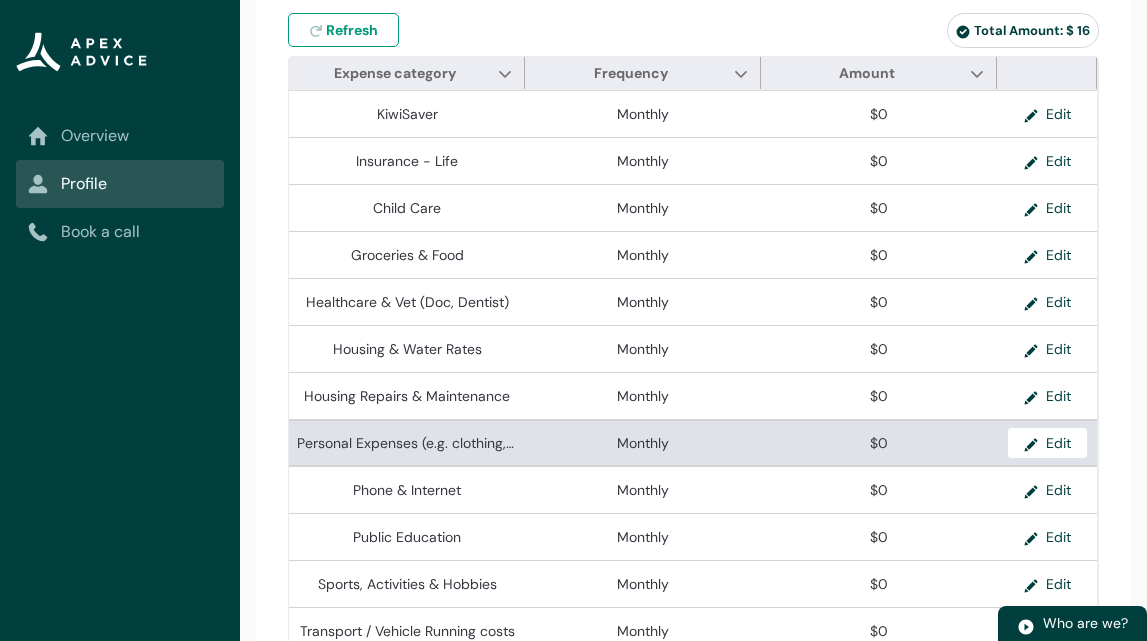 scroll, scrollTop: 512, scrollLeft: 0, axis: vertical 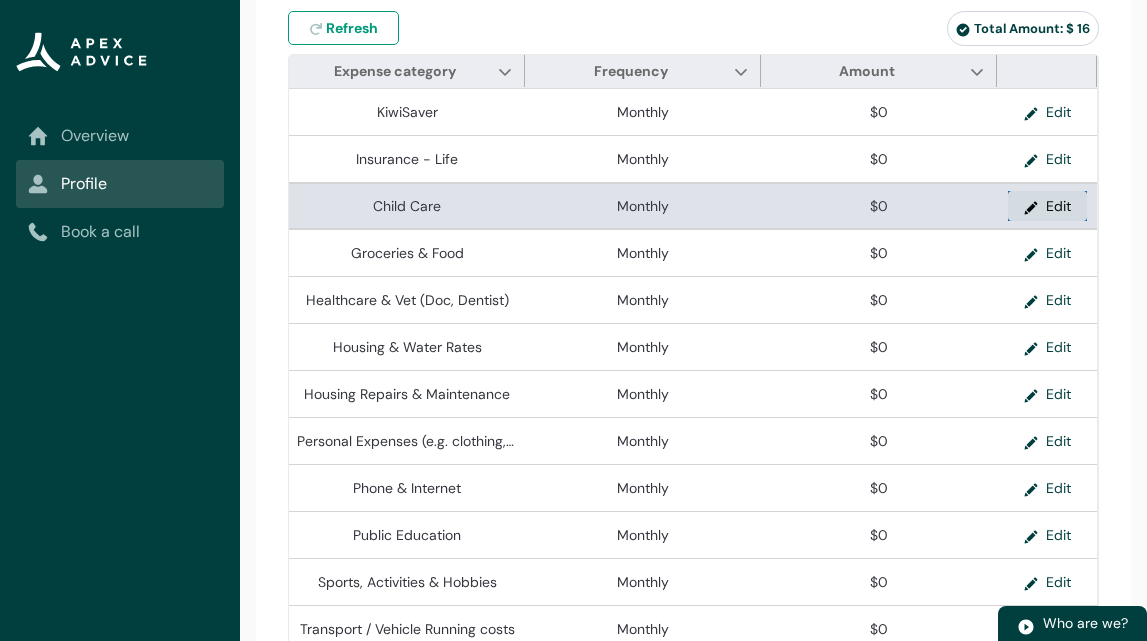 click on "Edit" at bounding box center [1047, 206] 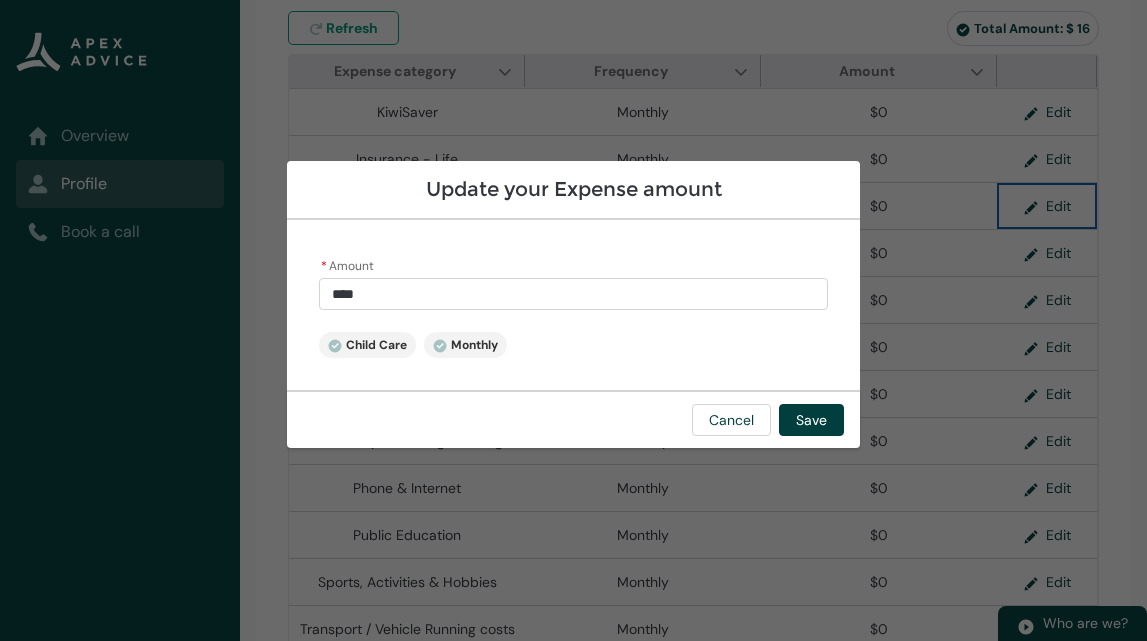 click on "****" at bounding box center (574, 294) 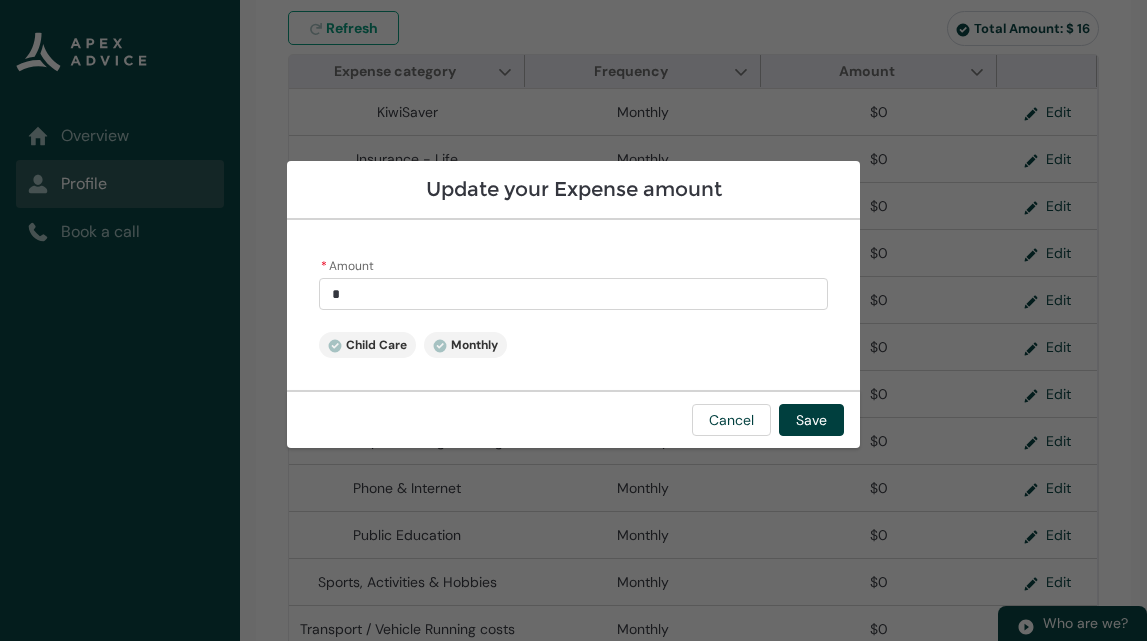 type 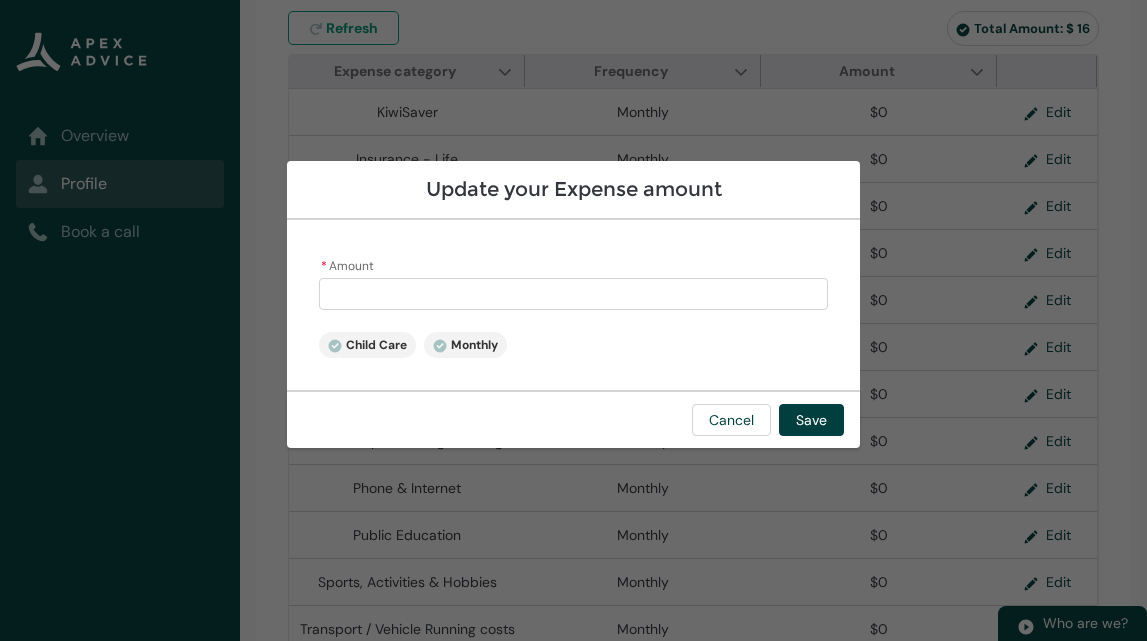 type on "2" 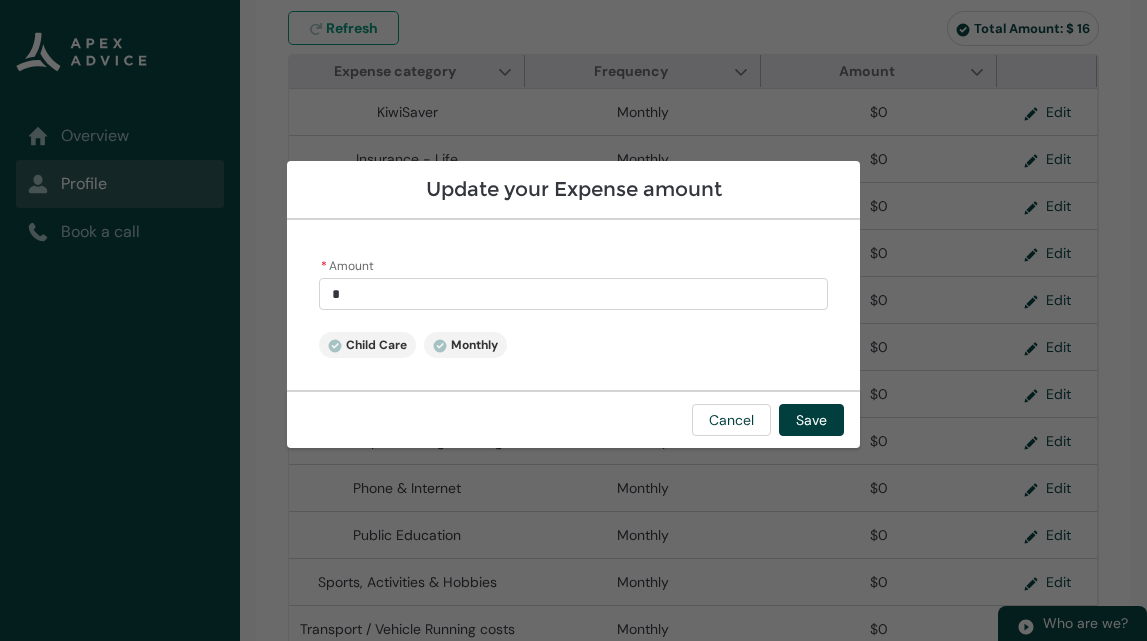 type on "29" 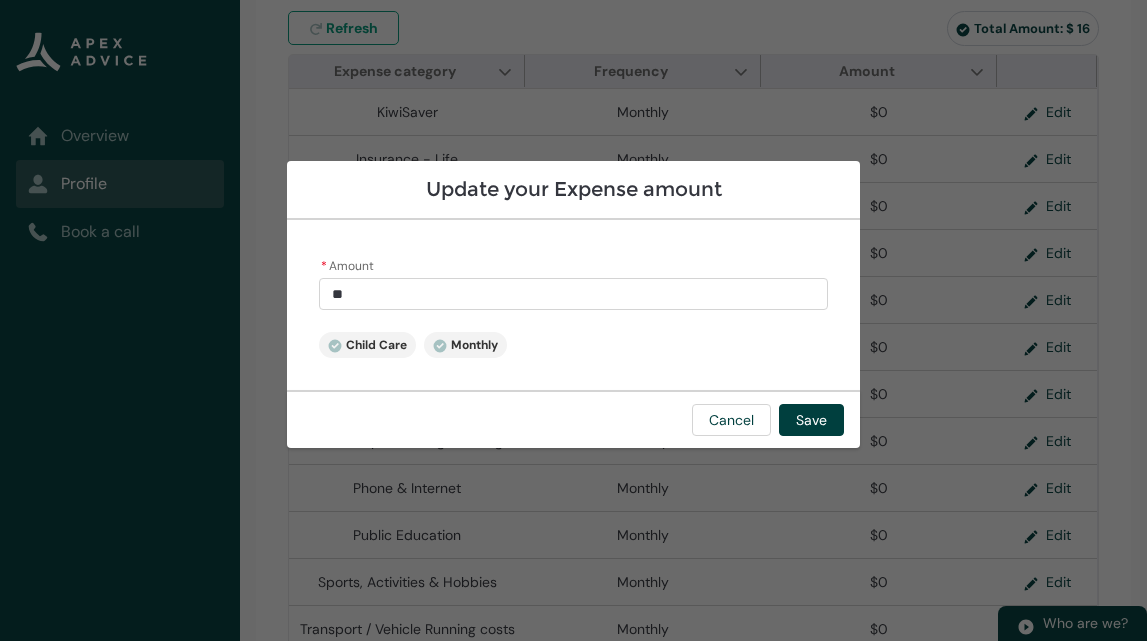 type on "296" 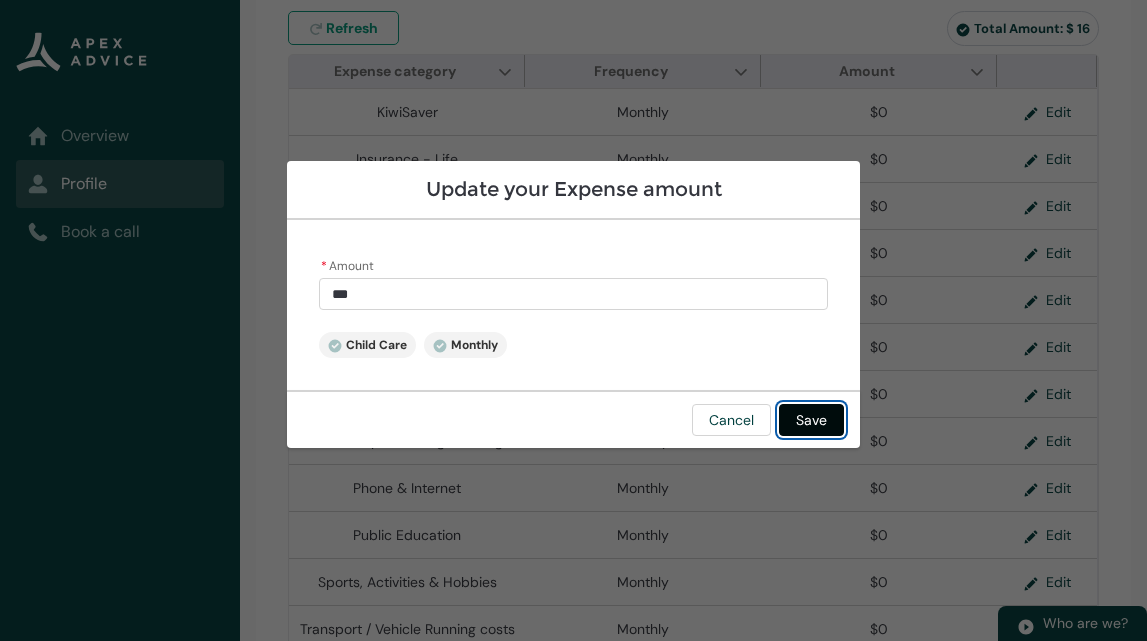 click on "Save" at bounding box center [811, 420] 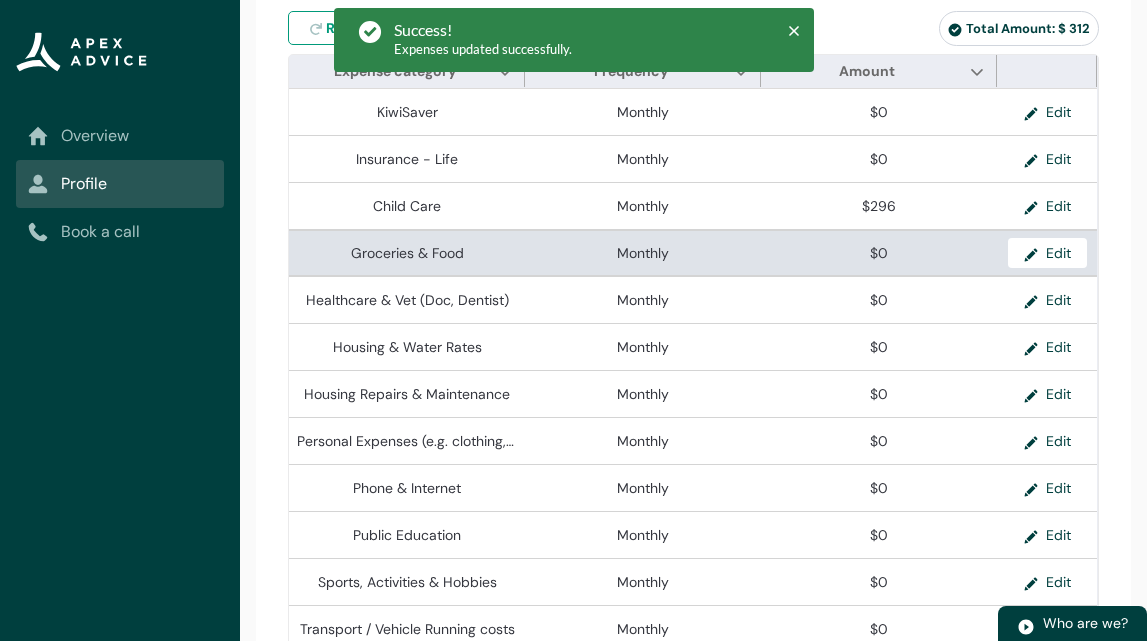 click on "$0" at bounding box center [879, 253] 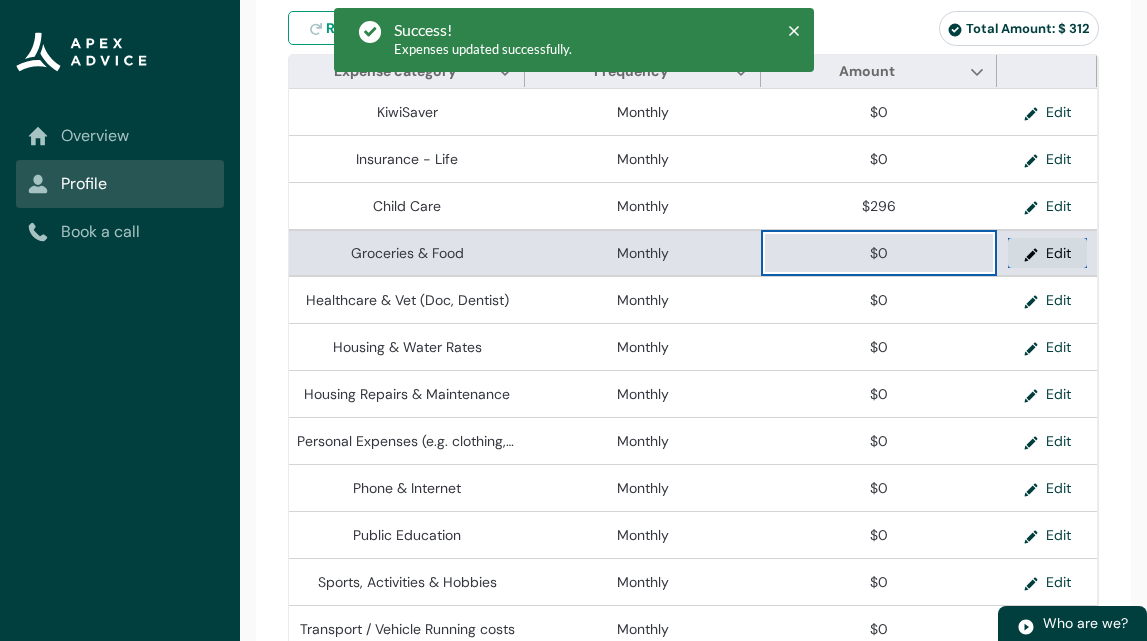 click on "Edit" at bounding box center (1047, 253) 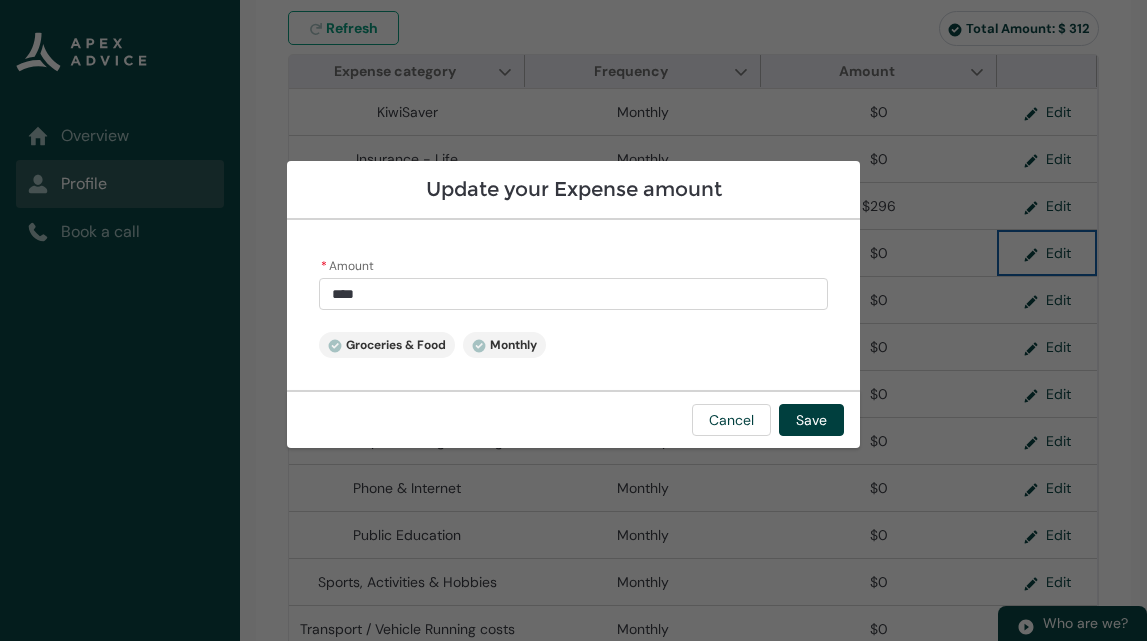 click on "****" at bounding box center (574, 294) 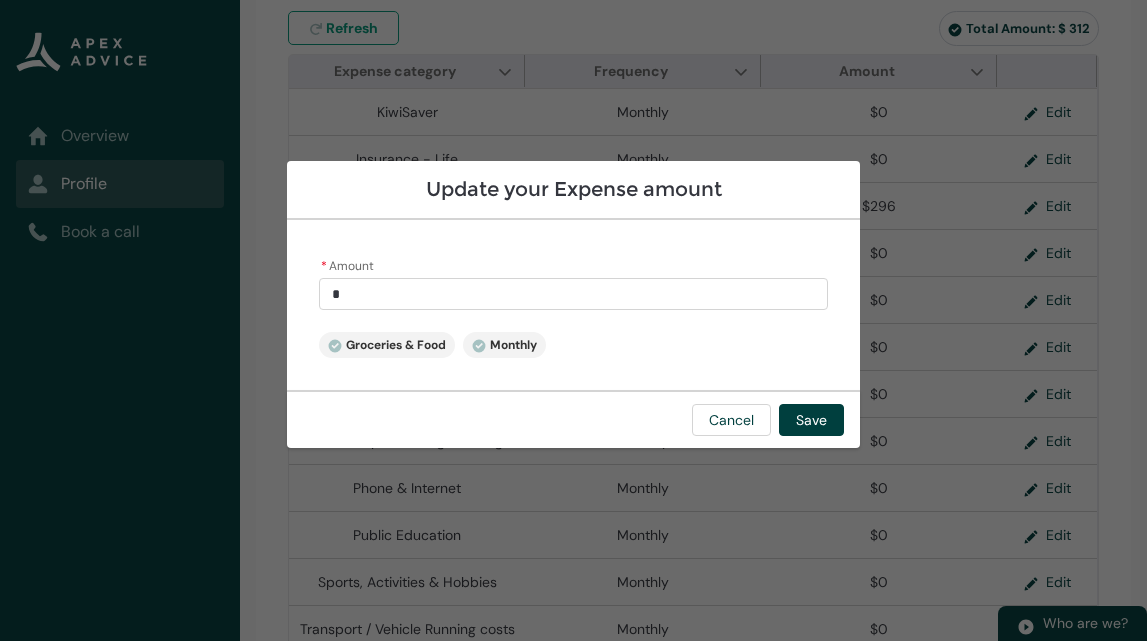 type 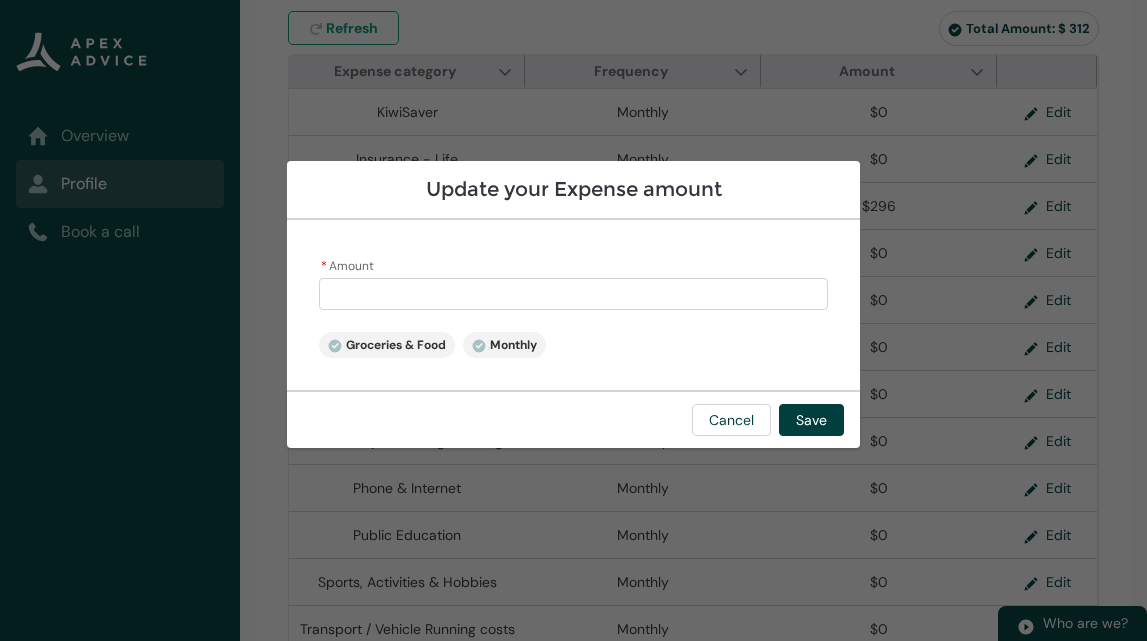 type on "2" 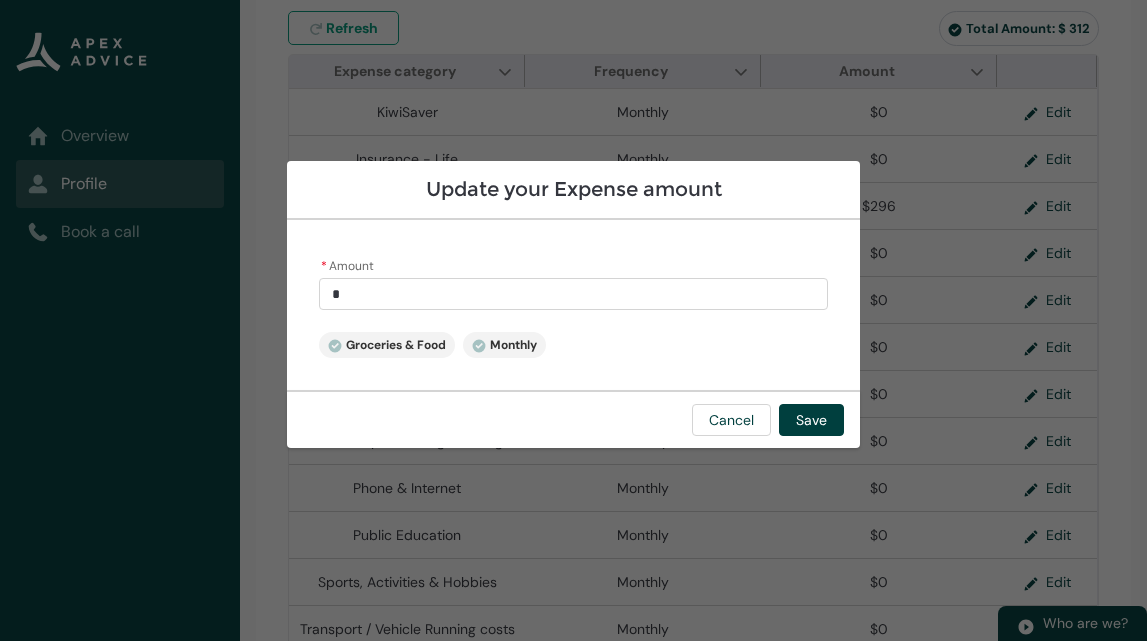 type on "20" 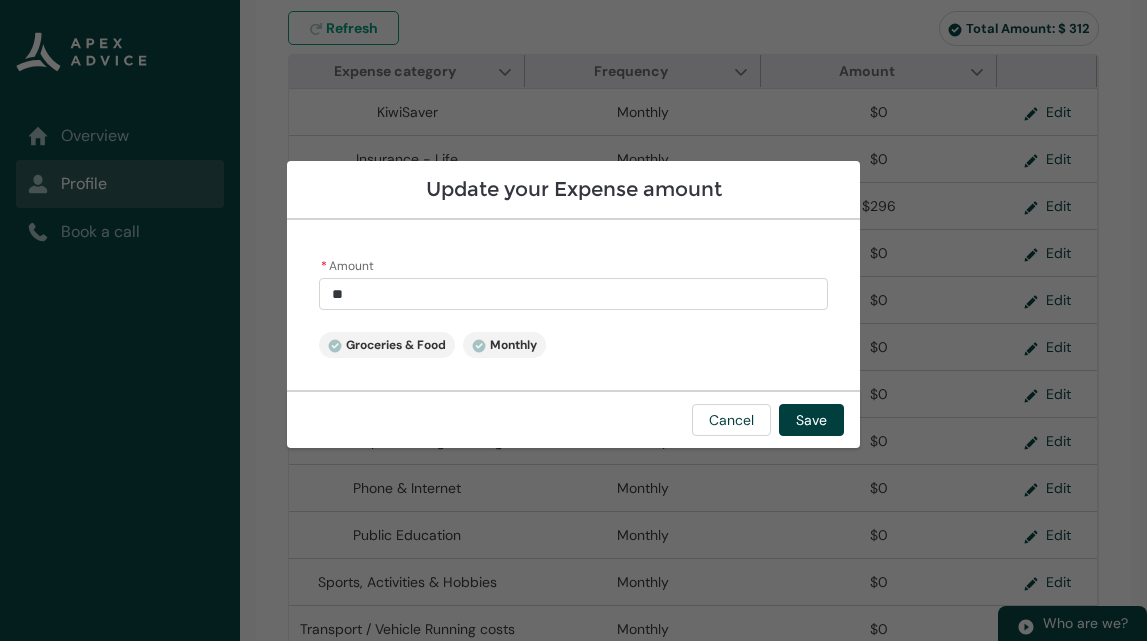 type on "200" 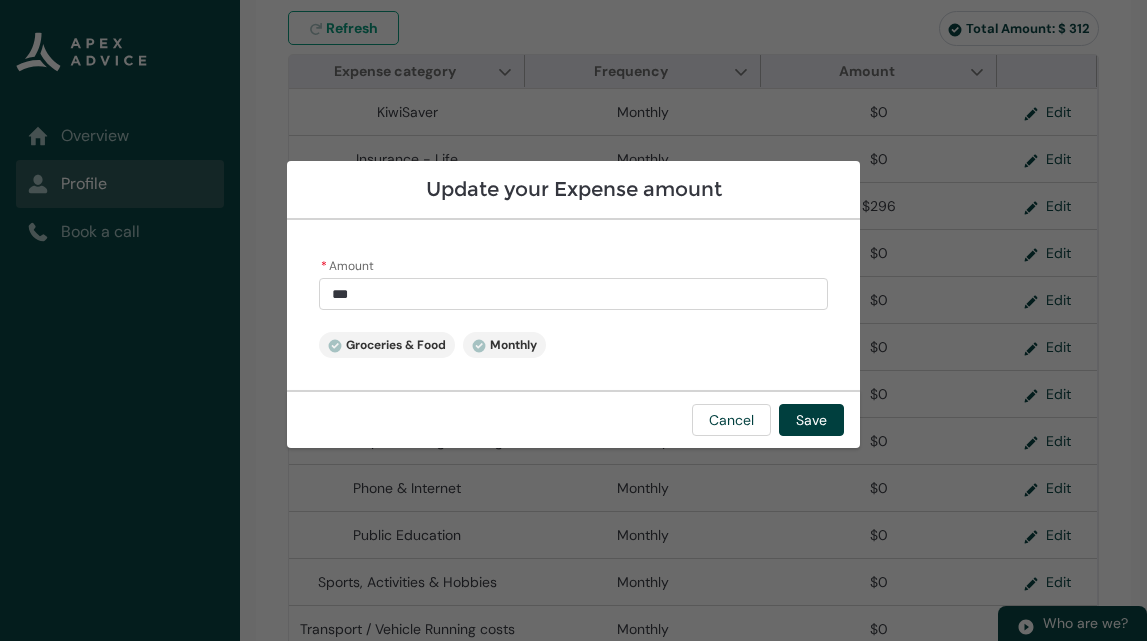 type on "2000" 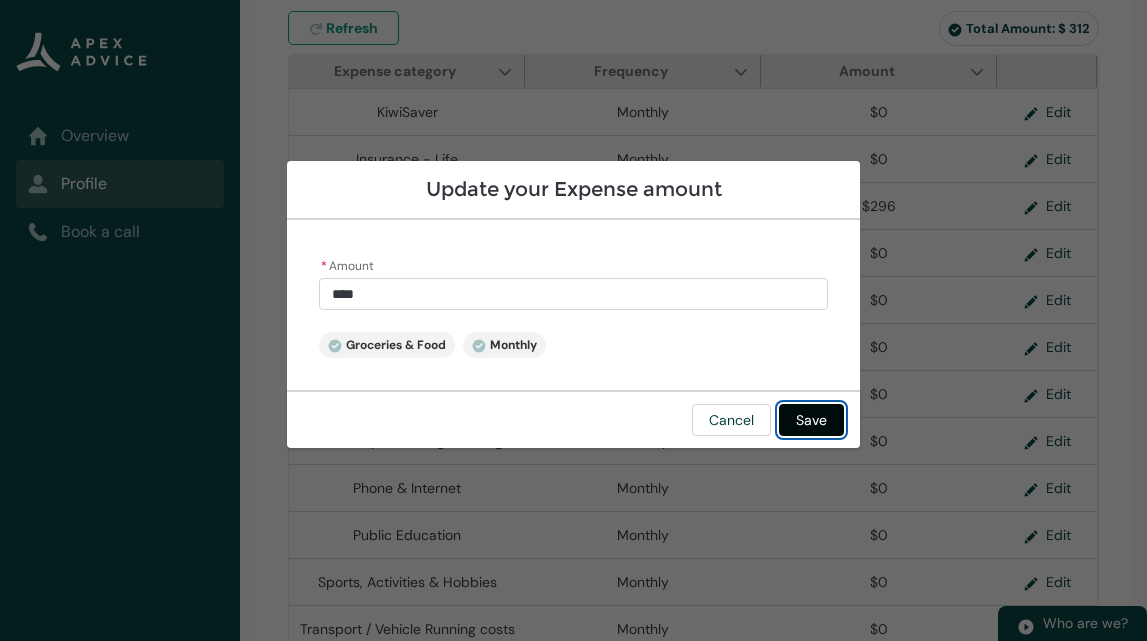 click on "Save" at bounding box center (811, 420) 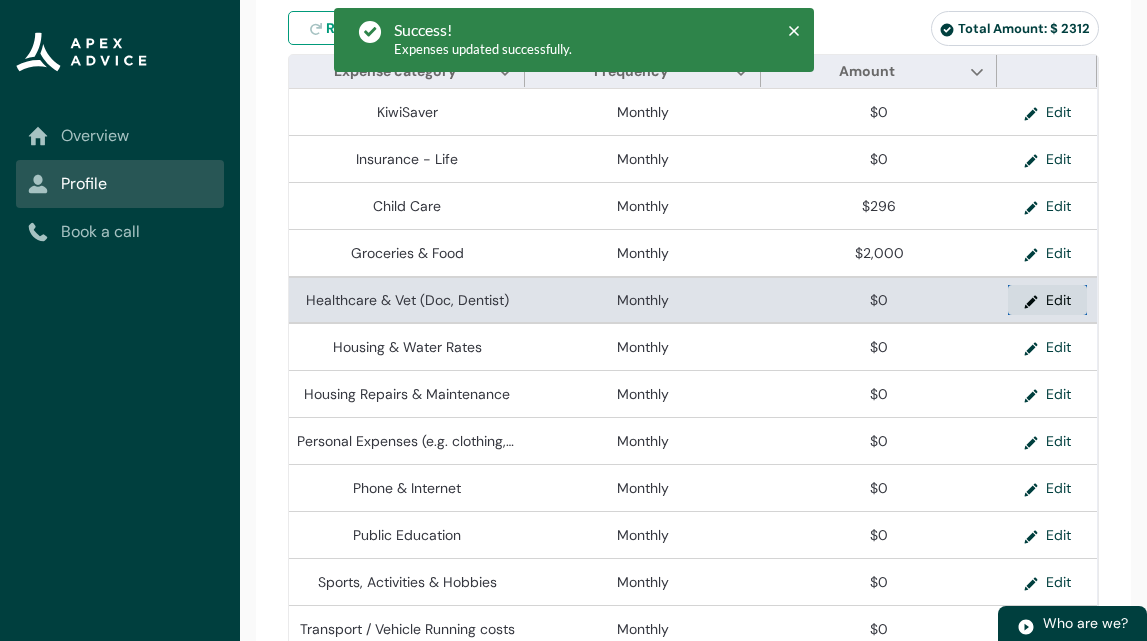 click on "Edit" at bounding box center [1047, 300] 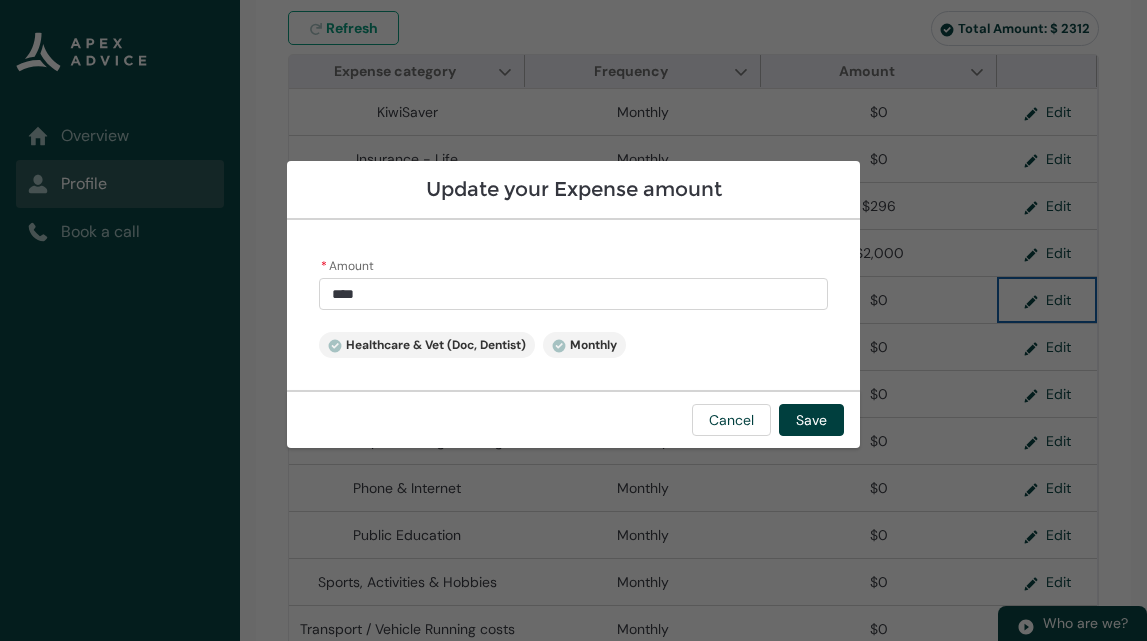 click on "****" at bounding box center (574, 294) 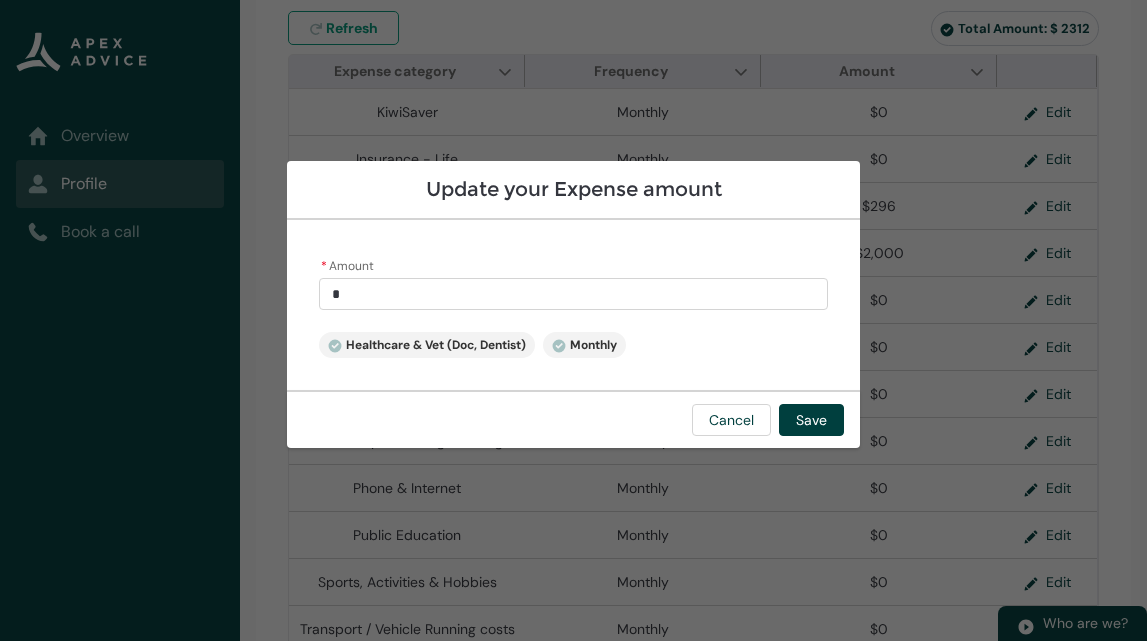 type 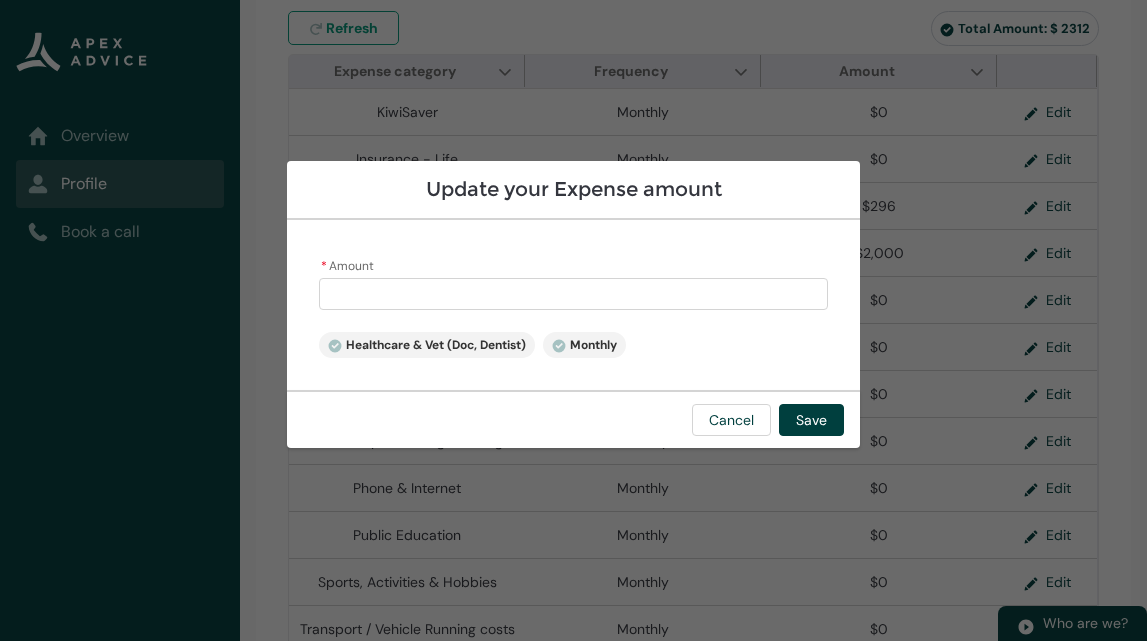 type on "3" 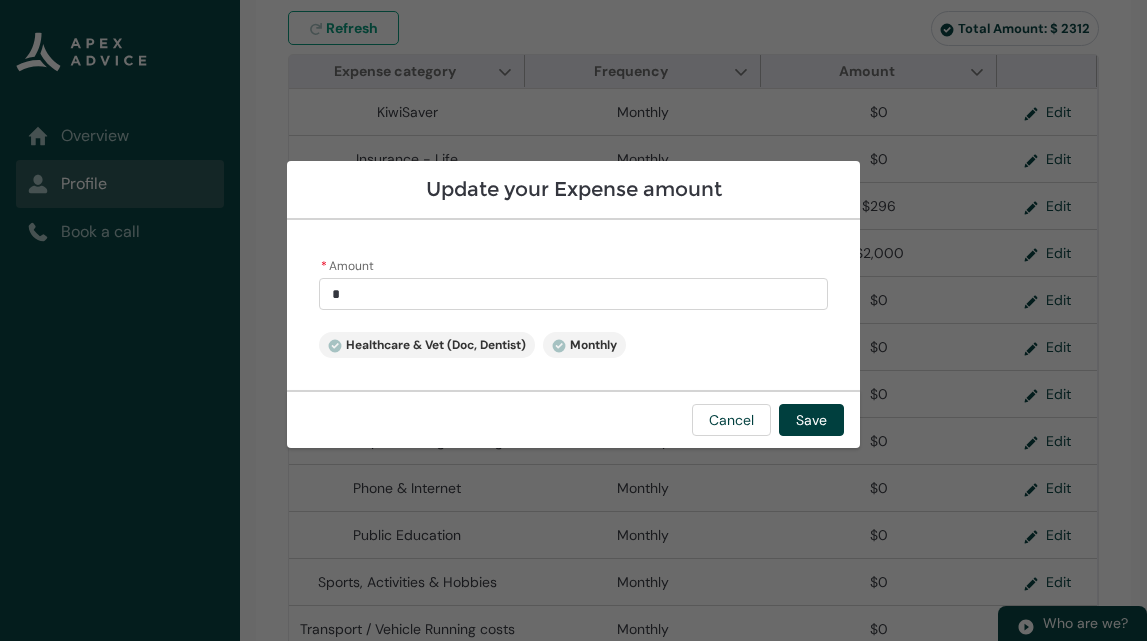 type on "30" 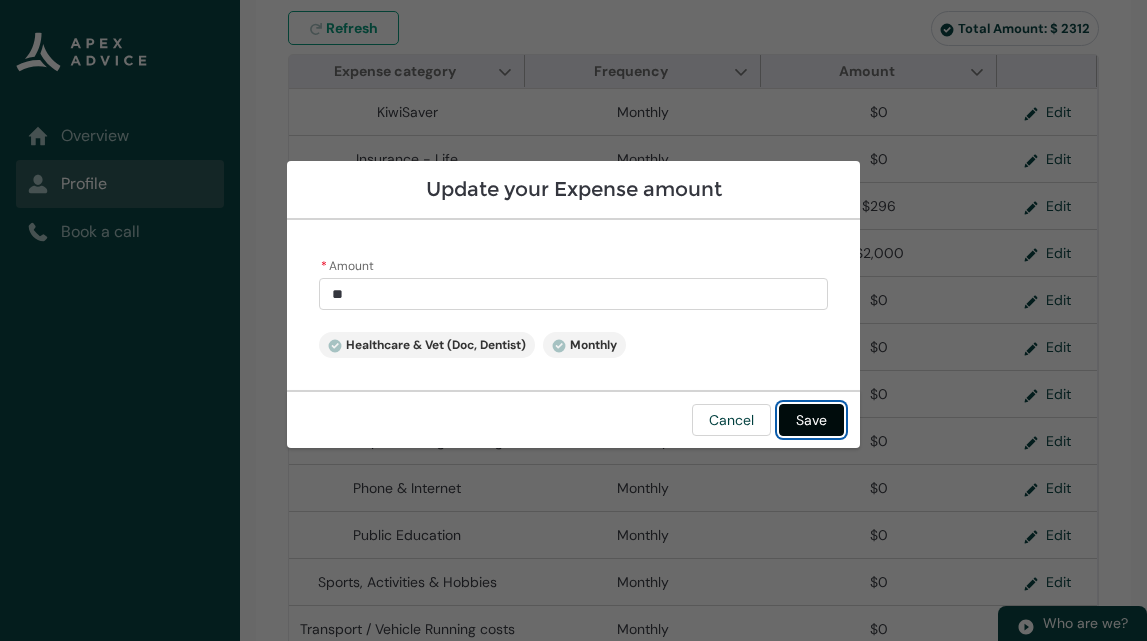 click on "Save" at bounding box center (811, 420) 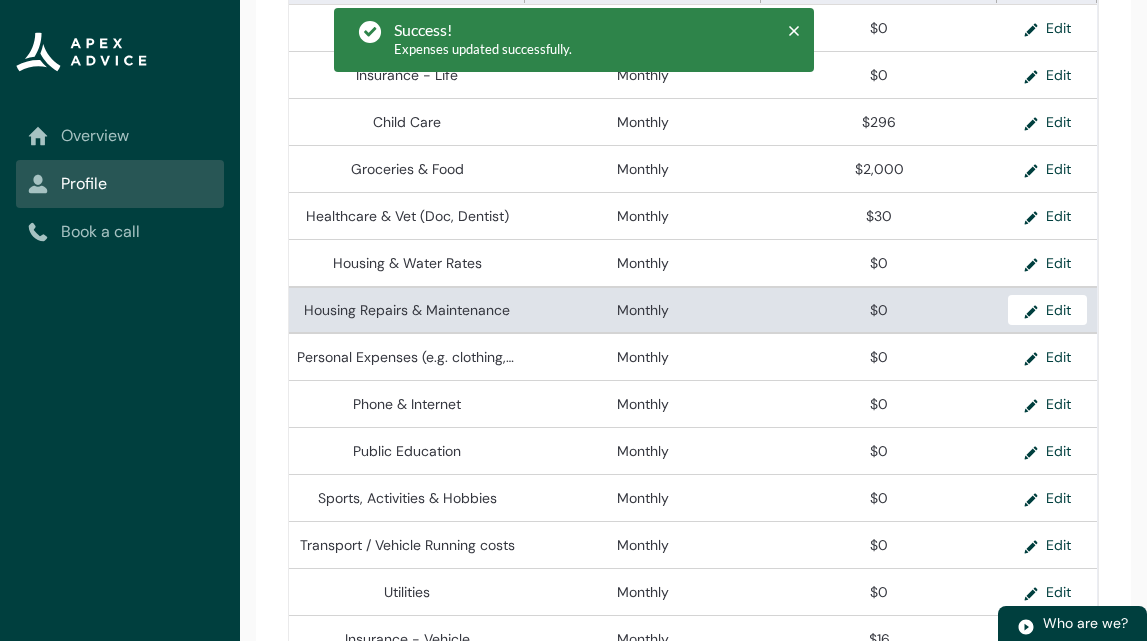 scroll, scrollTop: 610, scrollLeft: 0, axis: vertical 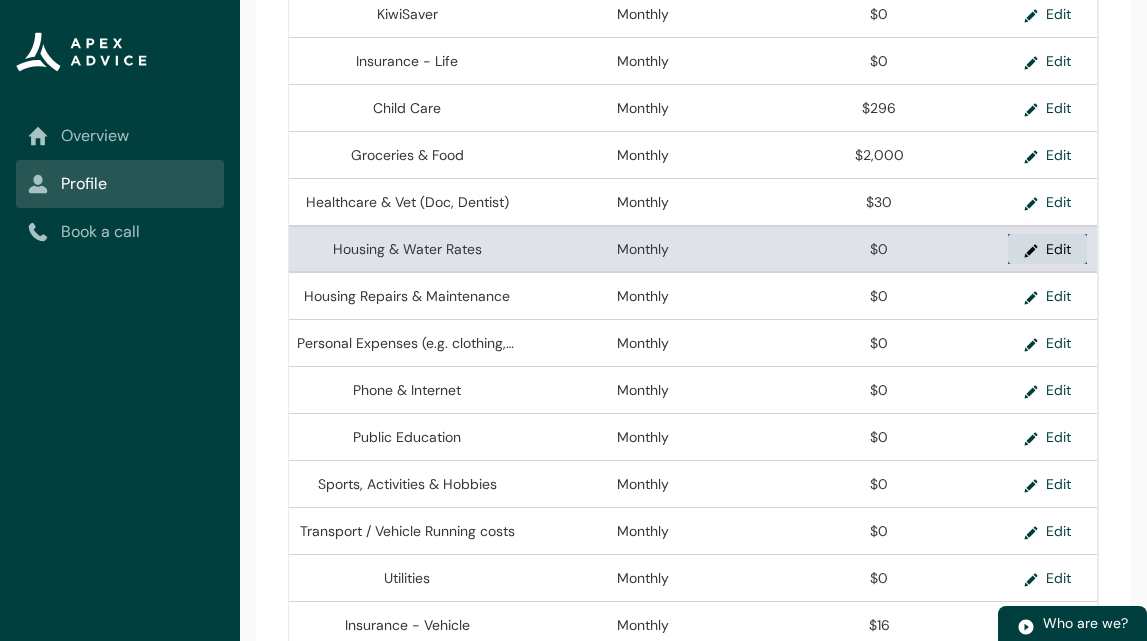 click on "Edit" at bounding box center [1047, 249] 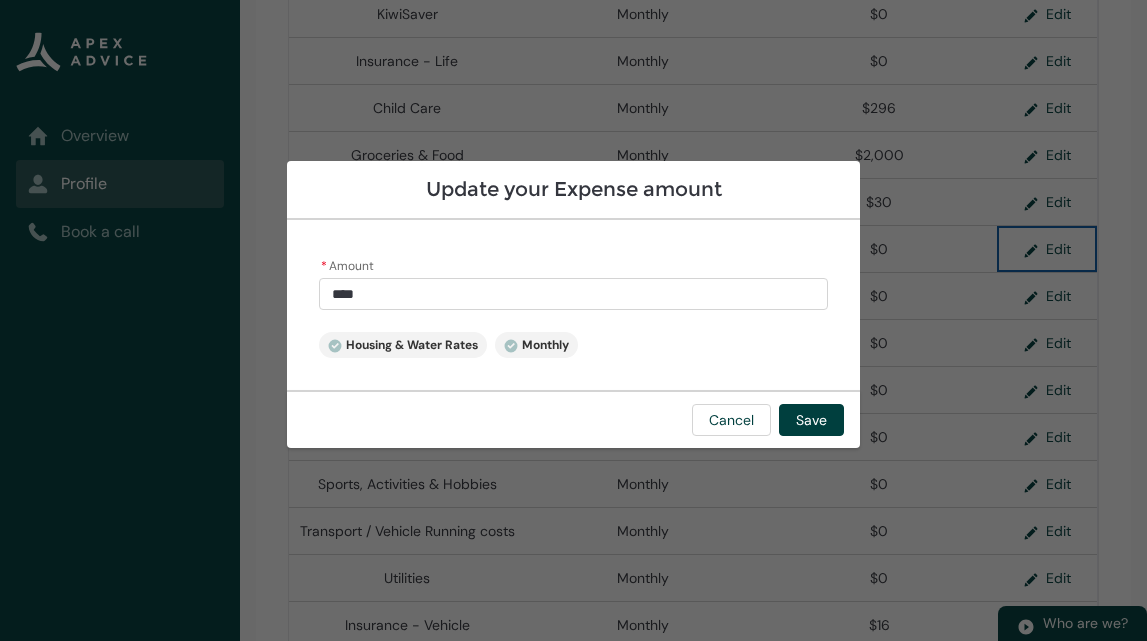 click on "****" at bounding box center (574, 294) 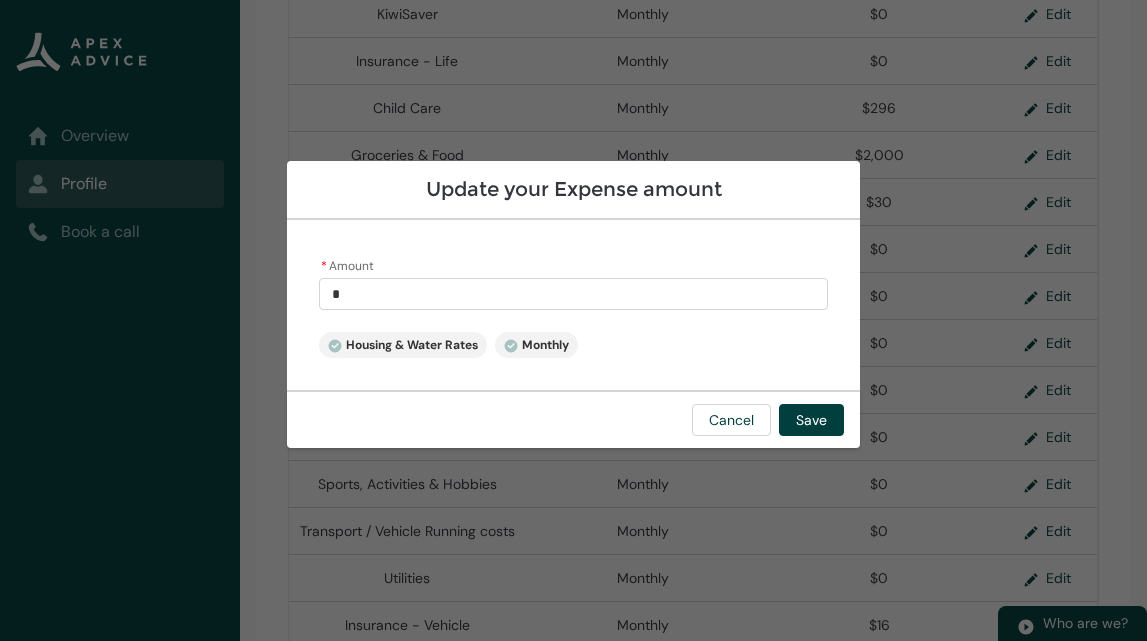 type 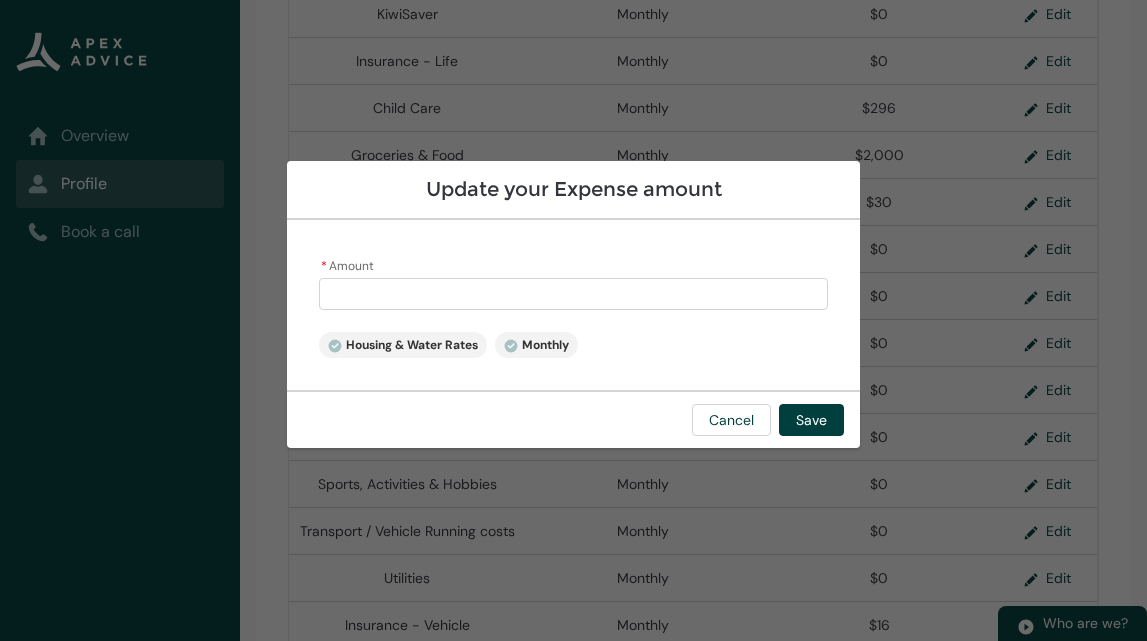 type on "1" 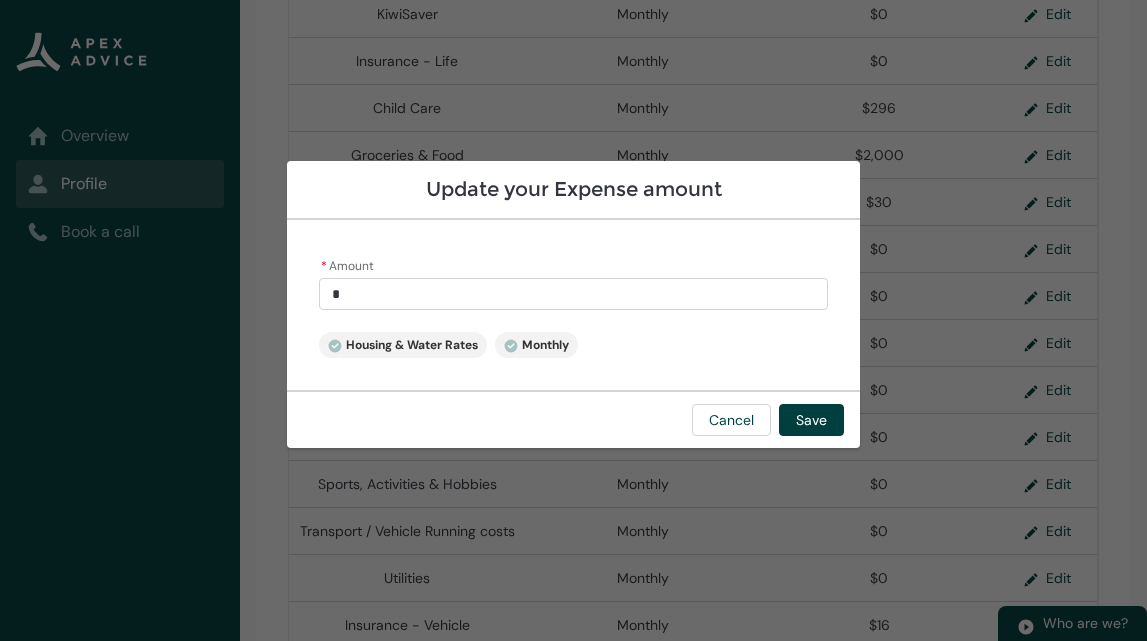 type on "15" 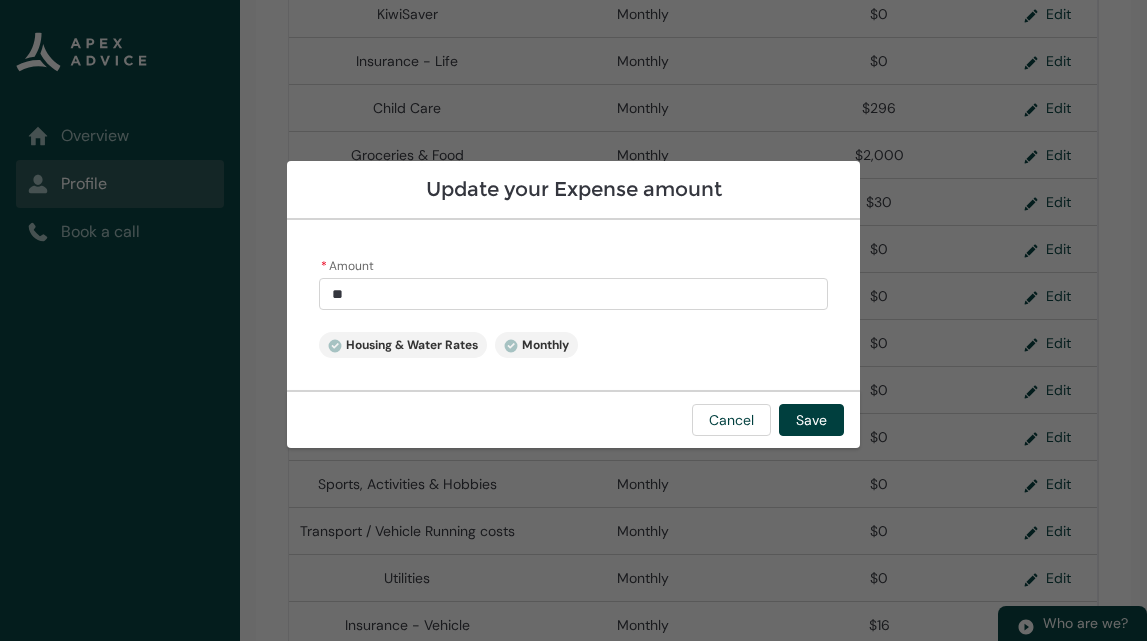 type on "150" 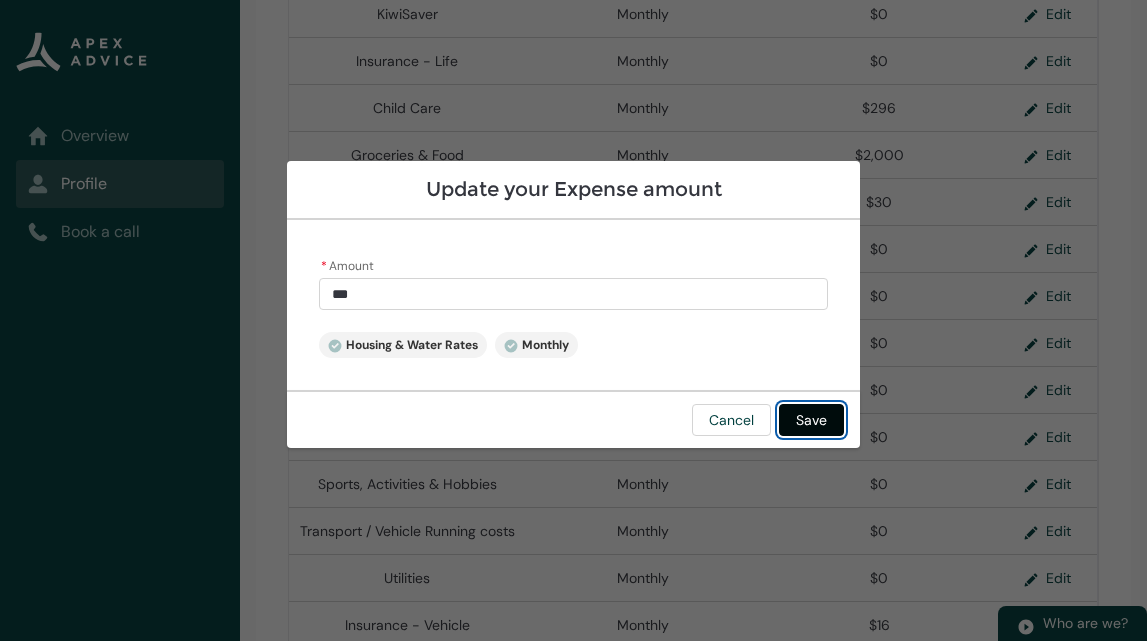click on "Save" at bounding box center (811, 420) 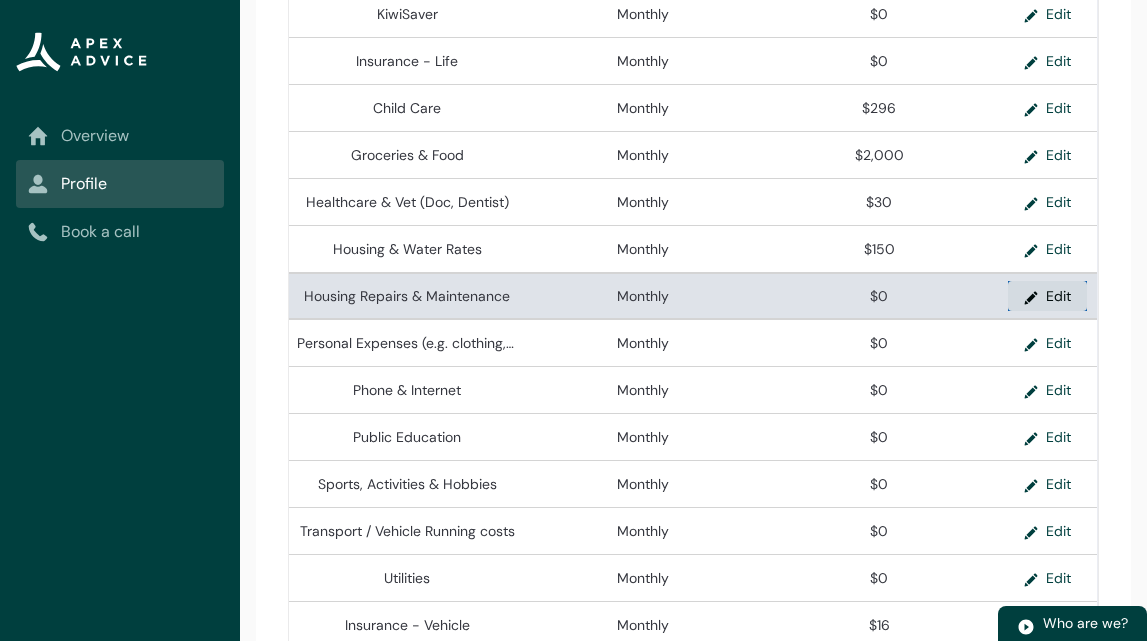 click on "Edit" at bounding box center (1047, 296) 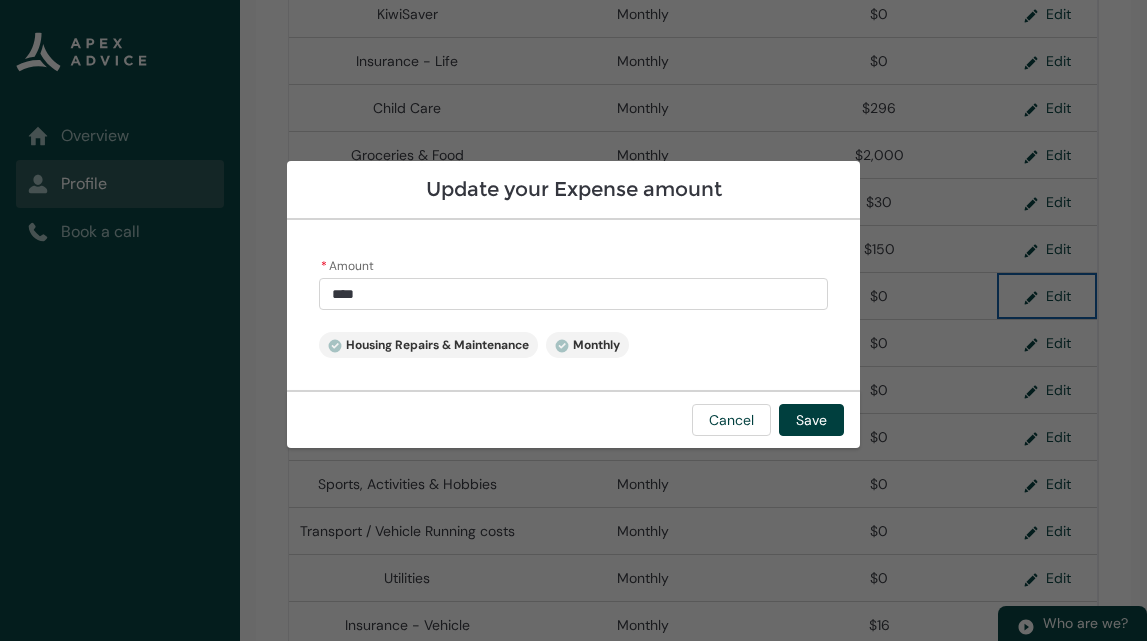 click on "****" at bounding box center [574, 294] 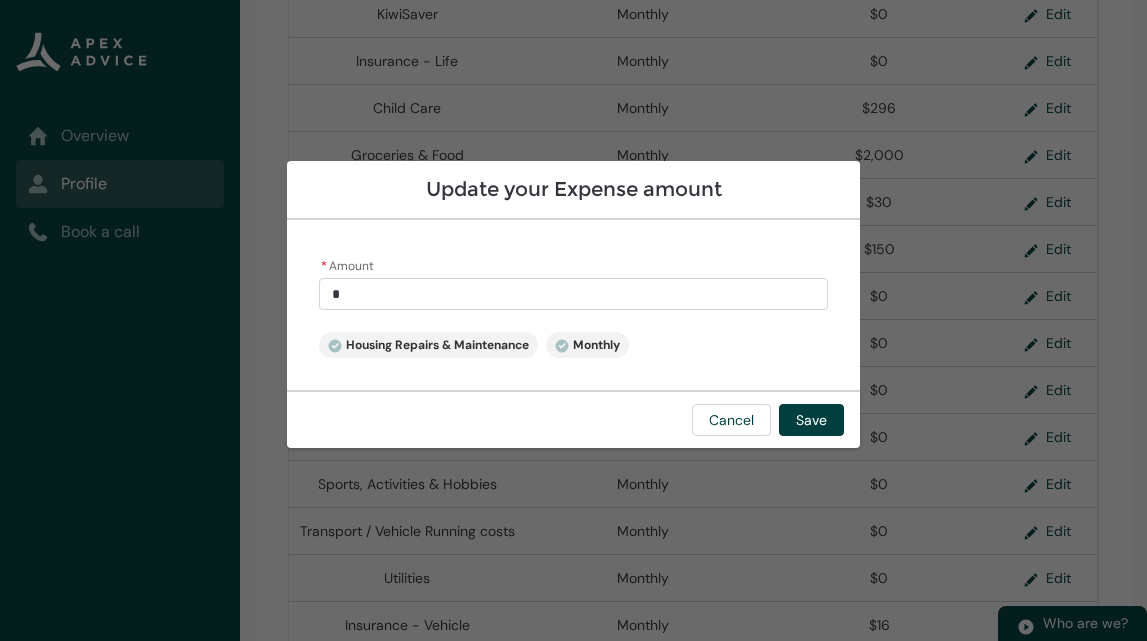 type 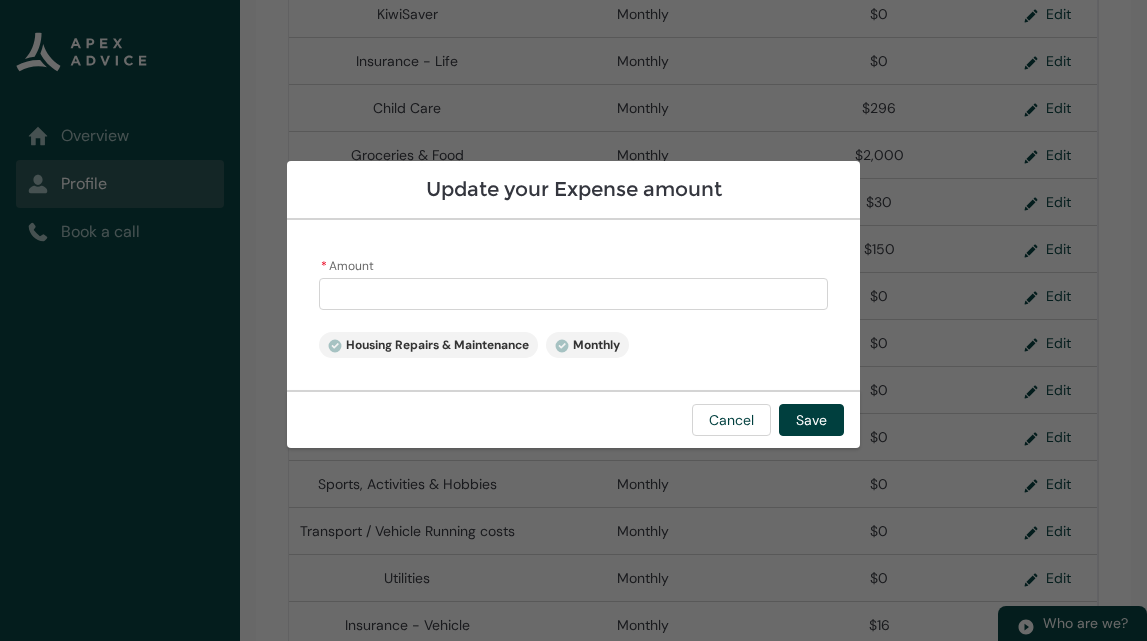type on "5" 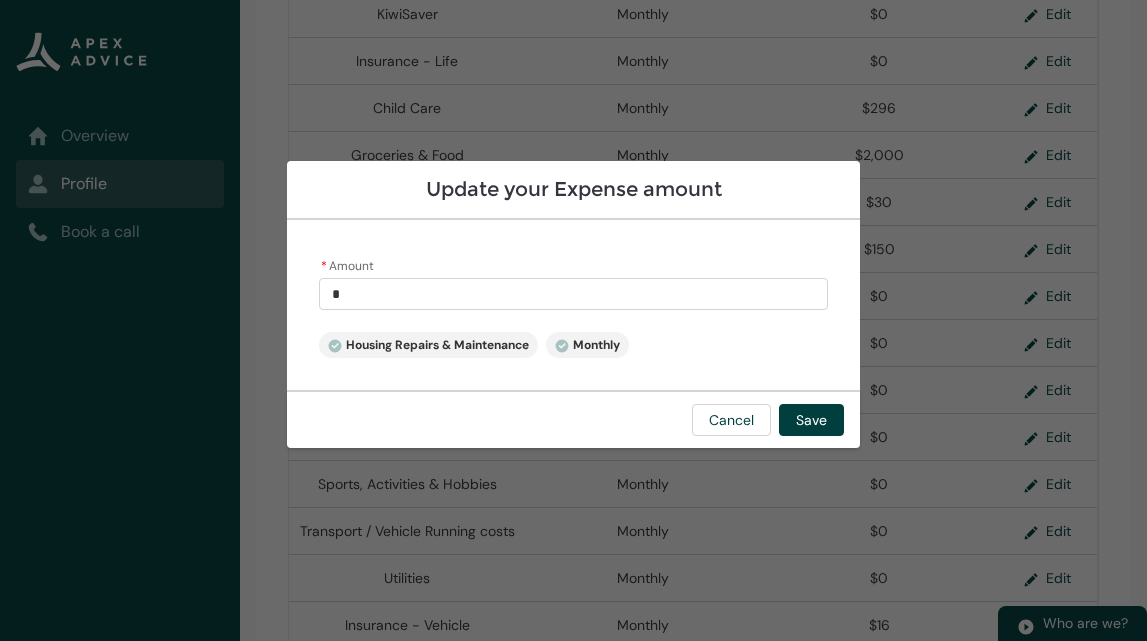 type on "50" 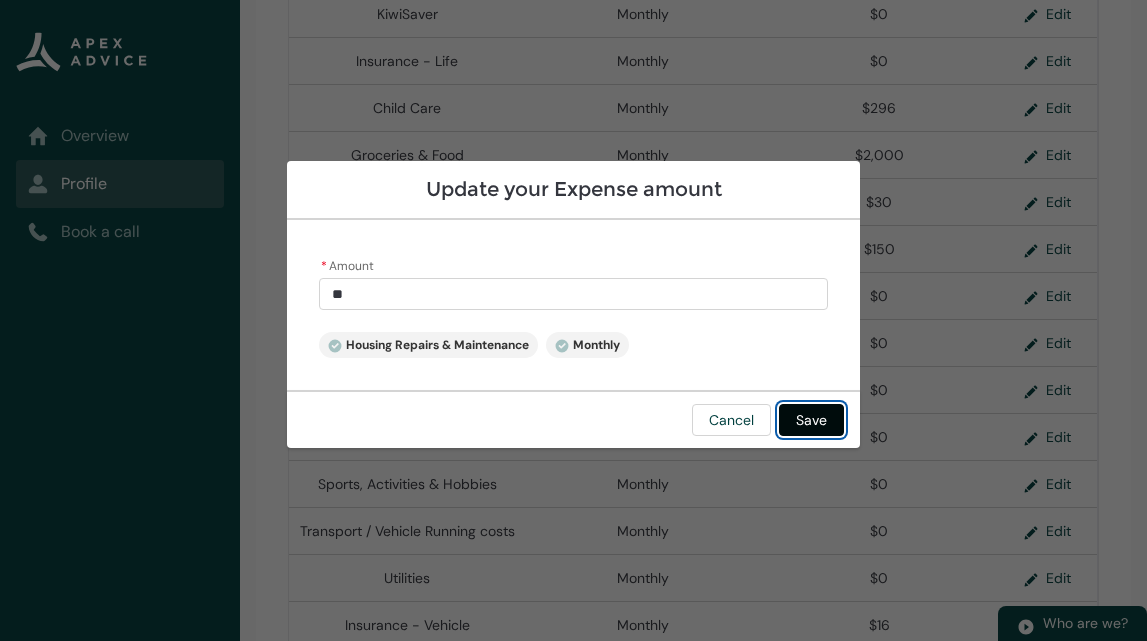 click on "Save" at bounding box center [811, 420] 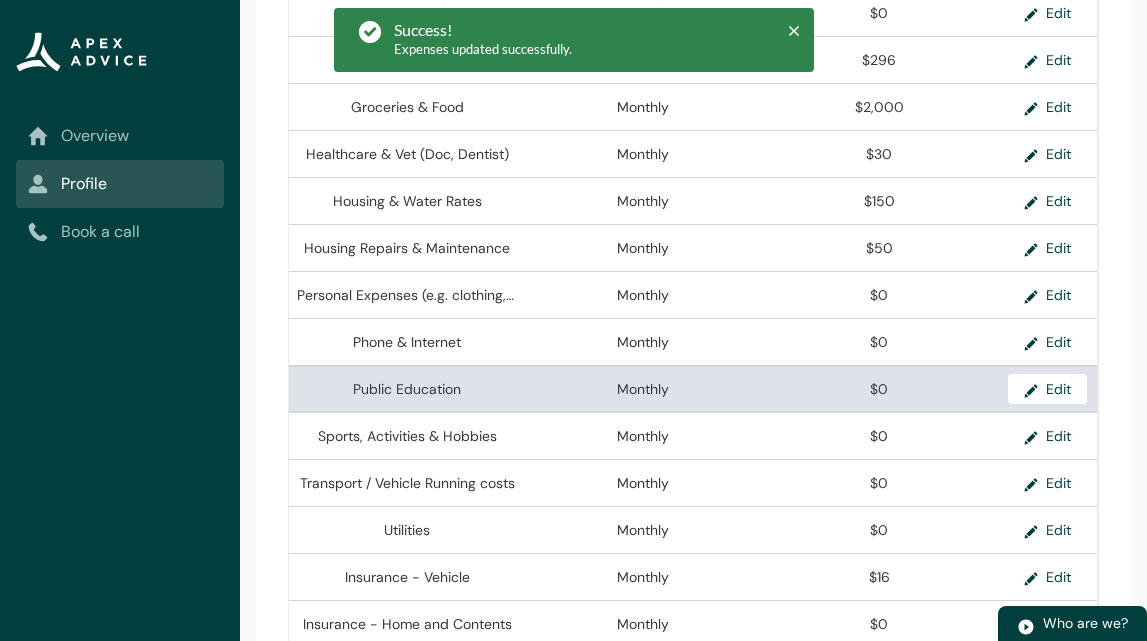 scroll, scrollTop: 660, scrollLeft: 0, axis: vertical 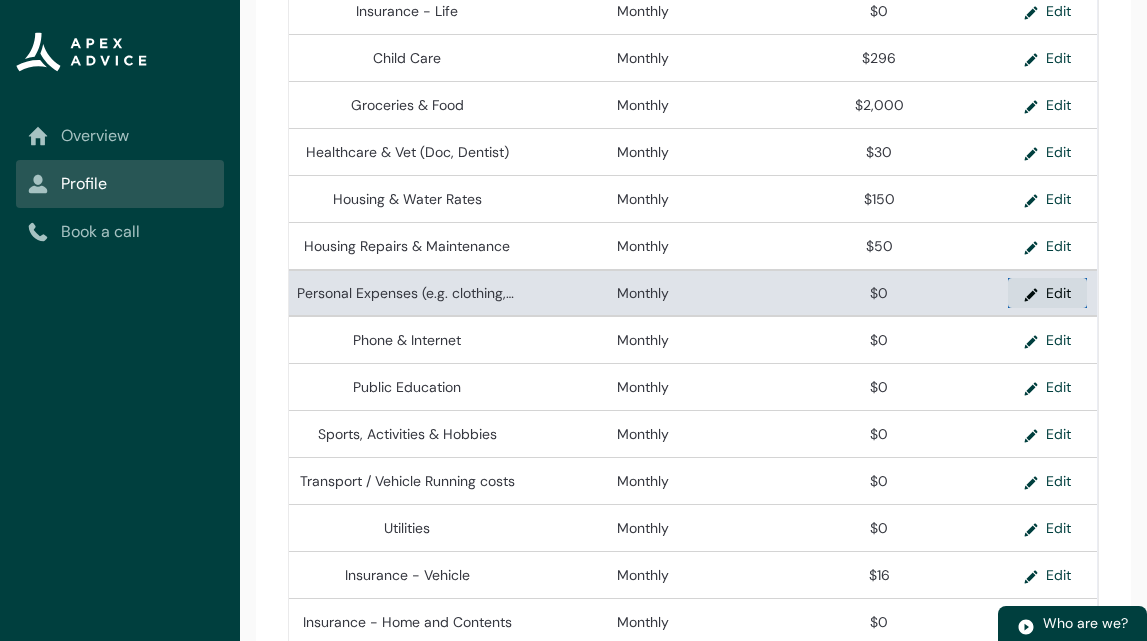 click on "Edit" at bounding box center [1047, 293] 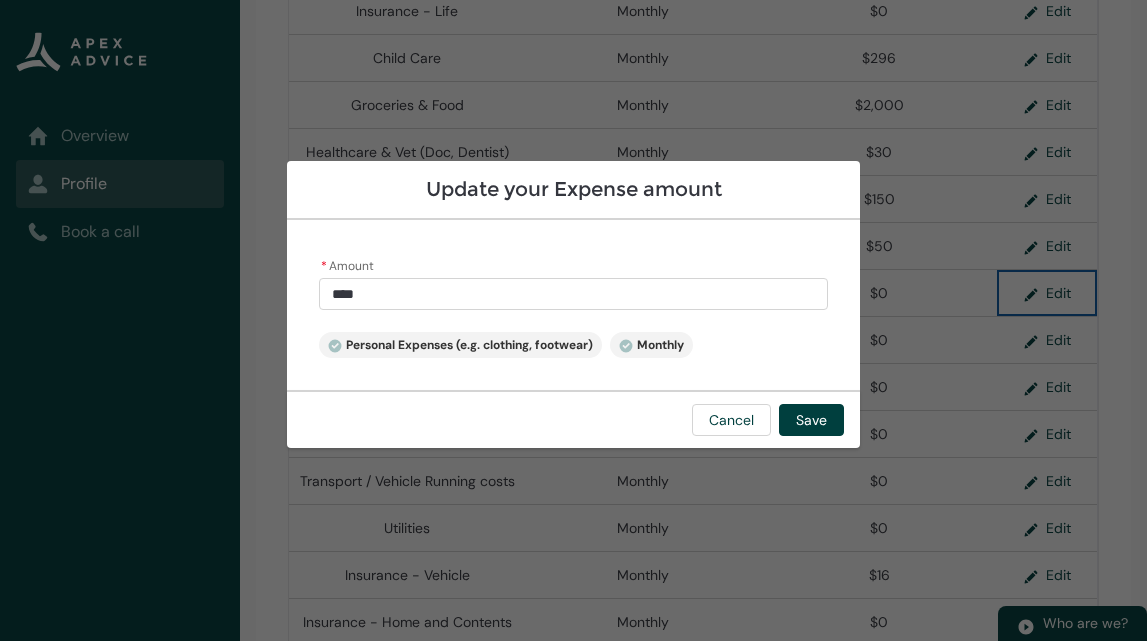 click on "****" at bounding box center [574, 294] 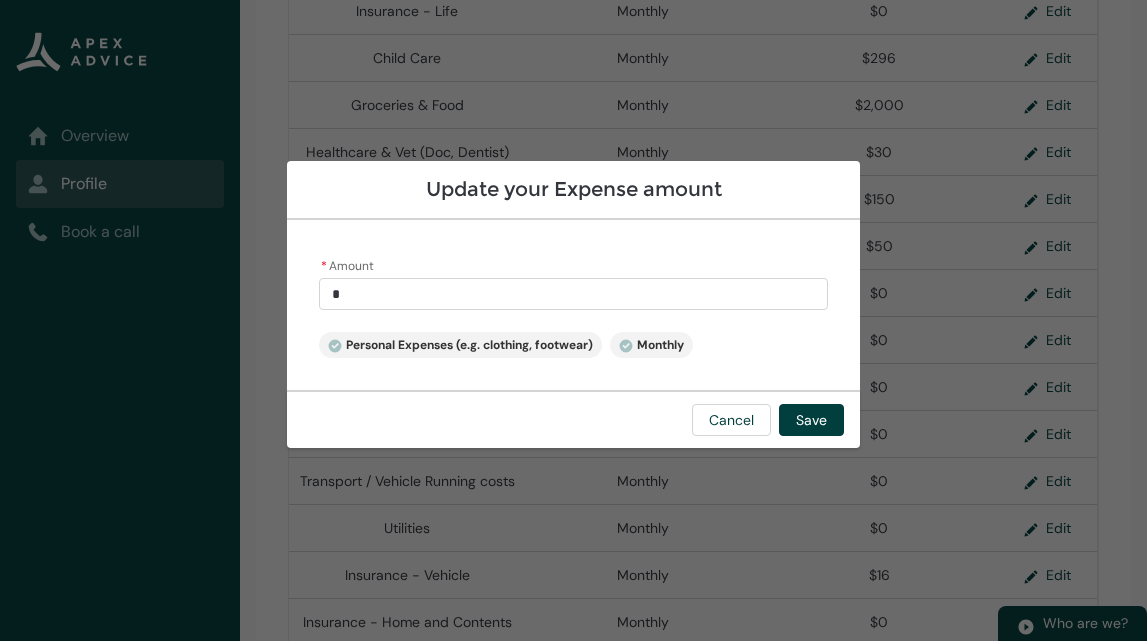 type 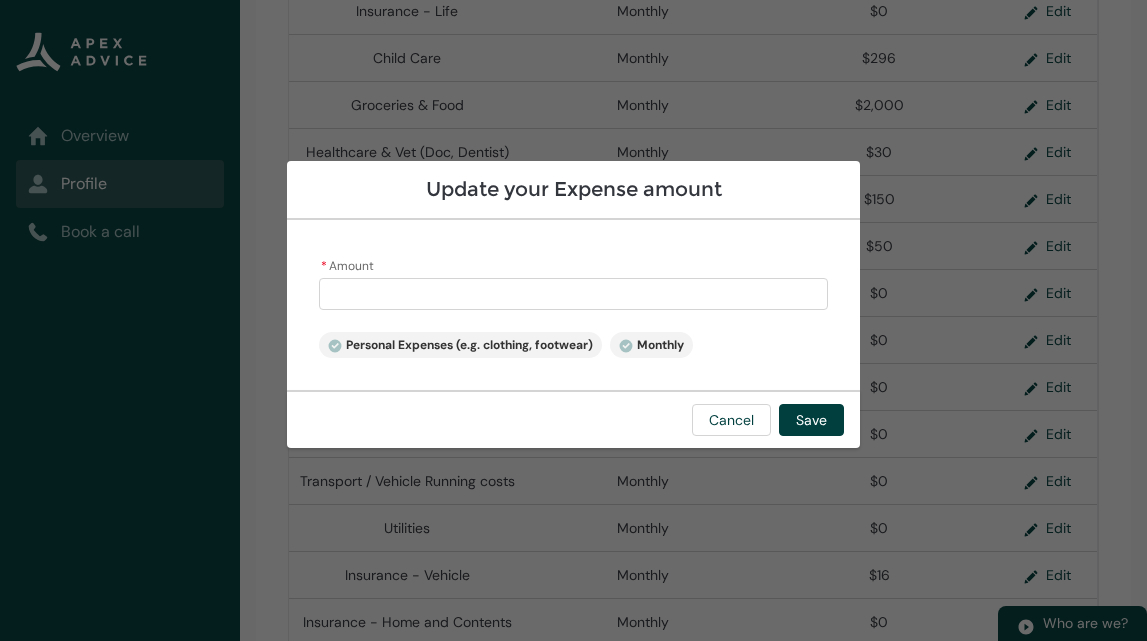 type on "5" 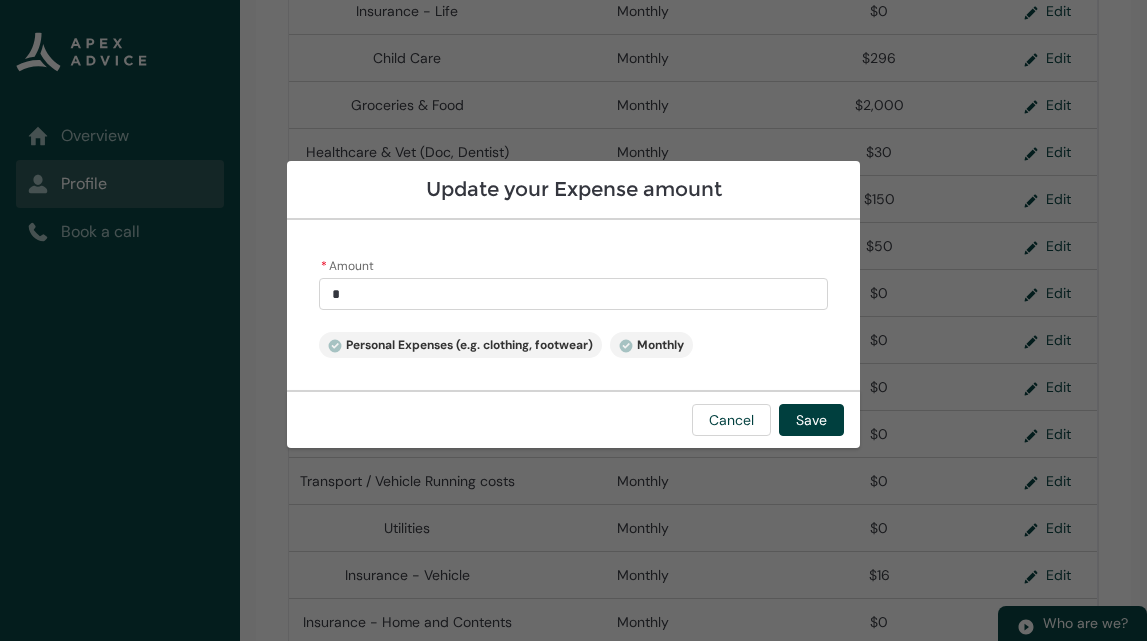 type on "50" 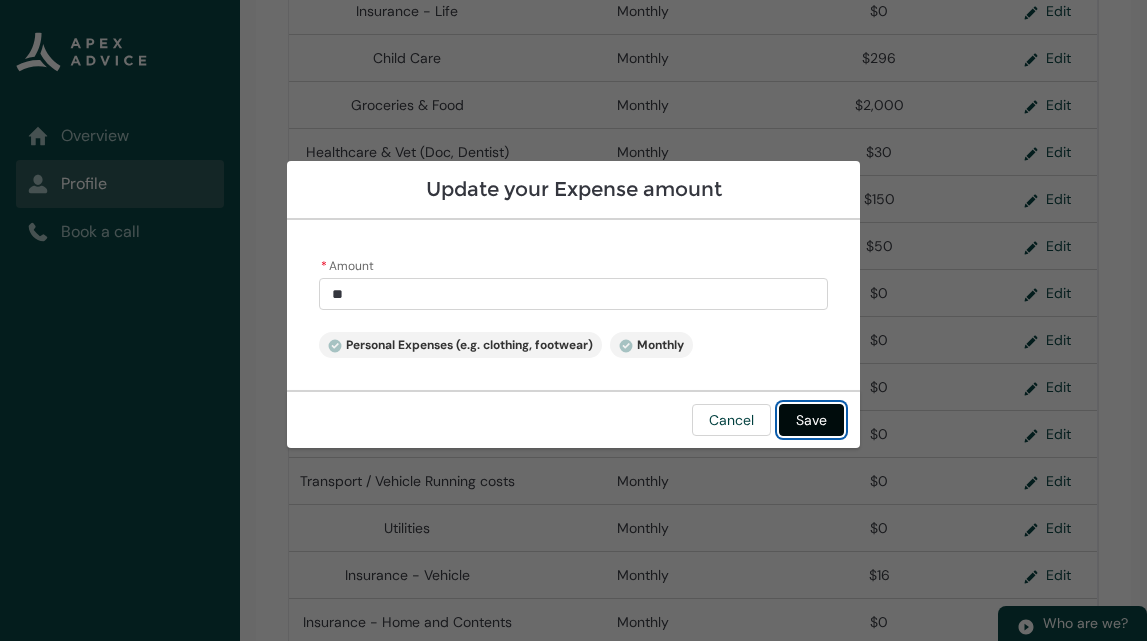 click on "Save" at bounding box center (811, 420) 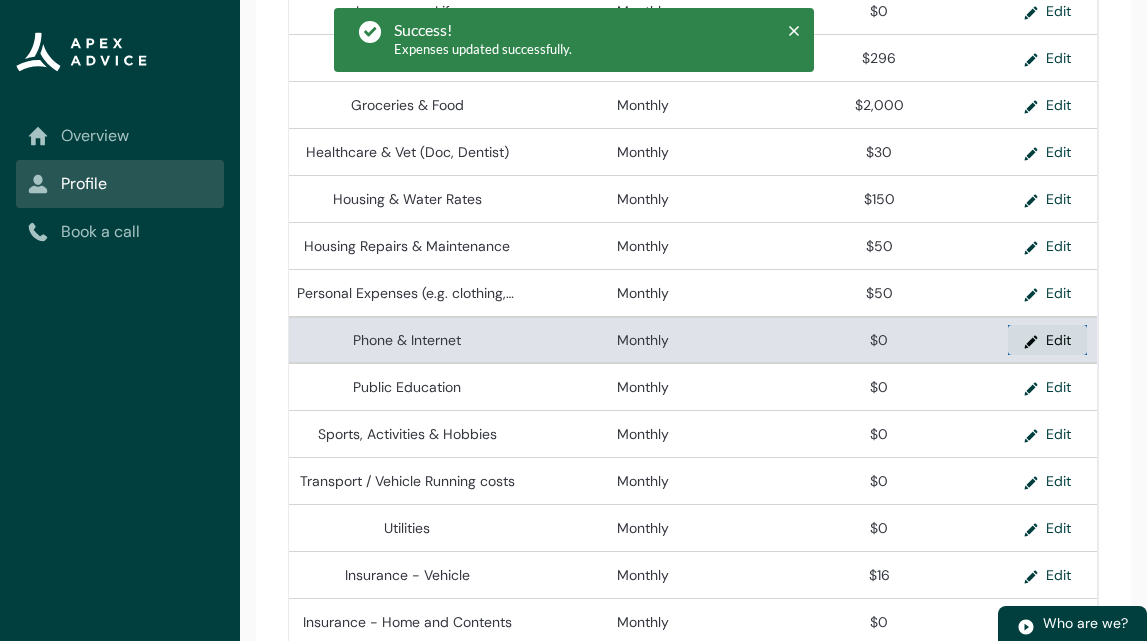 click on "Edit" at bounding box center [1047, 340] 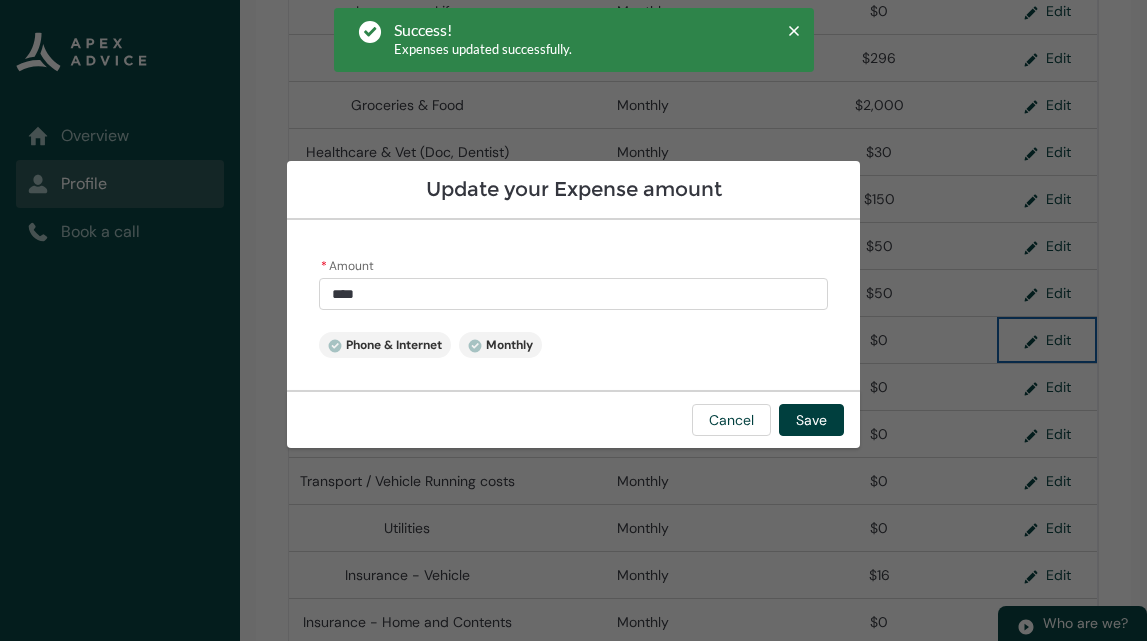 click on "****" at bounding box center (574, 294) 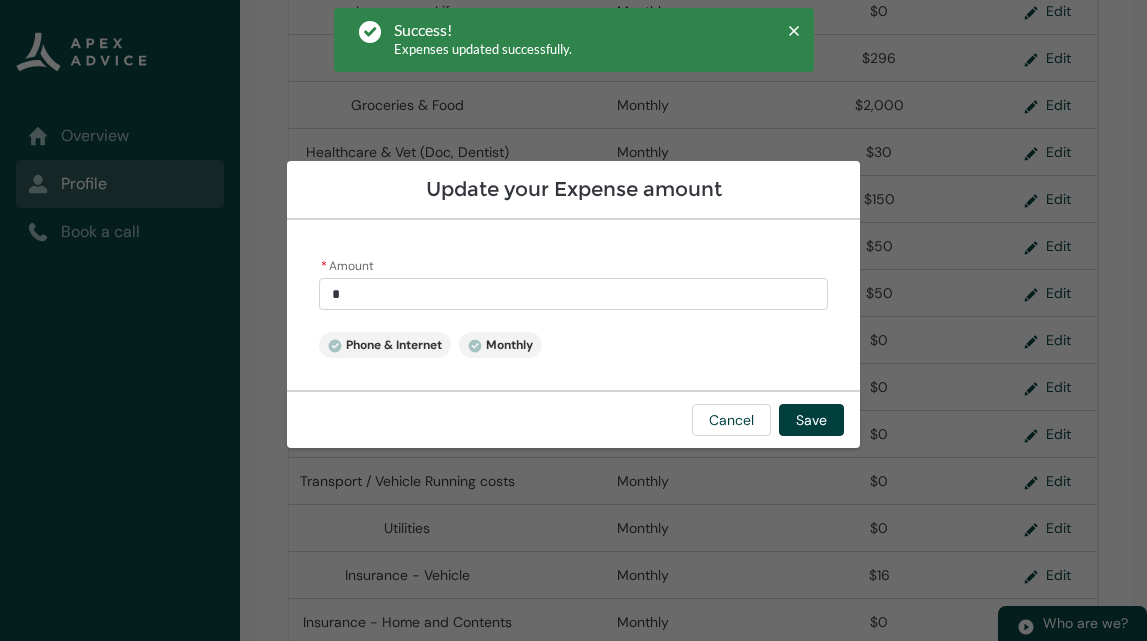 type 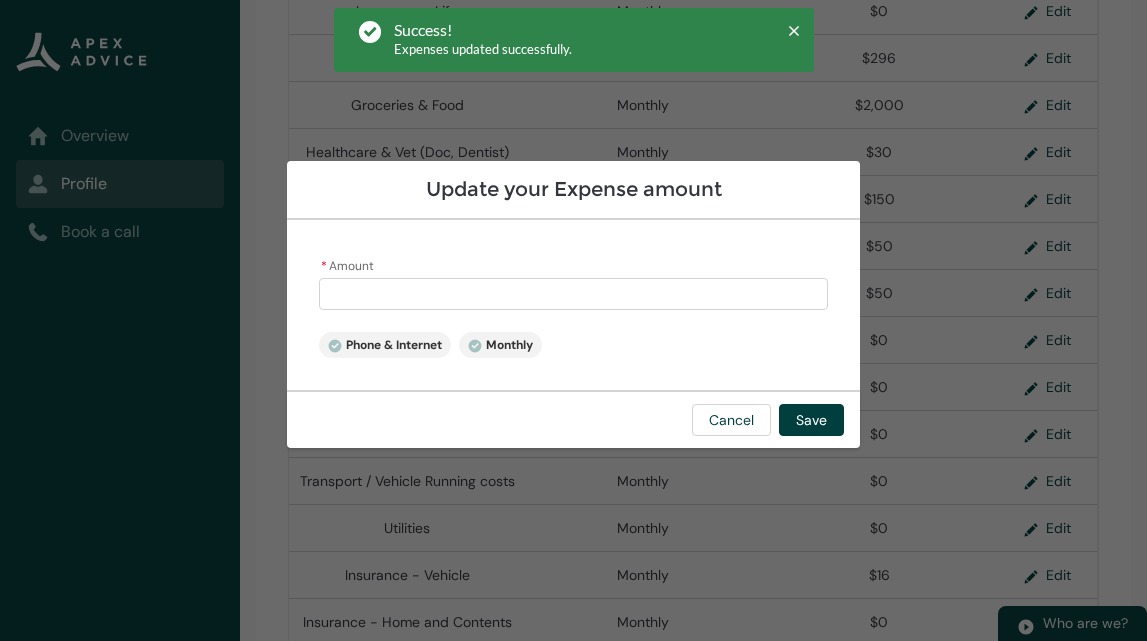 type on "6" 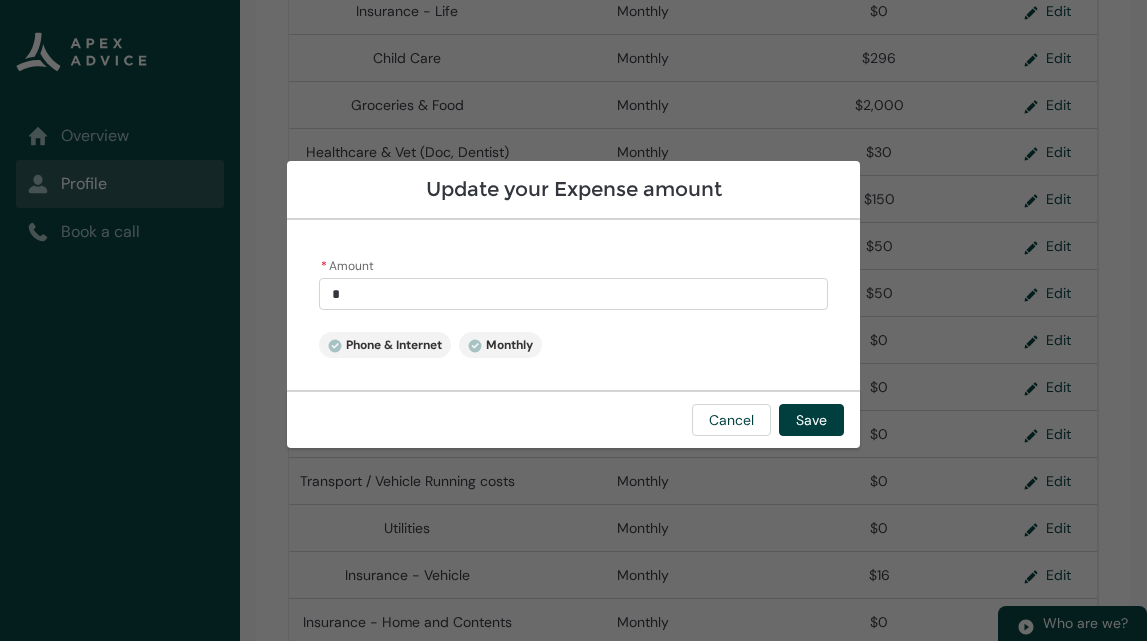 type on "60" 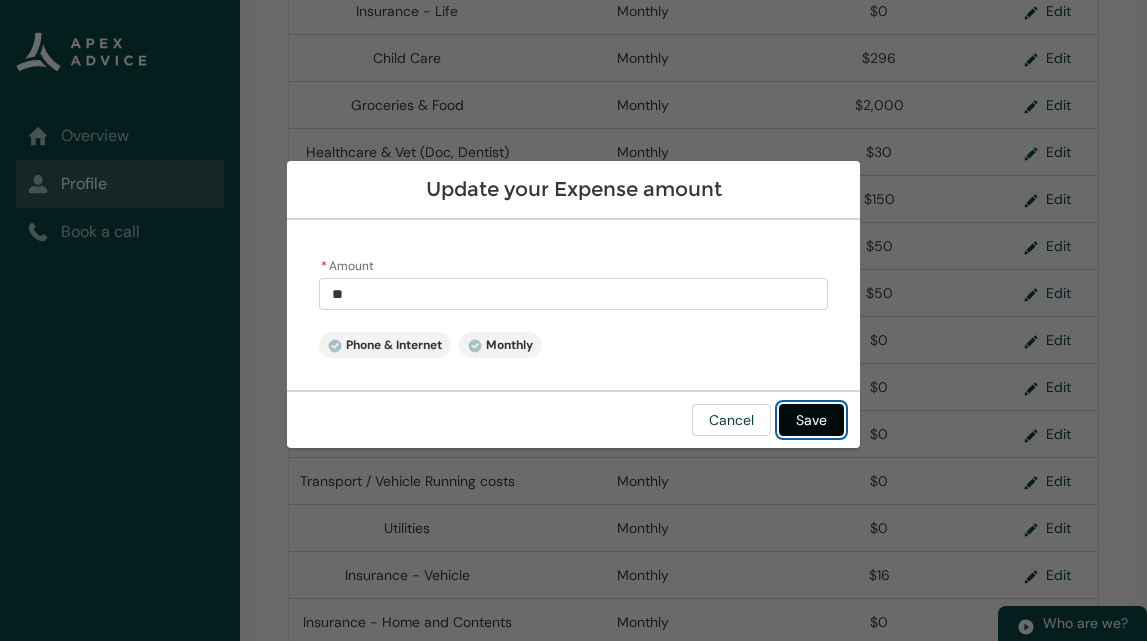 click on "Save" at bounding box center (811, 420) 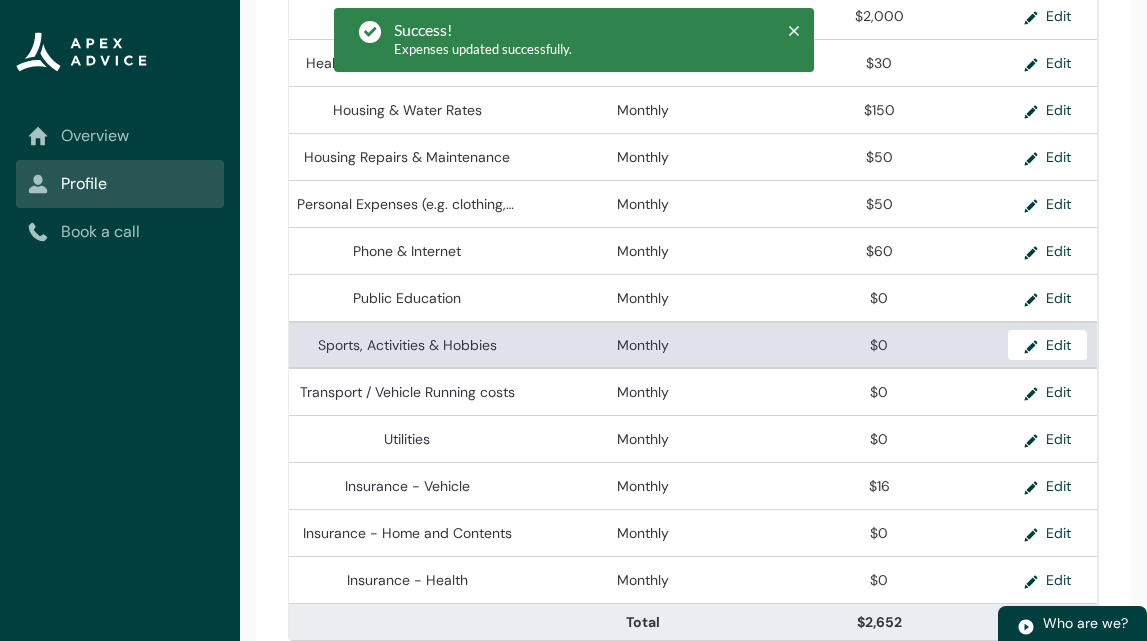 scroll, scrollTop: 761, scrollLeft: 0, axis: vertical 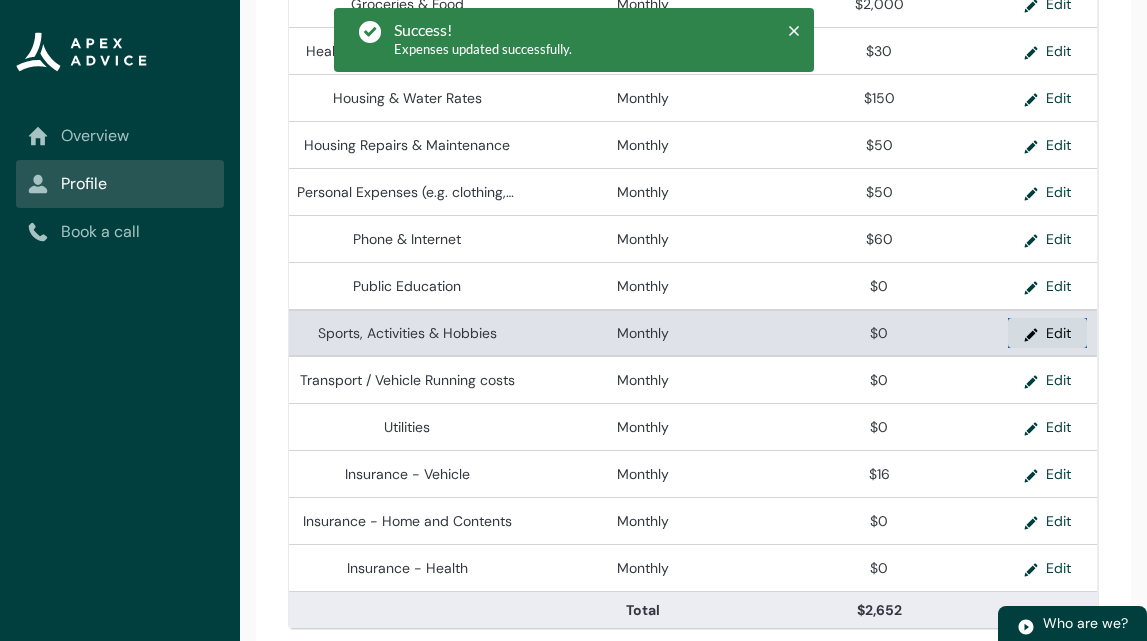 click on "Edit" at bounding box center (1047, 333) 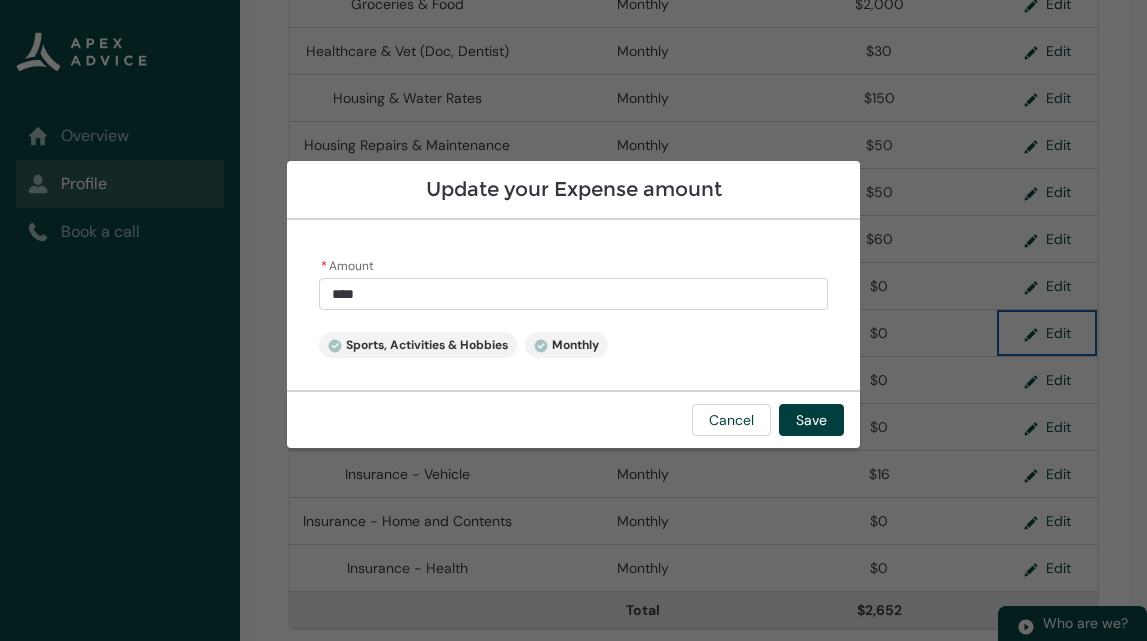 click on "****" at bounding box center [574, 294] 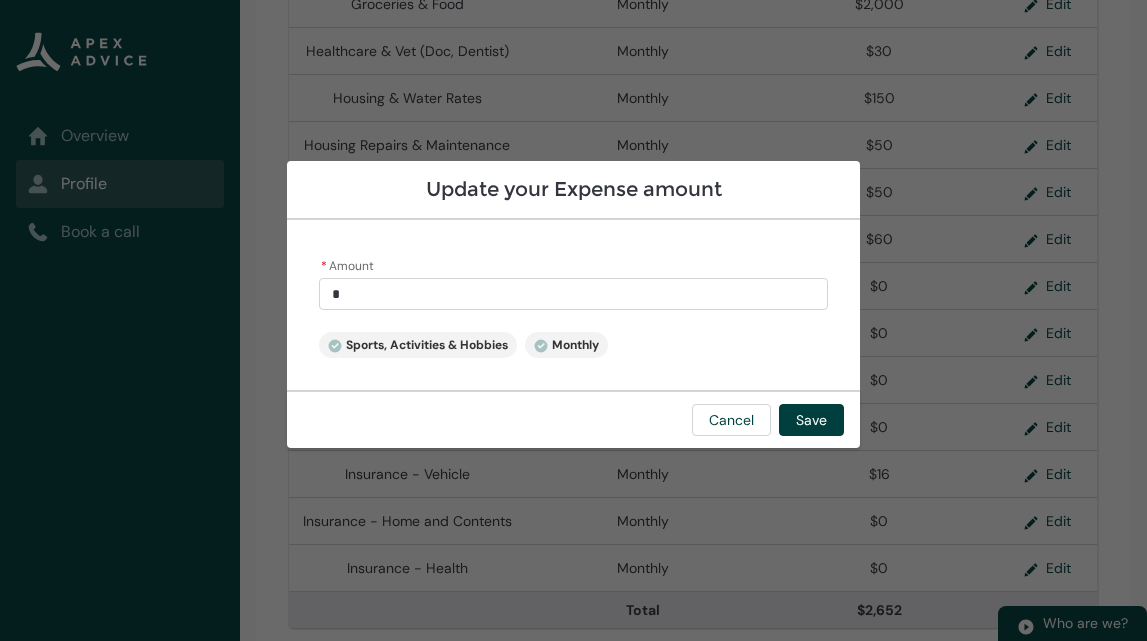 type 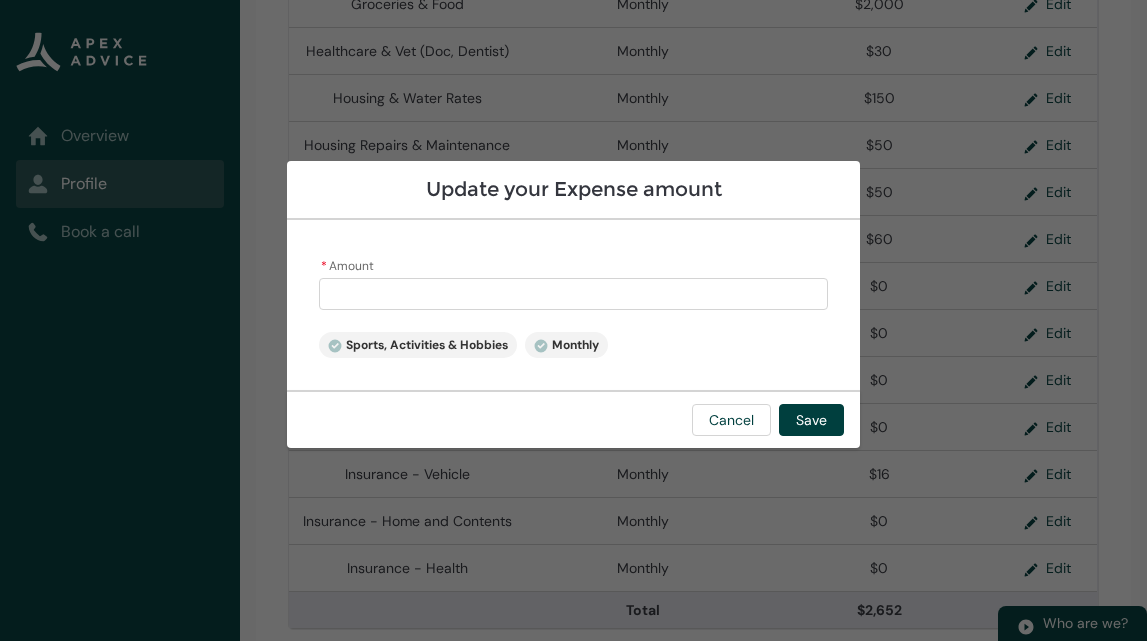 type on "1" 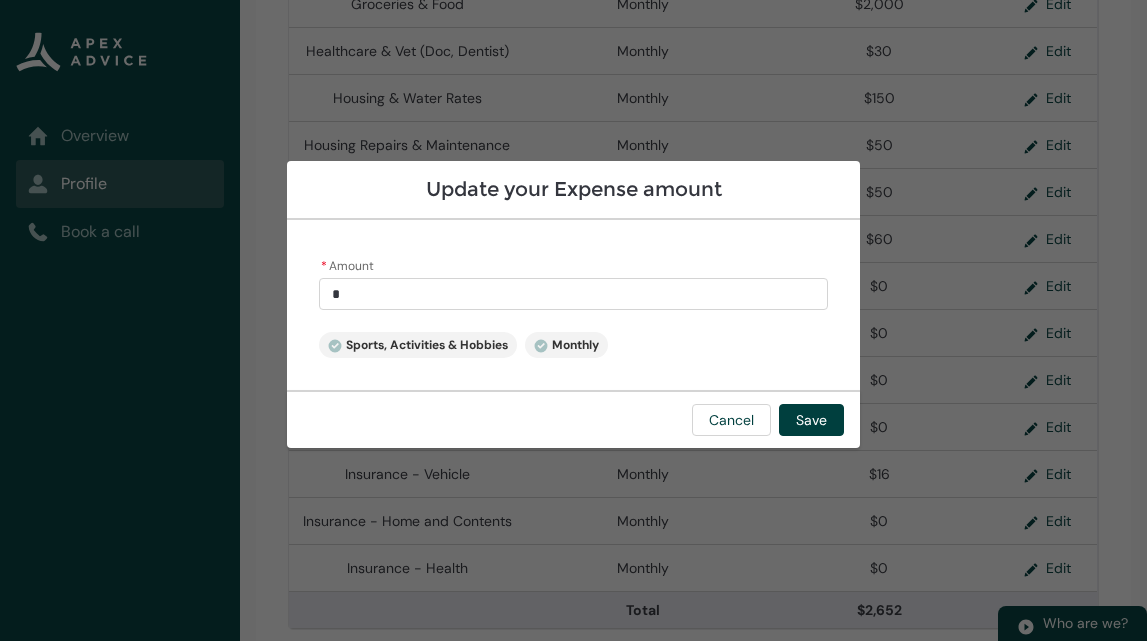 type on "15" 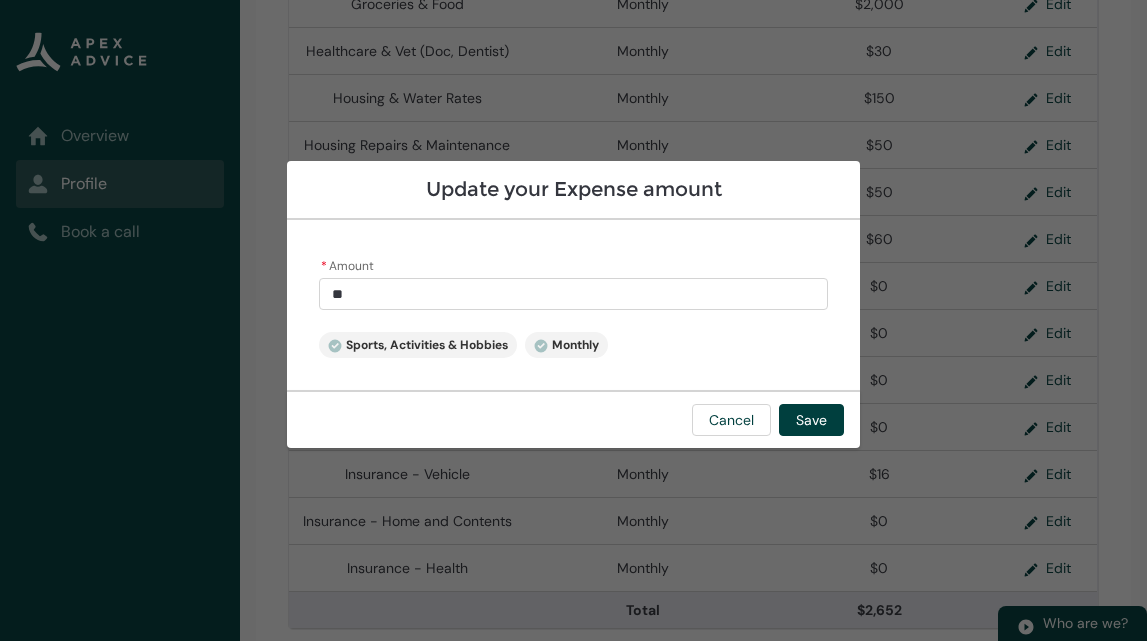 type on "150" 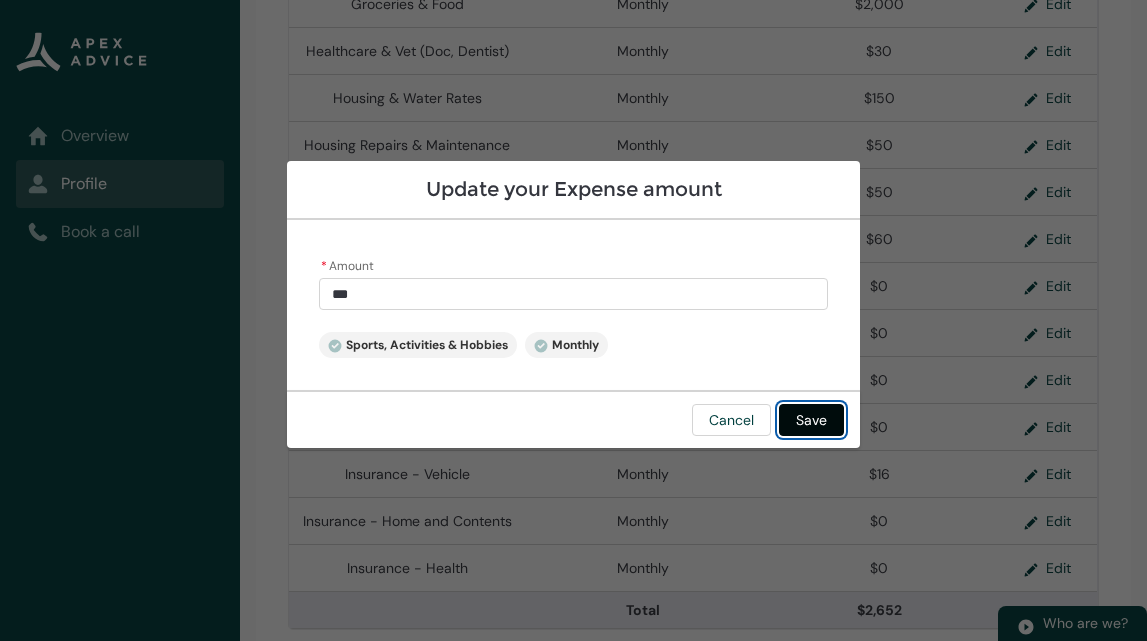click on "Save" at bounding box center [811, 420] 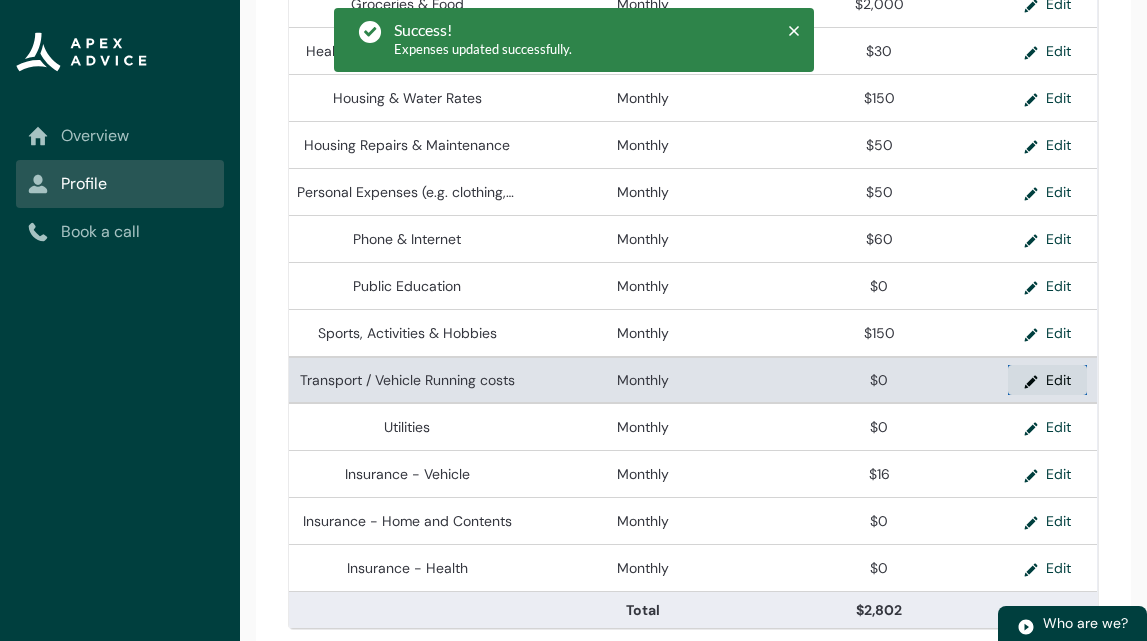 click on "Edit" at bounding box center (1047, 380) 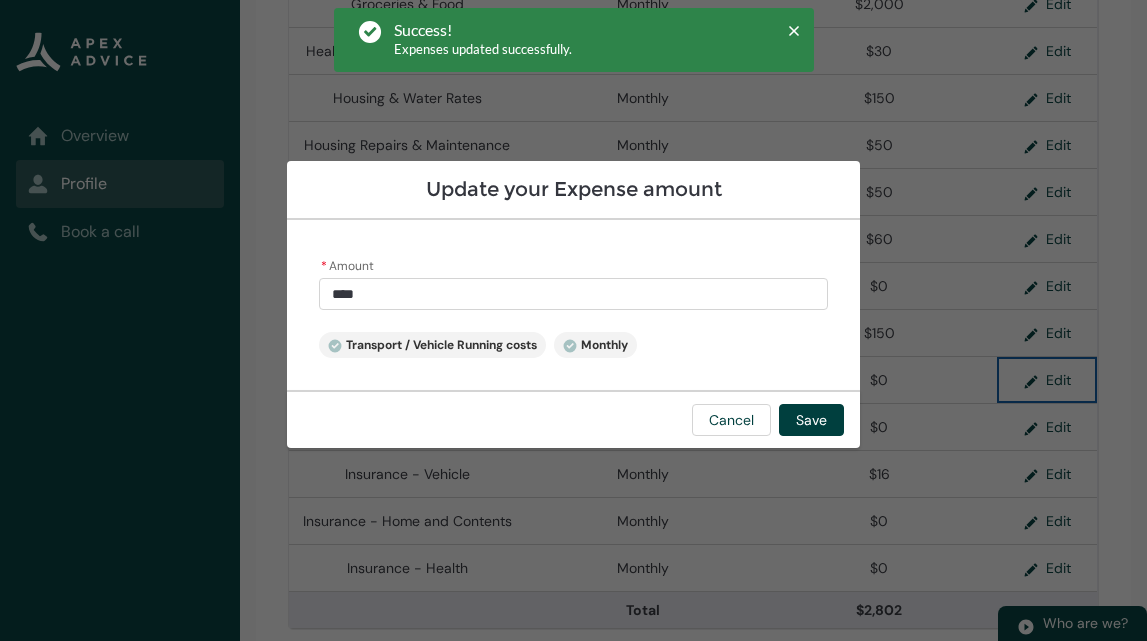 click on "****" at bounding box center (574, 294) 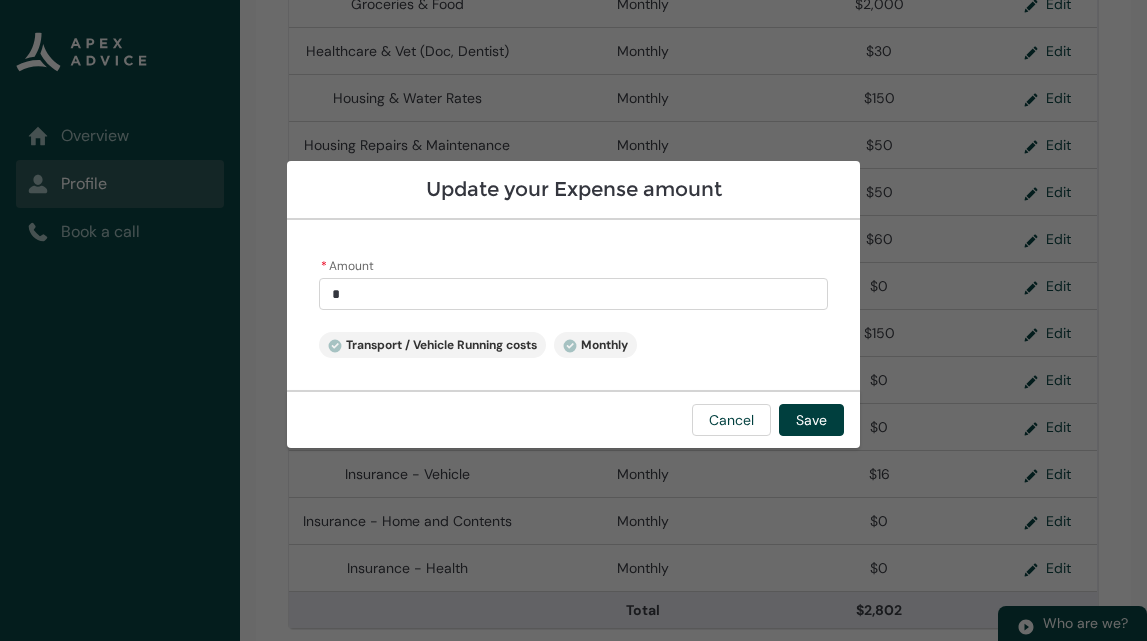 type 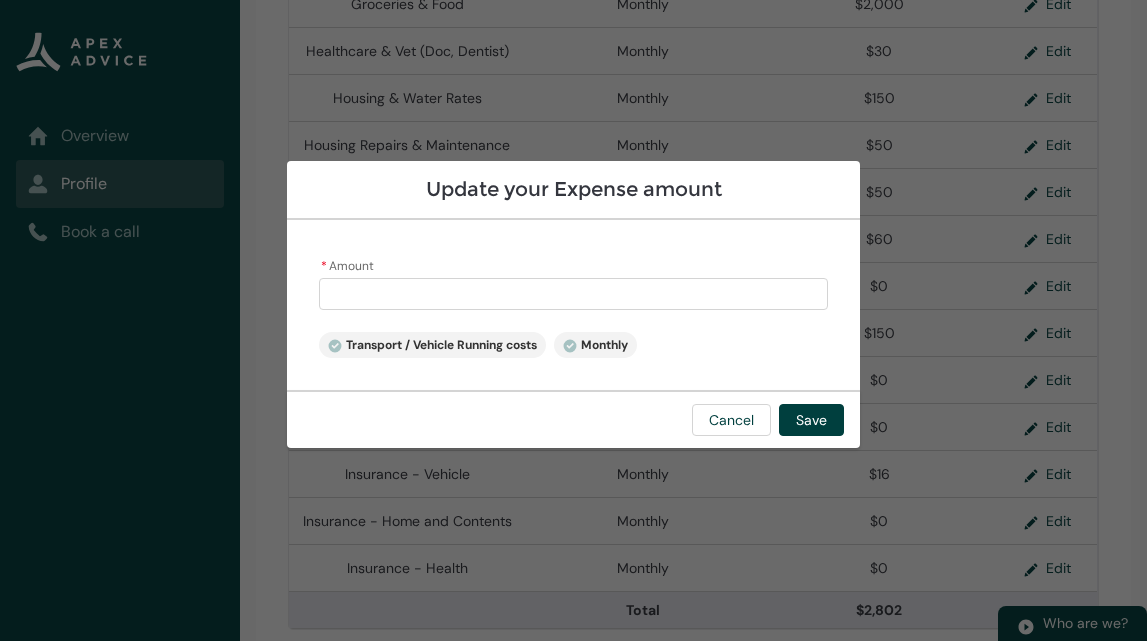 type on "3" 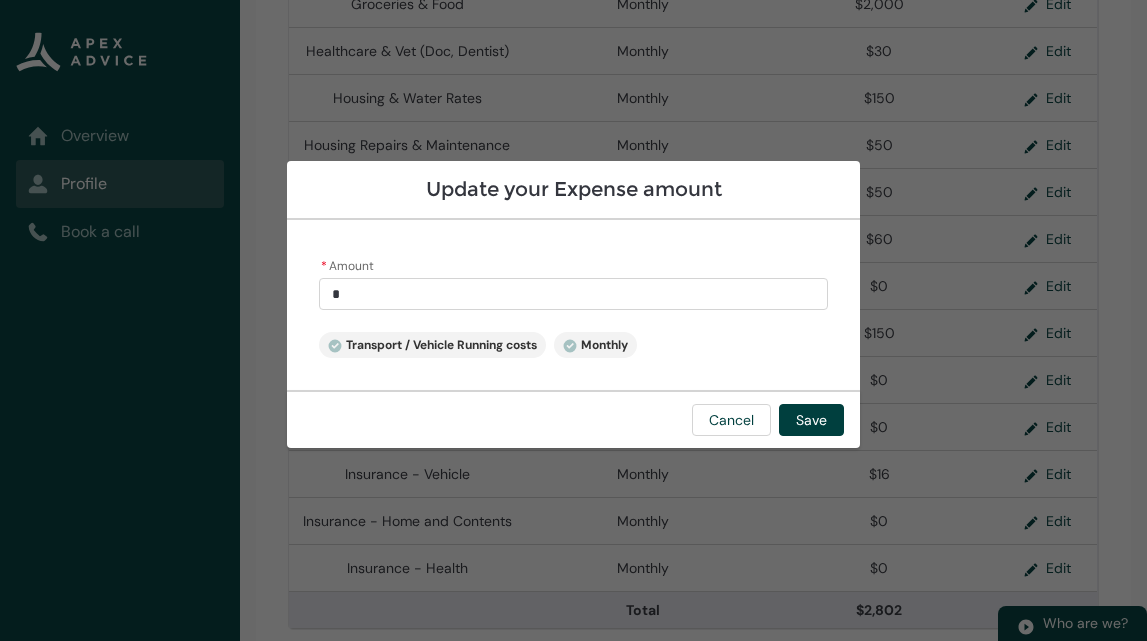 type on "30" 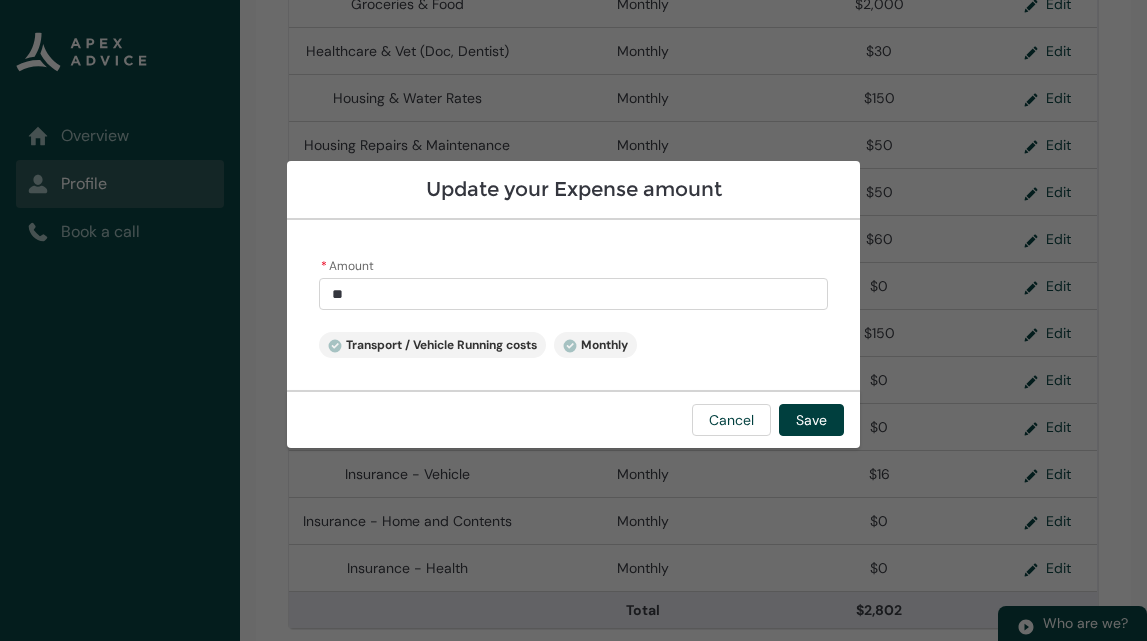 type on "300" 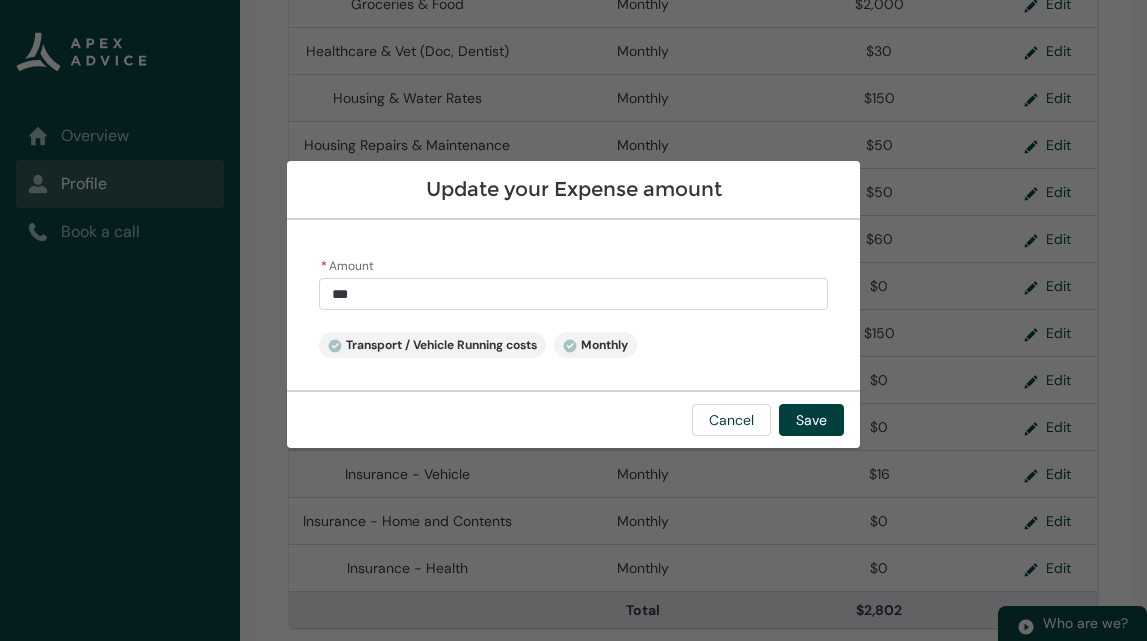 type on "30" 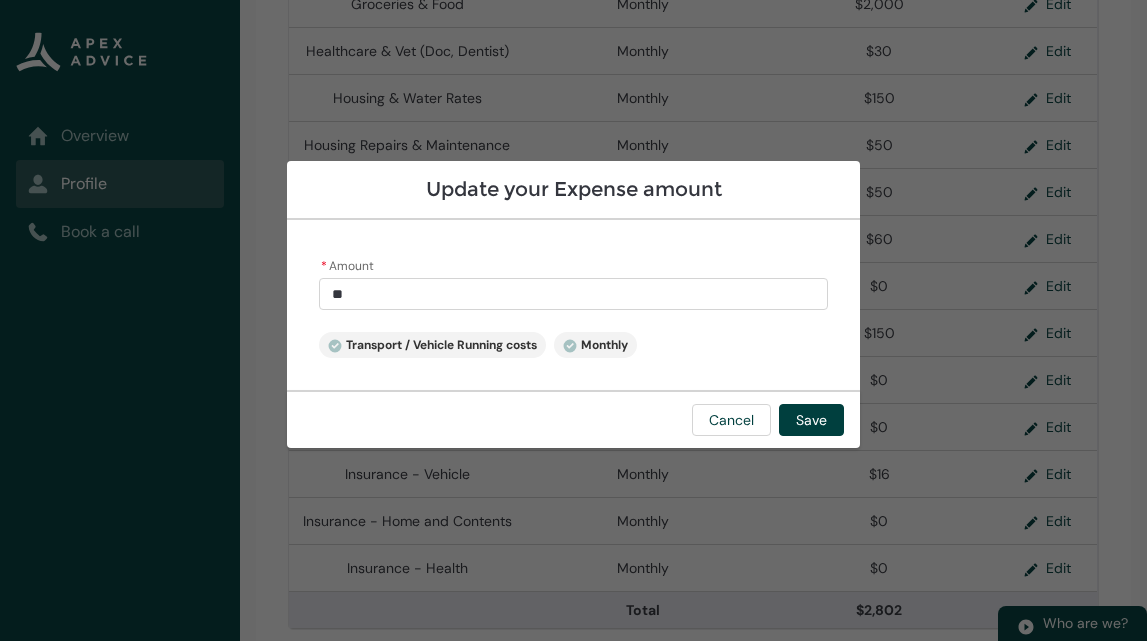 type on "3" 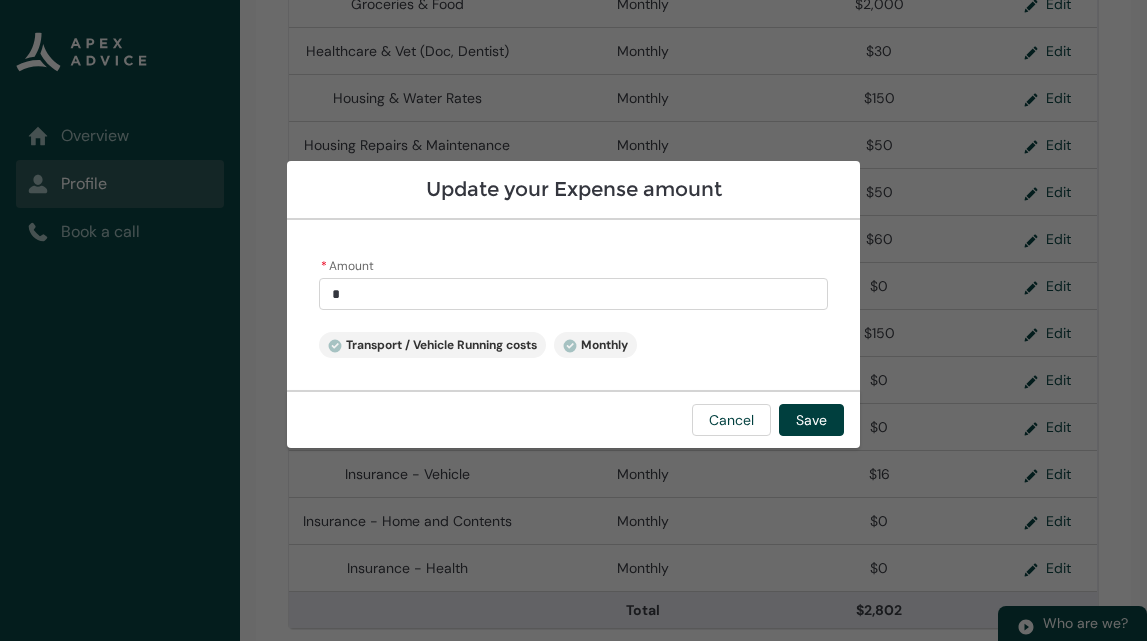 type 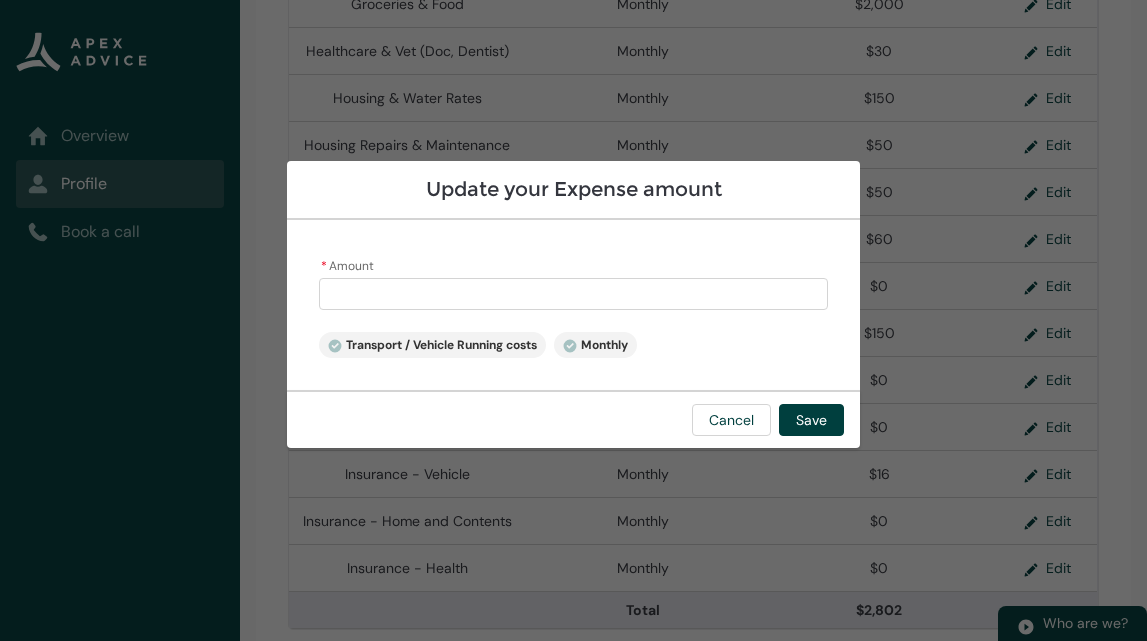 type on "4" 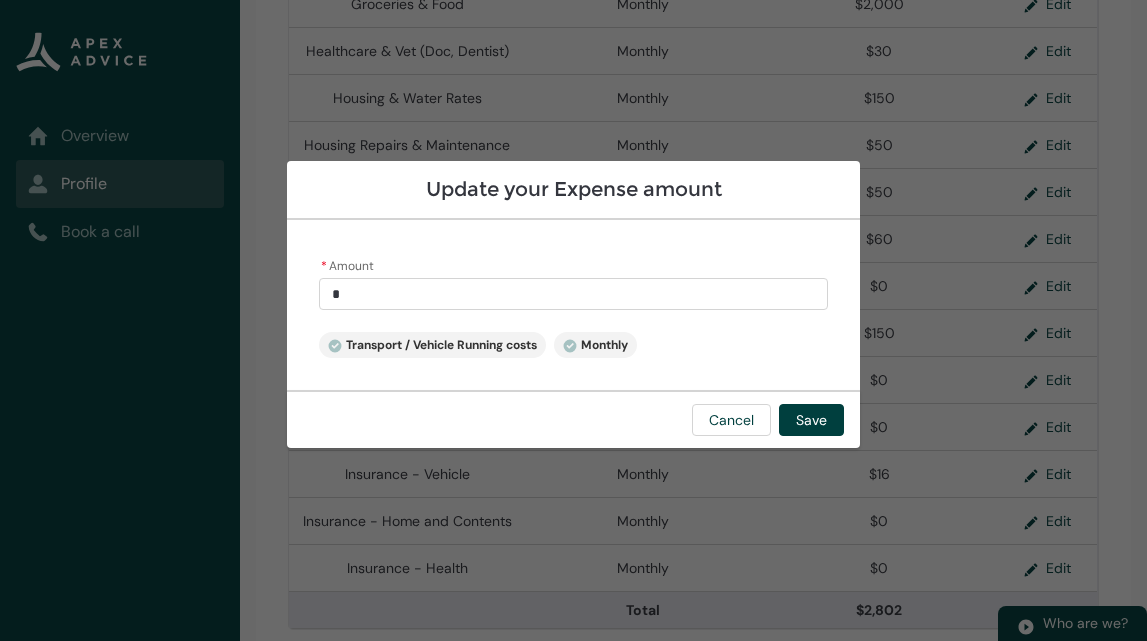 type on "40" 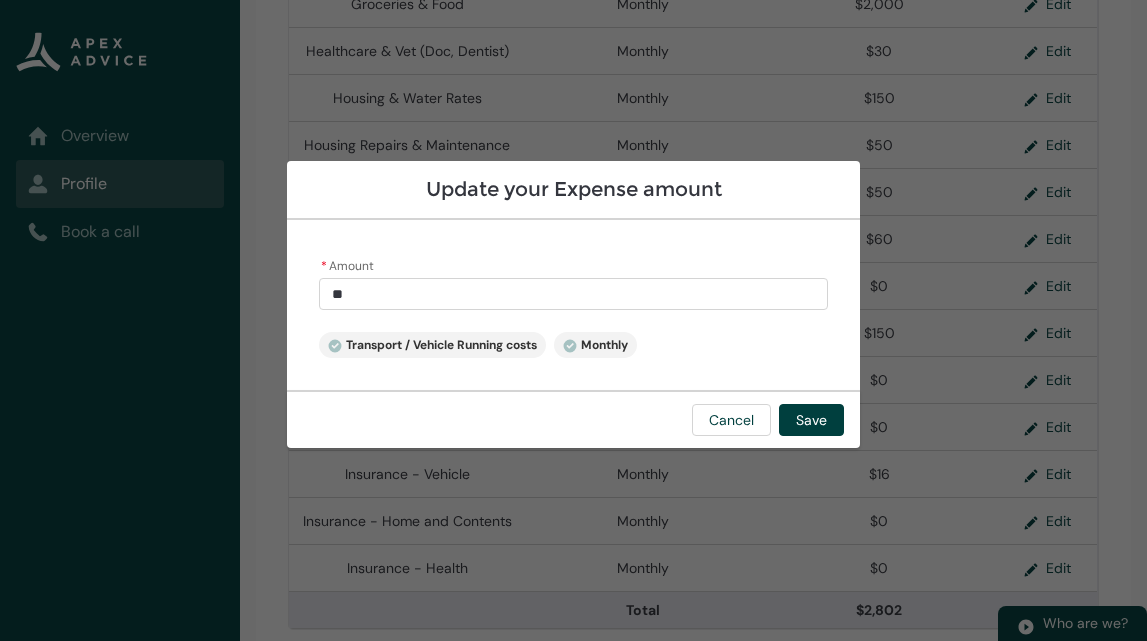 type on "400" 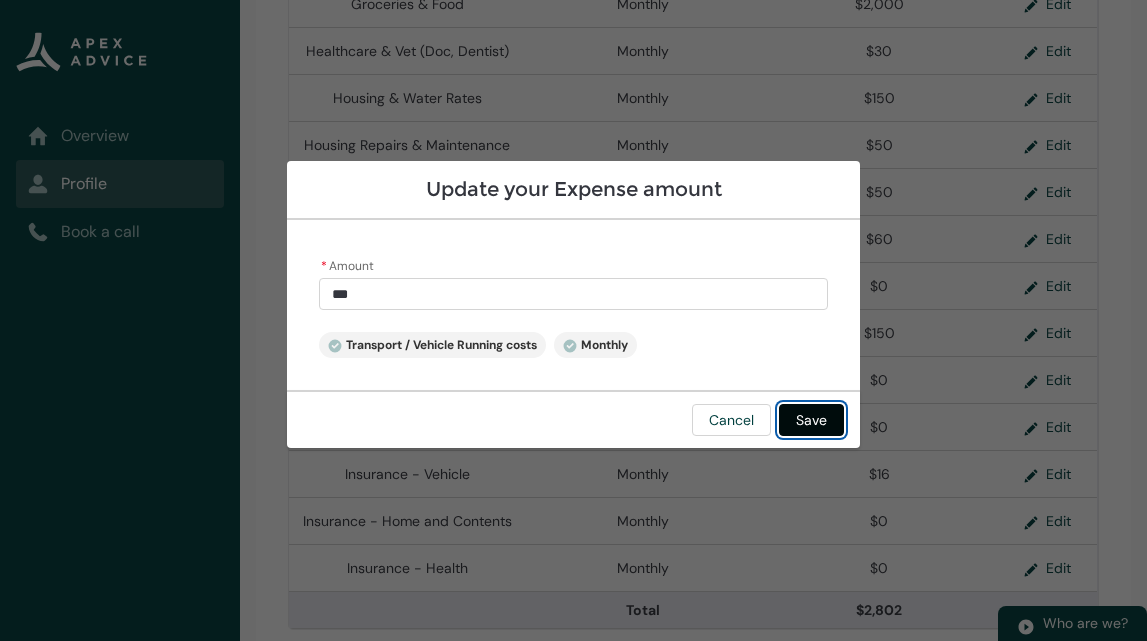 click on "Save" at bounding box center (811, 420) 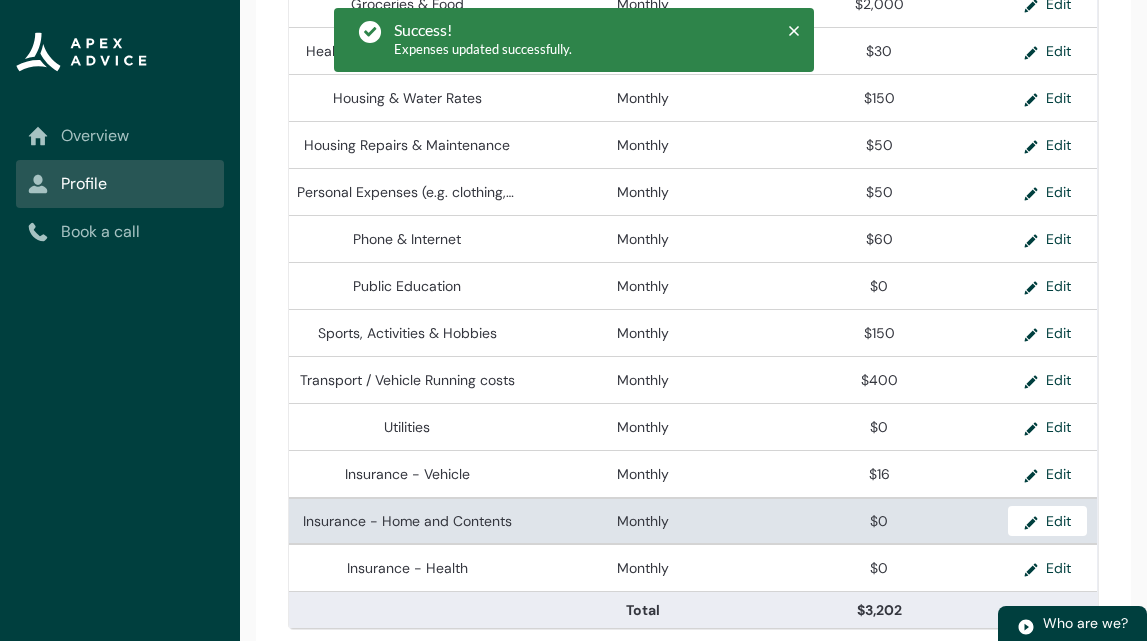 scroll, scrollTop: 783, scrollLeft: 0, axis: vertical 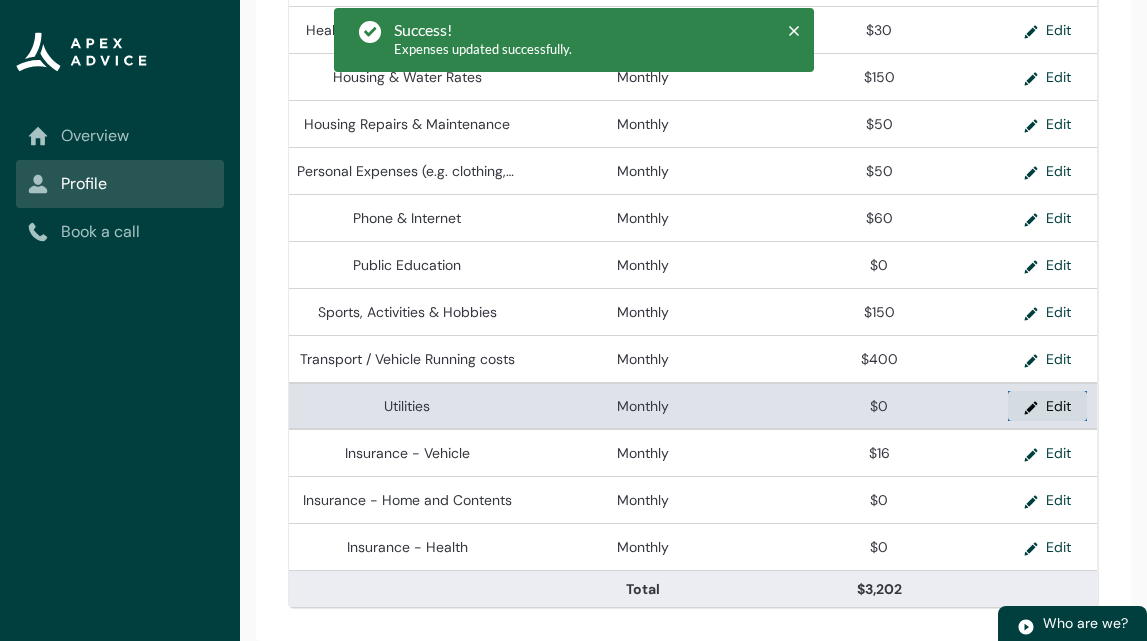 click on "Edit" at bounding box center [1047, 406] 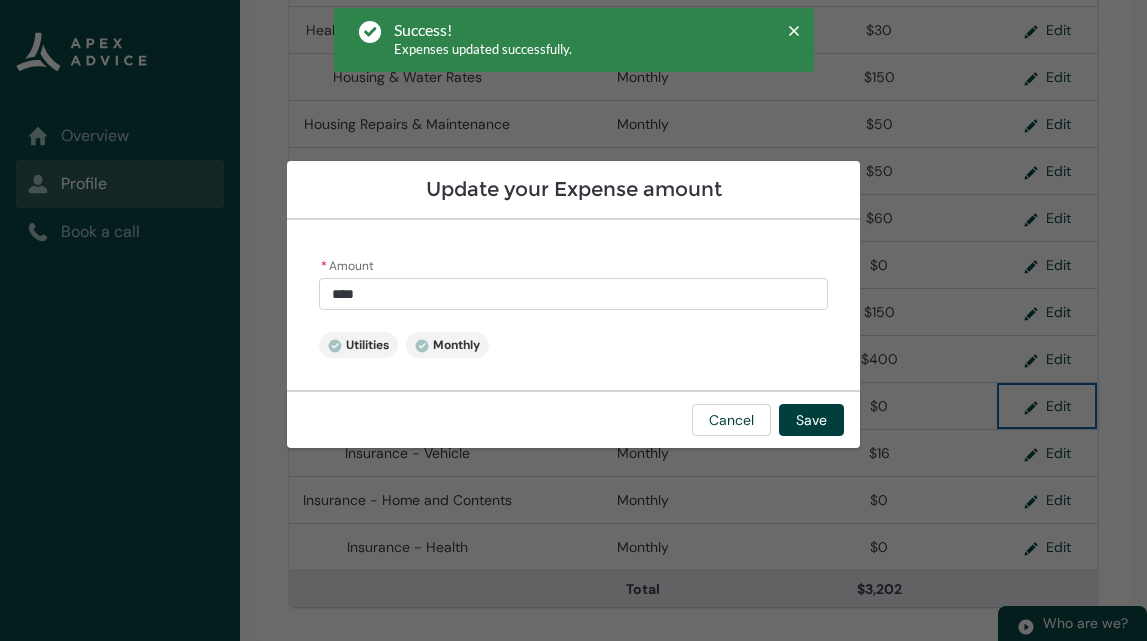 click on "****" at bounding box center (574, 294) 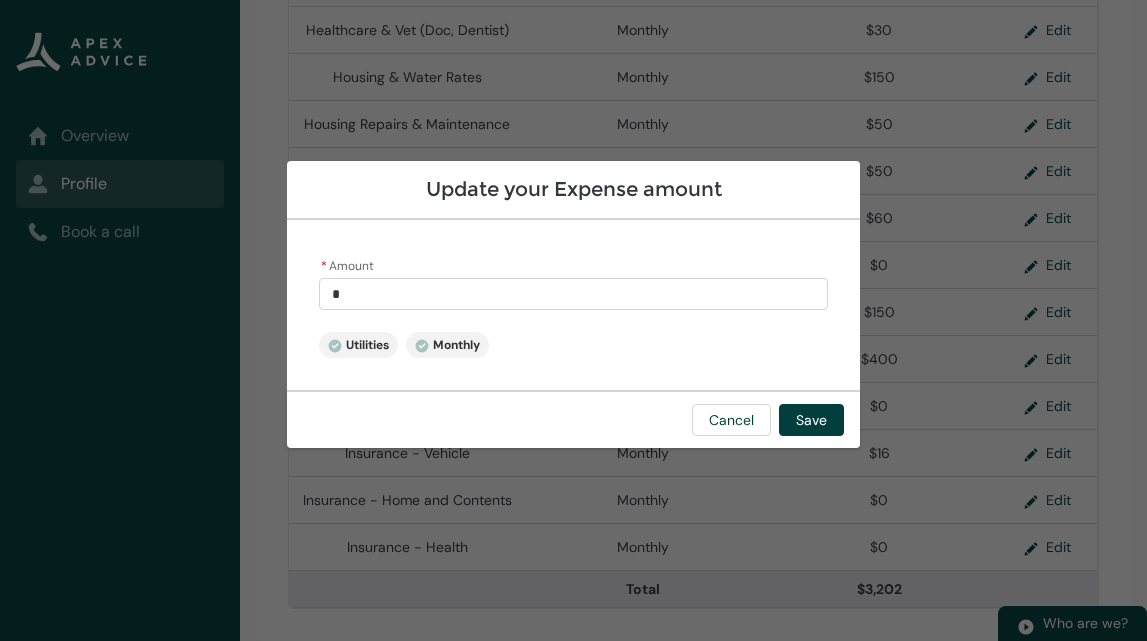 type 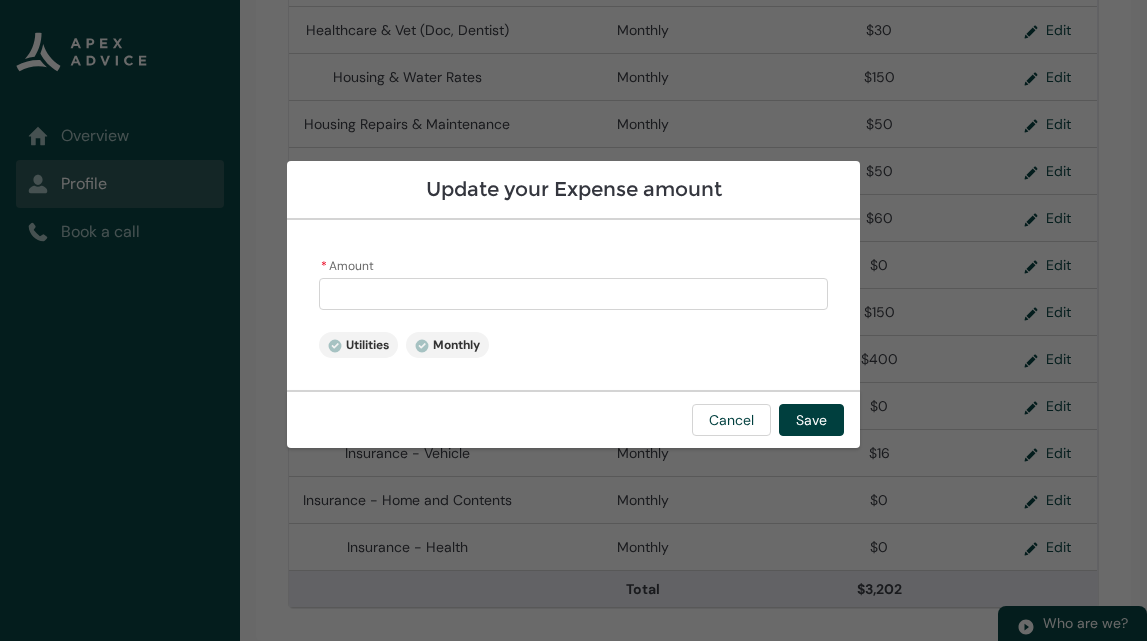 type on "5" 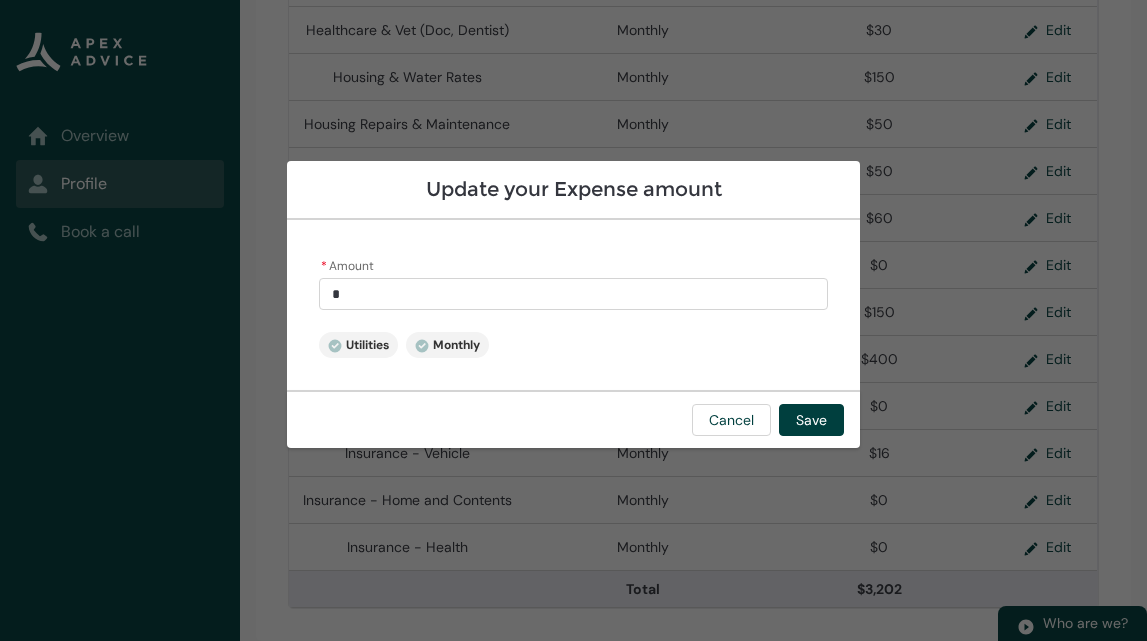 type on "50" 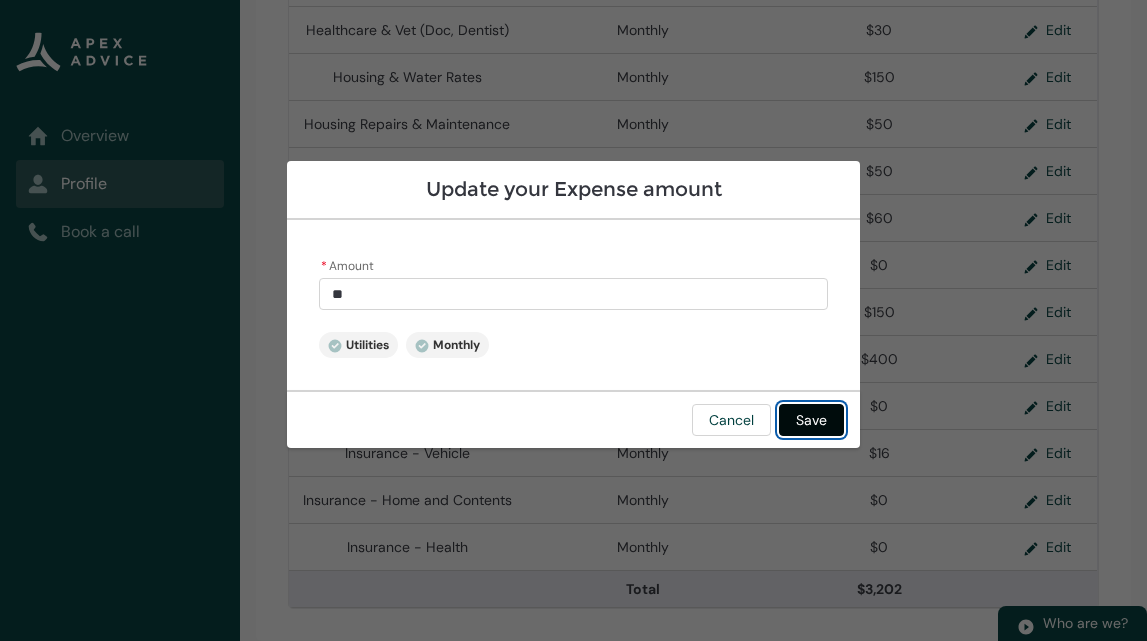click on "Save" at bounding box center [811, 420] 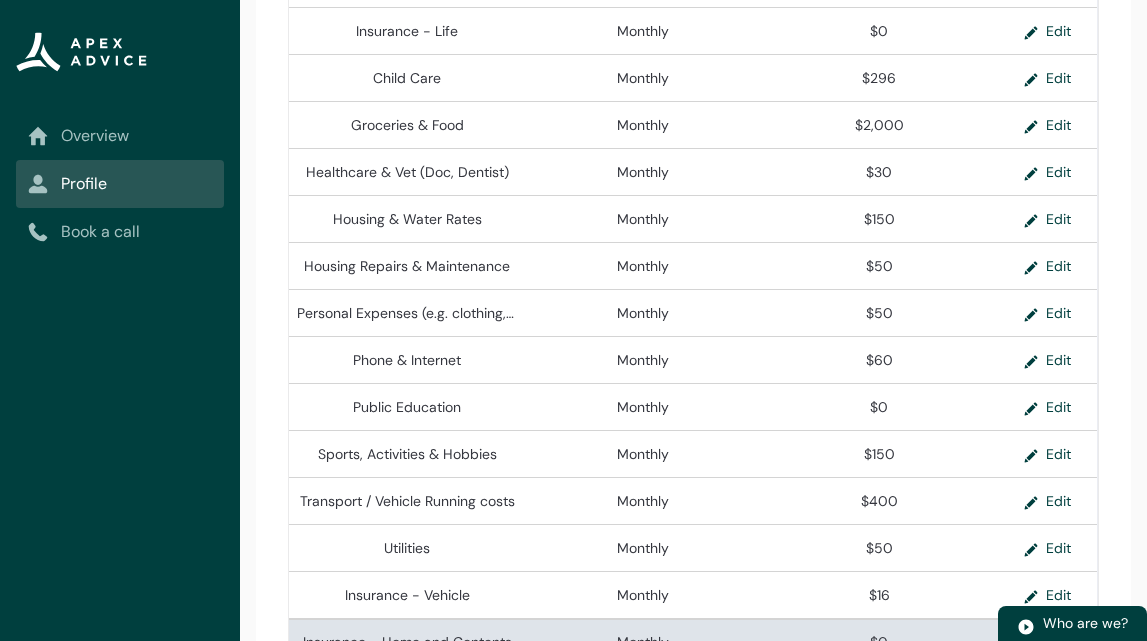 scroll, scrollTop: 783, scrollLeft: 0, axis: vertical 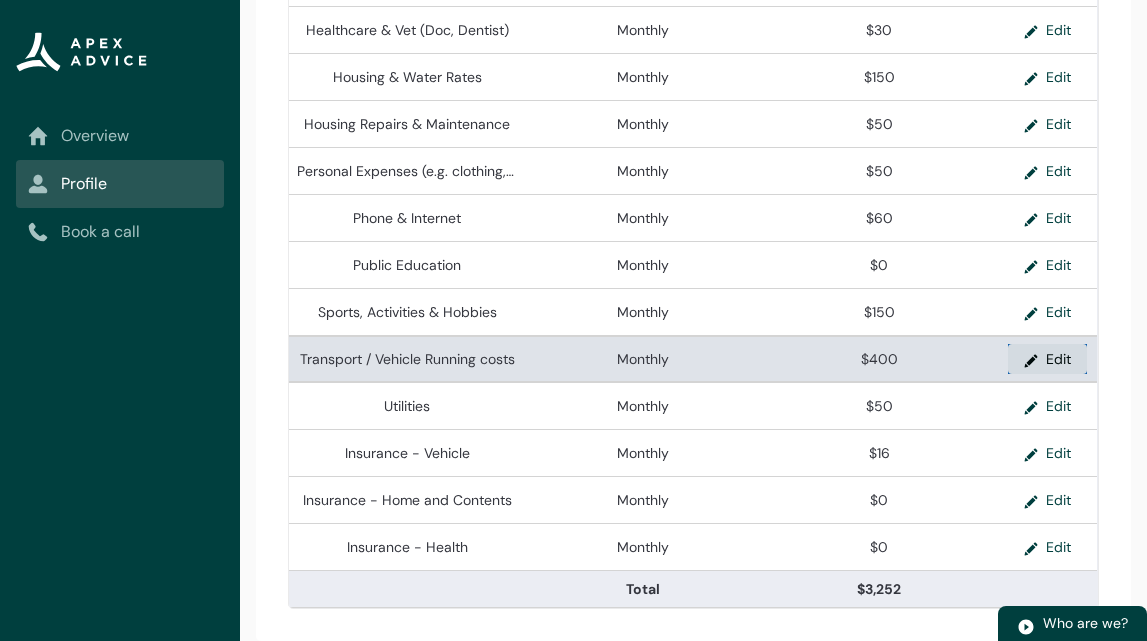 click on "Edit" at bounding box center (1047, 359) 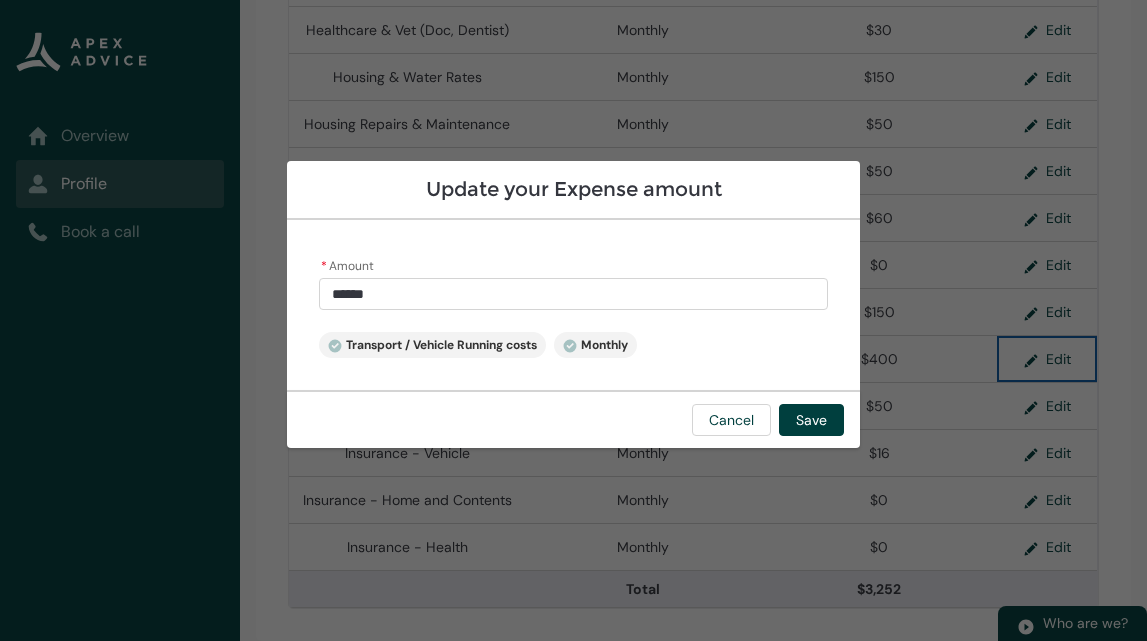 click on "******" at bounding box center [574, 294] 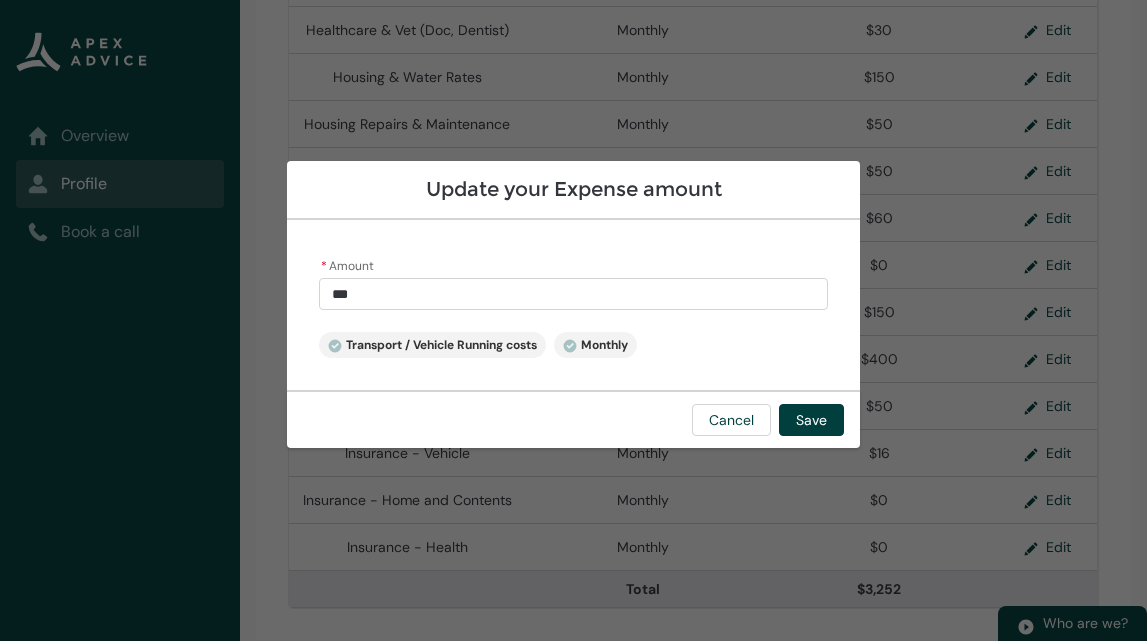 type on "40" 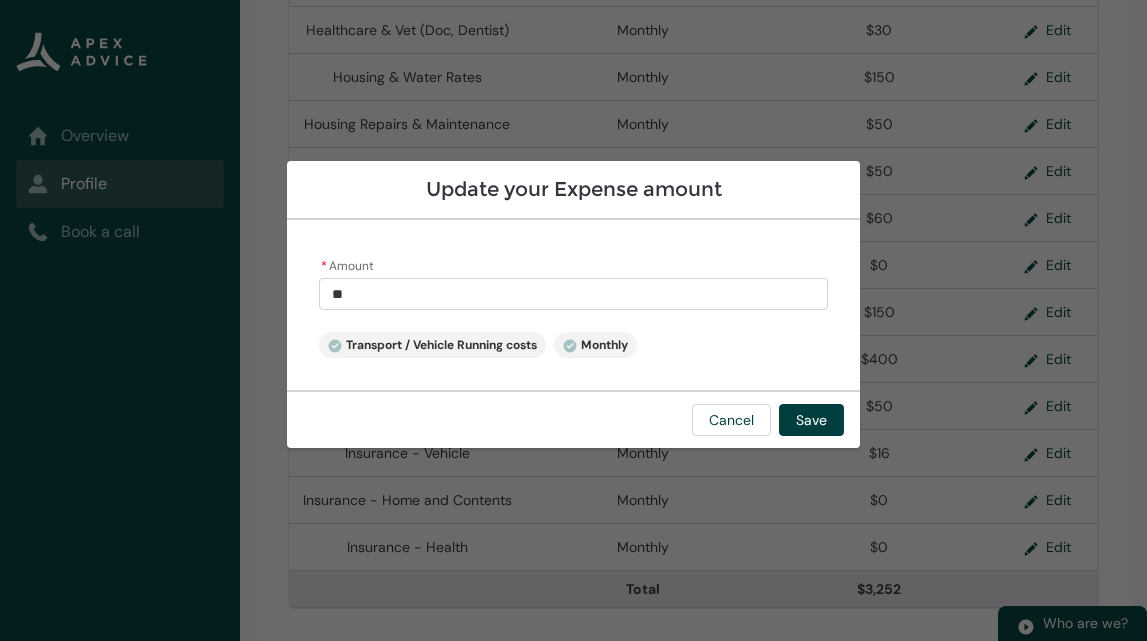 type on "4" 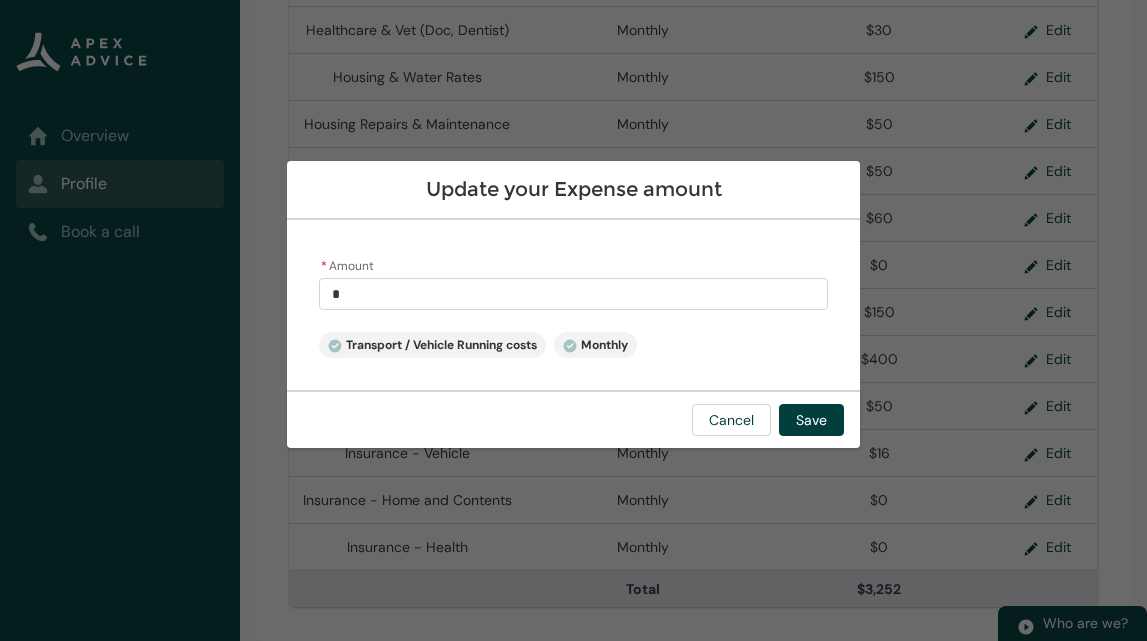 type 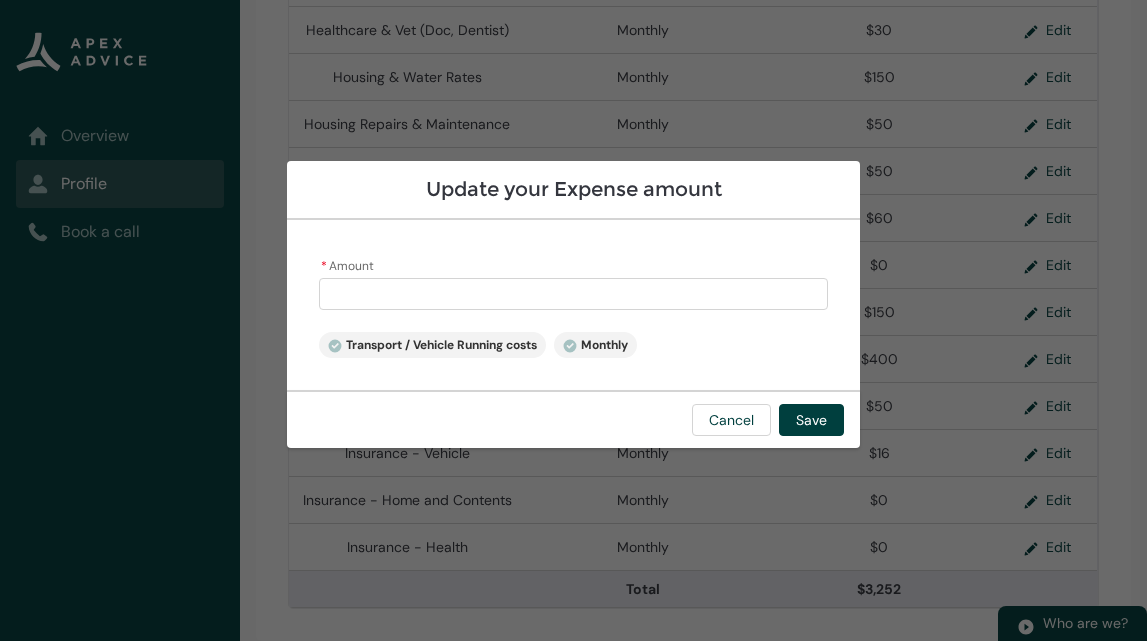 type on "5" 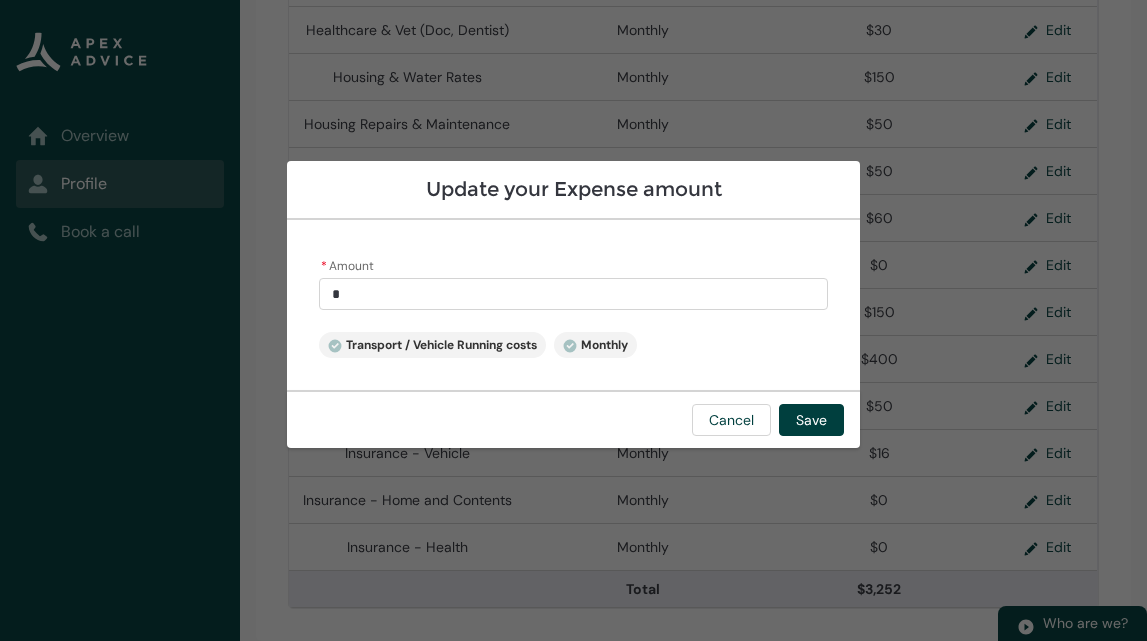 type on "50" 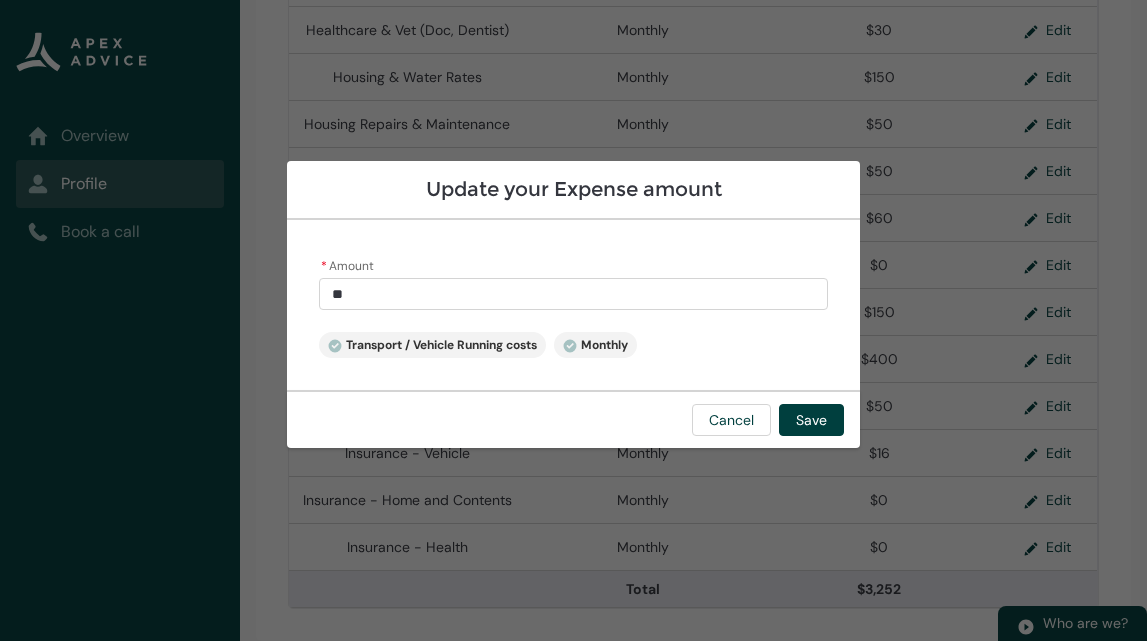 type on "500" 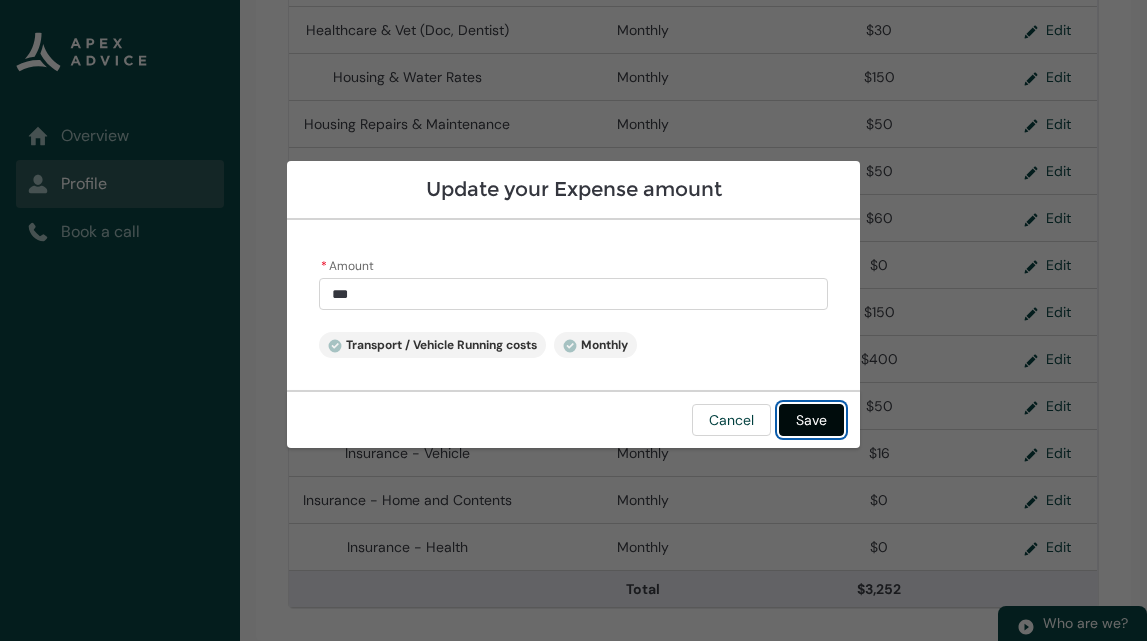 click on "Save" at bounding box center [811, 420] 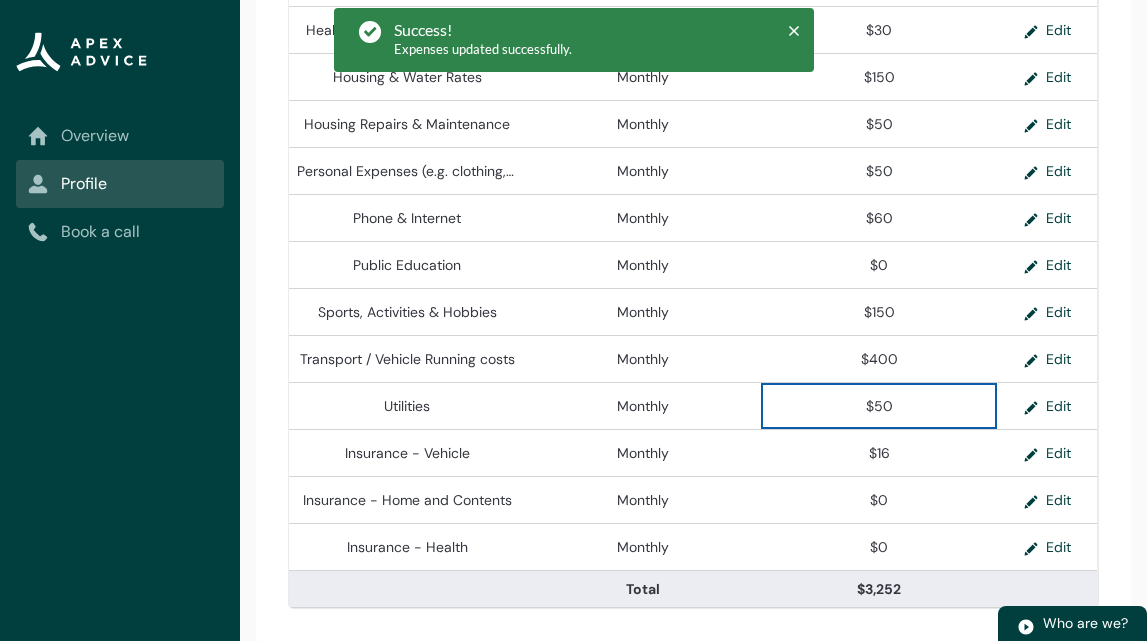 click on "$50" at bounding box center [879, 405] 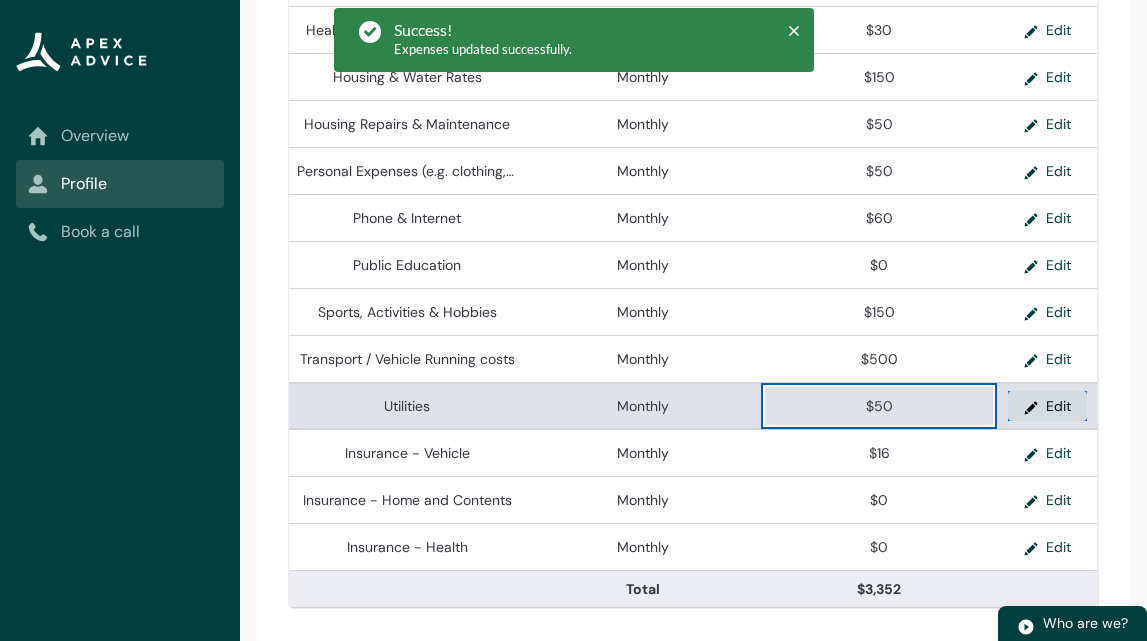 click on "Edit" at bounding box center (1047, 406) 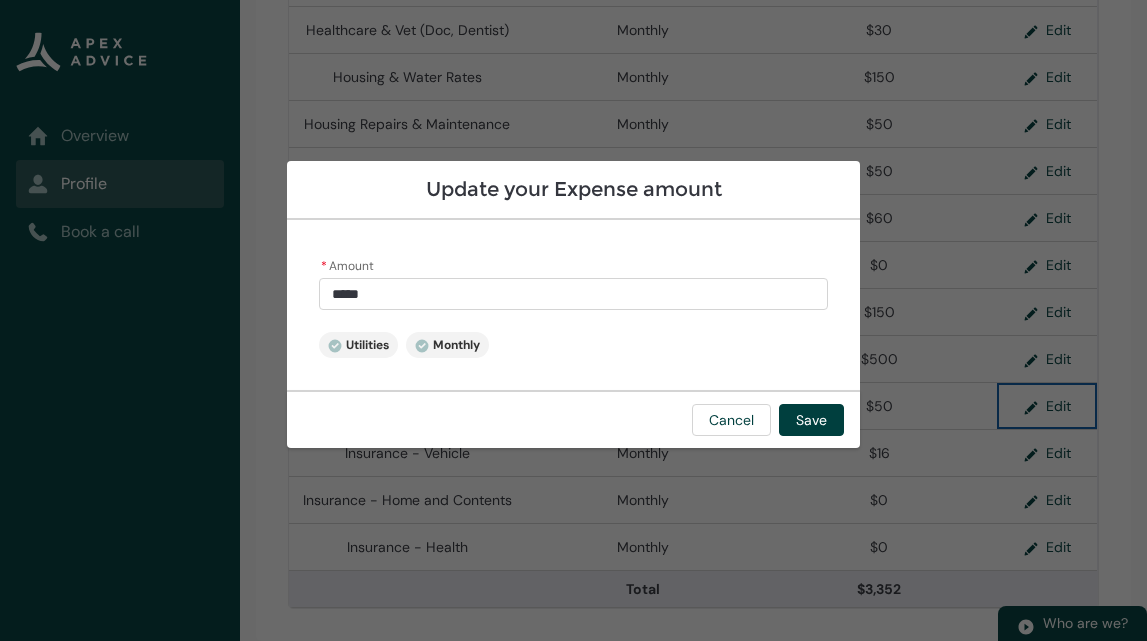 click on "*****" at bounding box center [574, 294] 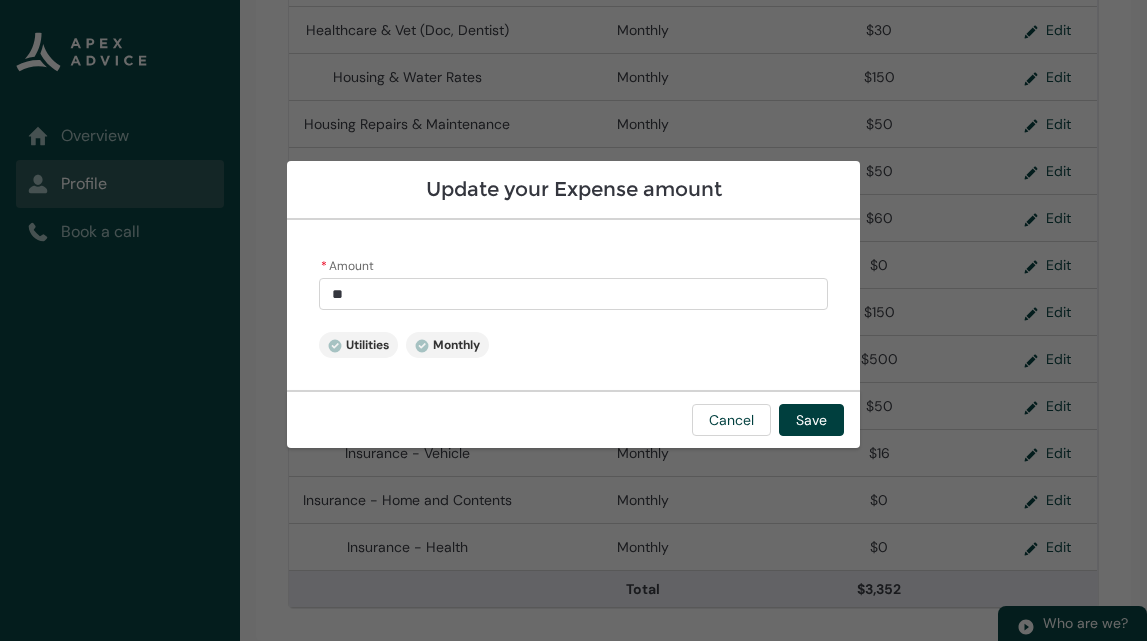 type on "5" 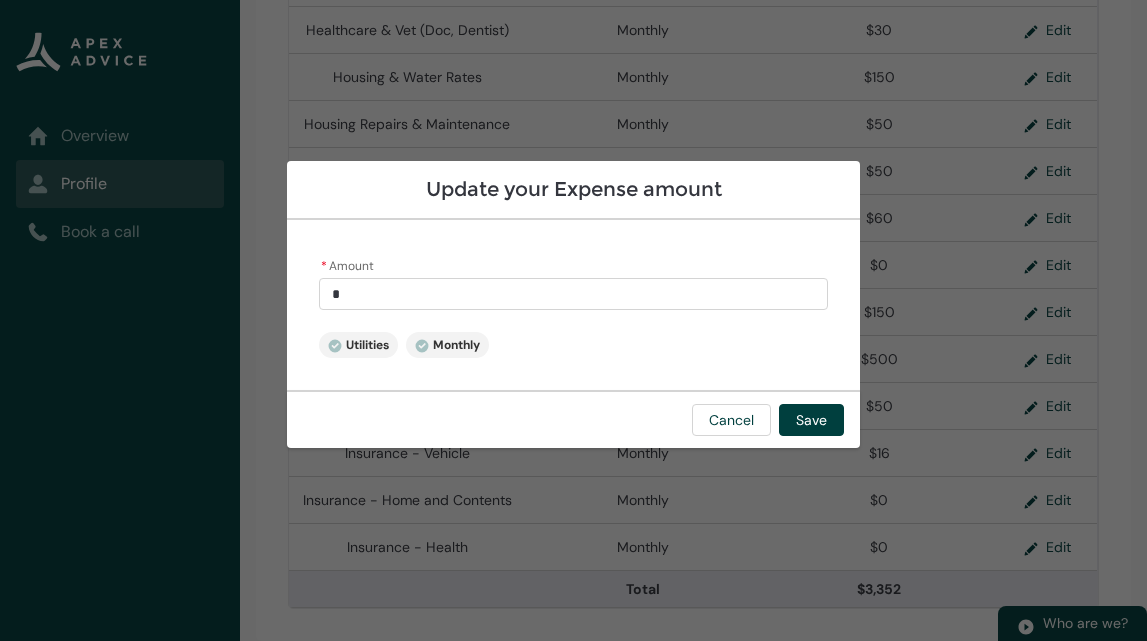 type 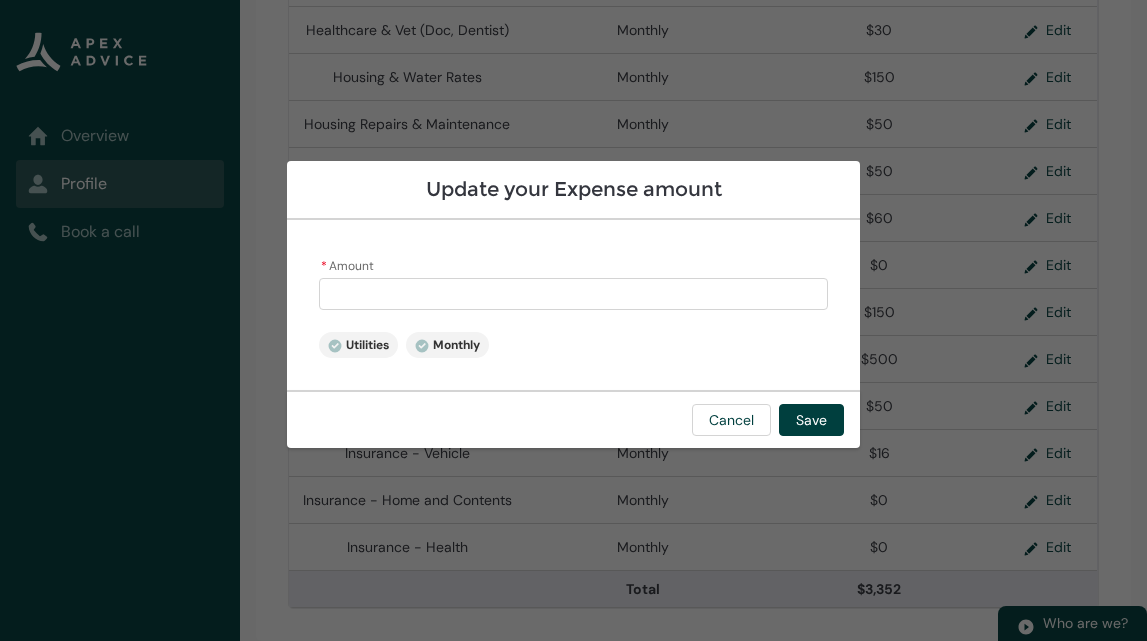 type on "1" 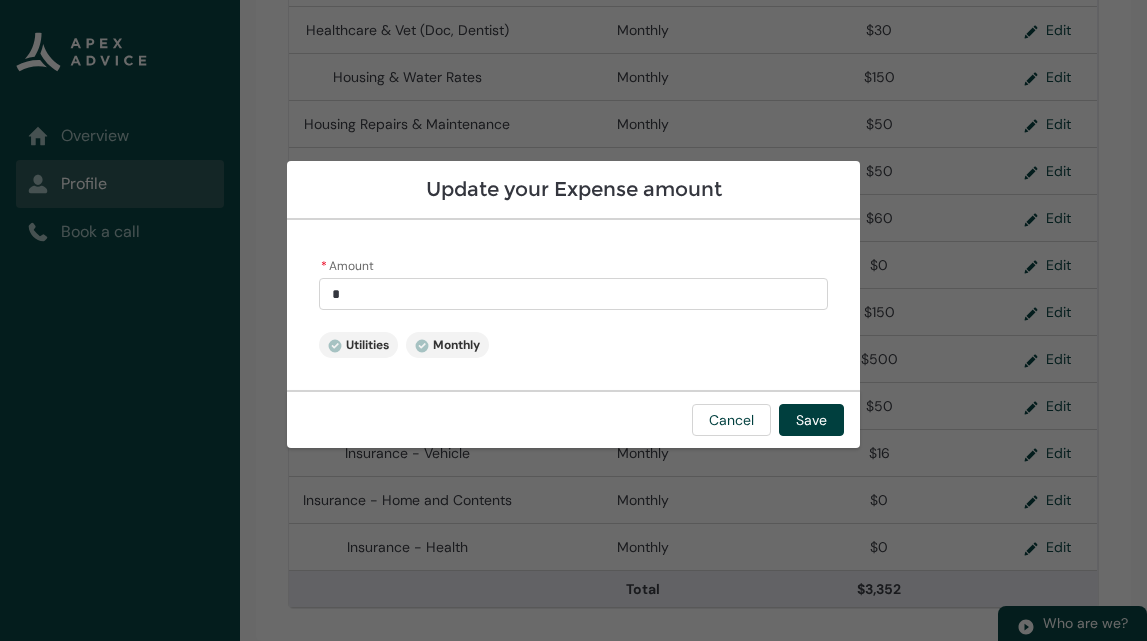 type on "10" 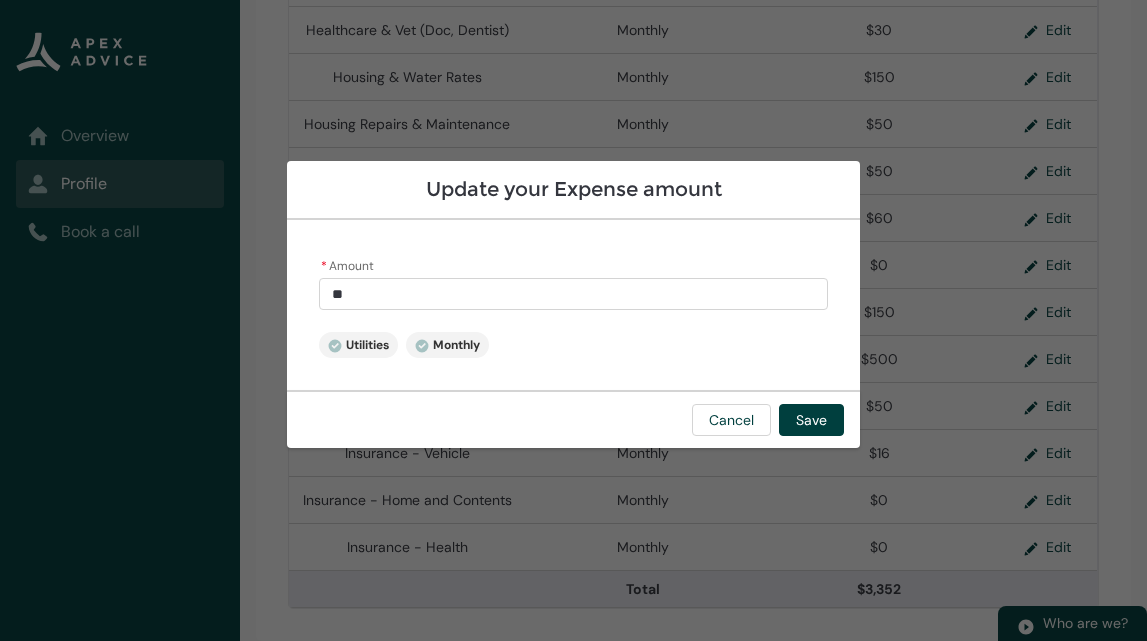 type on "100" 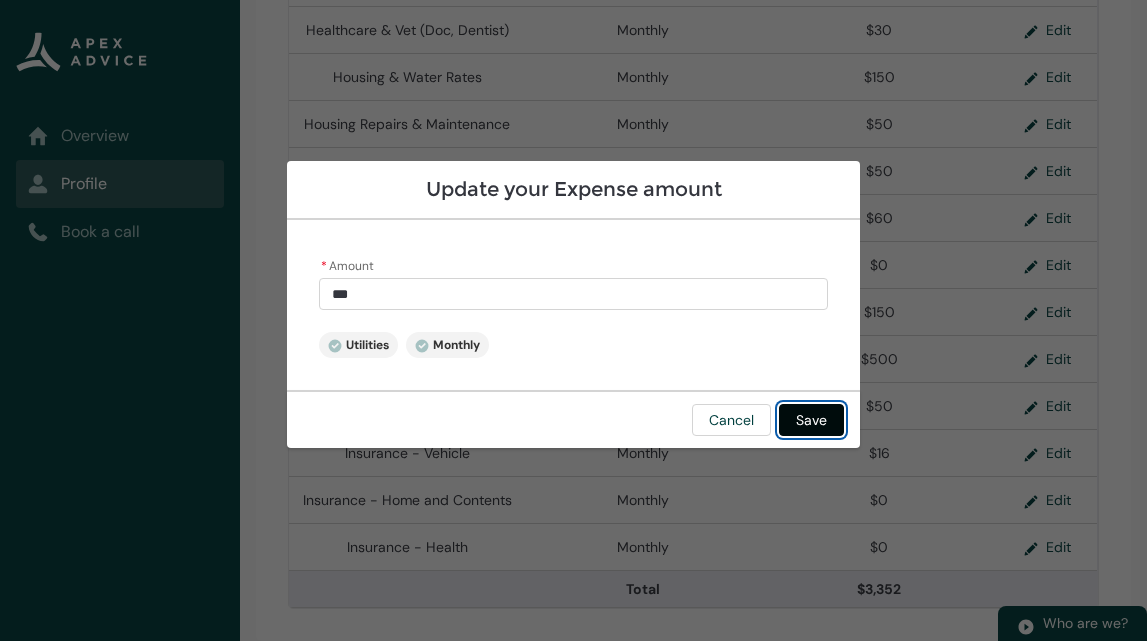type on "******" 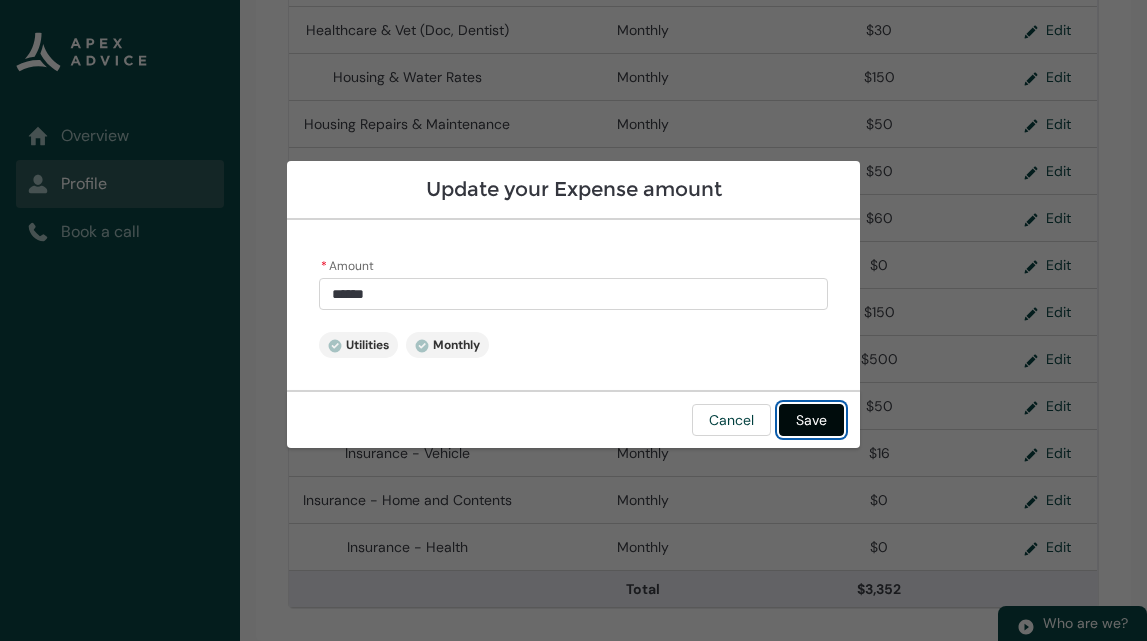 click on "Save" at bounding box center (811, 420) 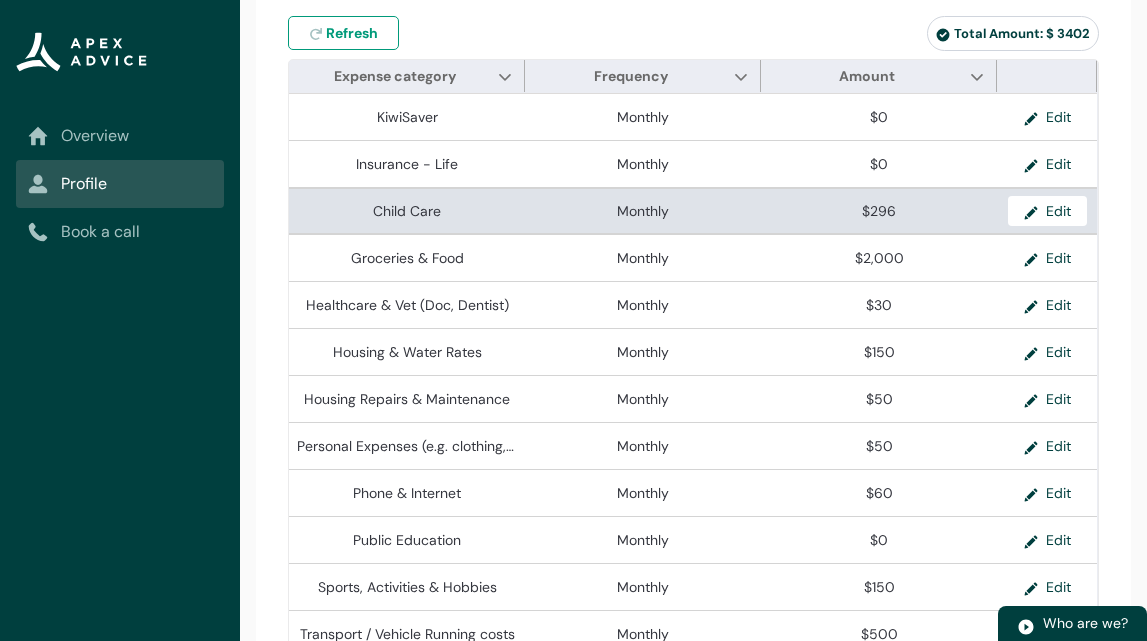 scroll, scrollTop: 501, scrollLeft: 0, axis: vertical 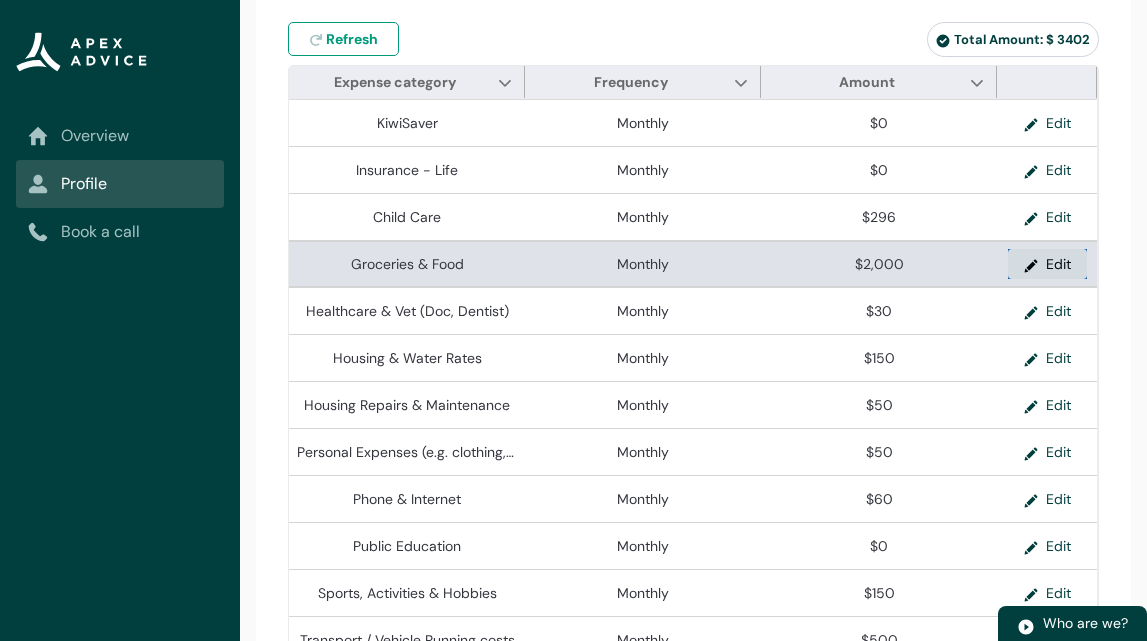 click on "Edit" at bounding box center (1047, 264) 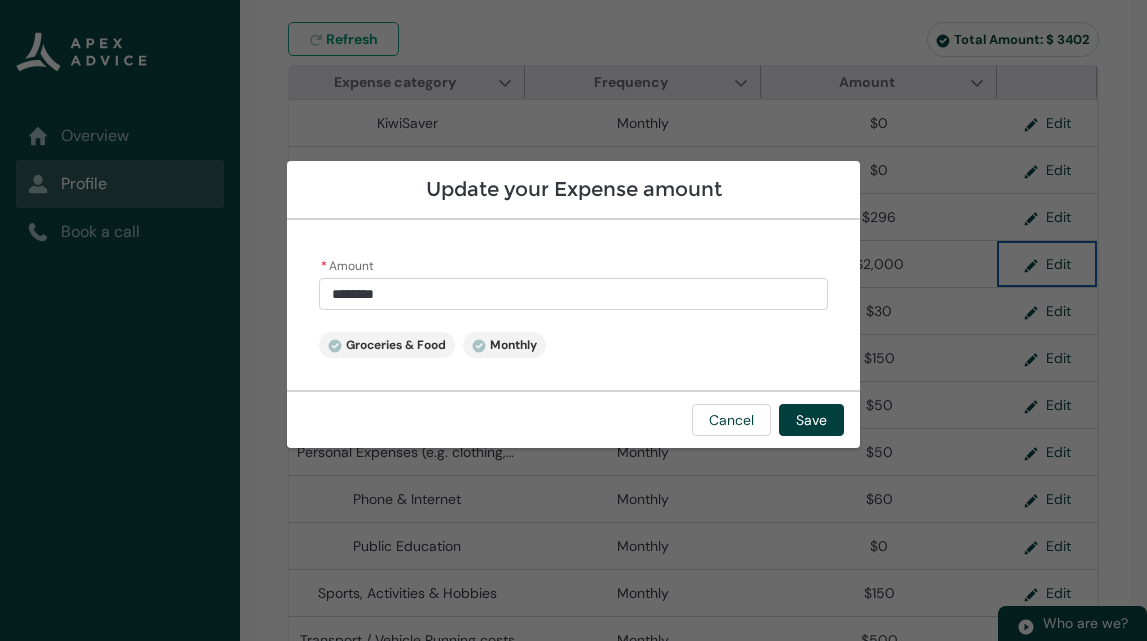 click on "********" at bounding box center [574, 294] 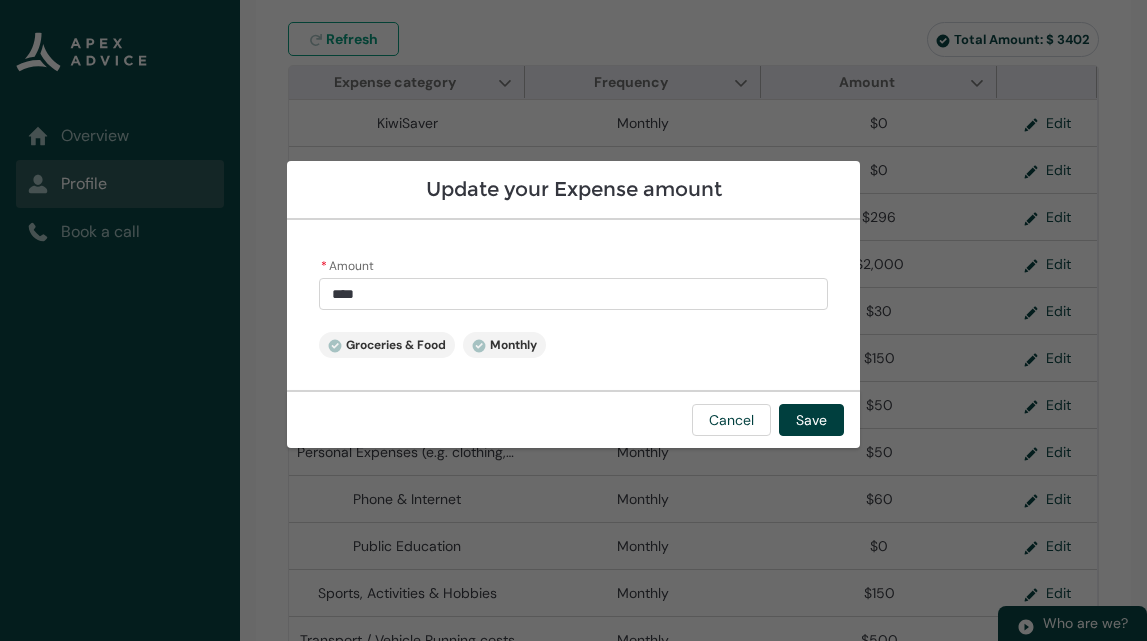 type on "200" 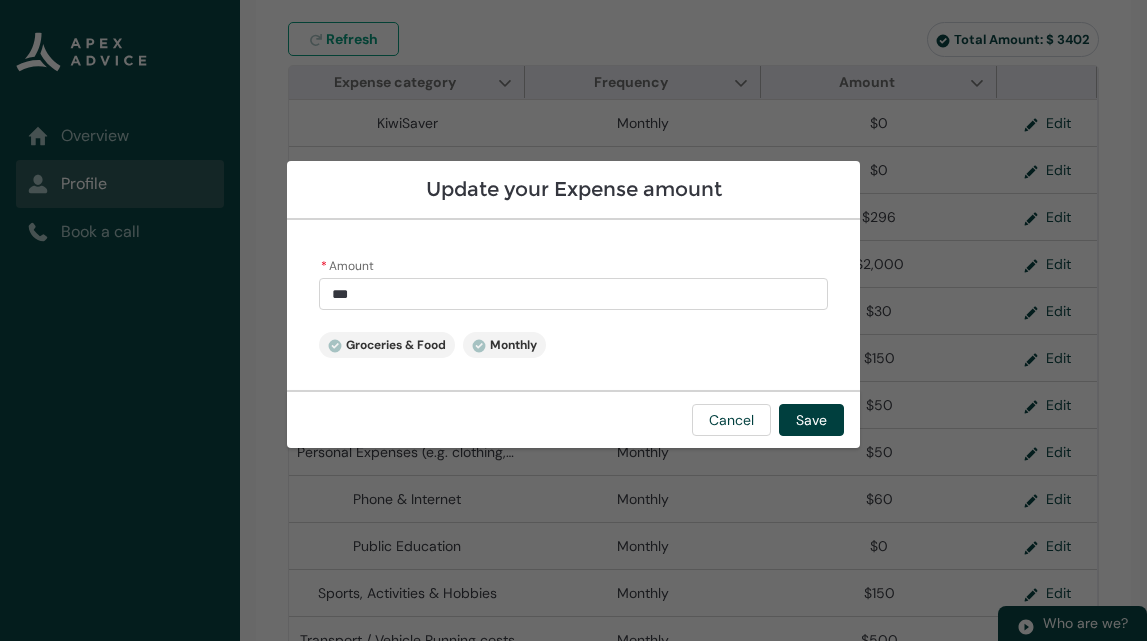 type on "20" 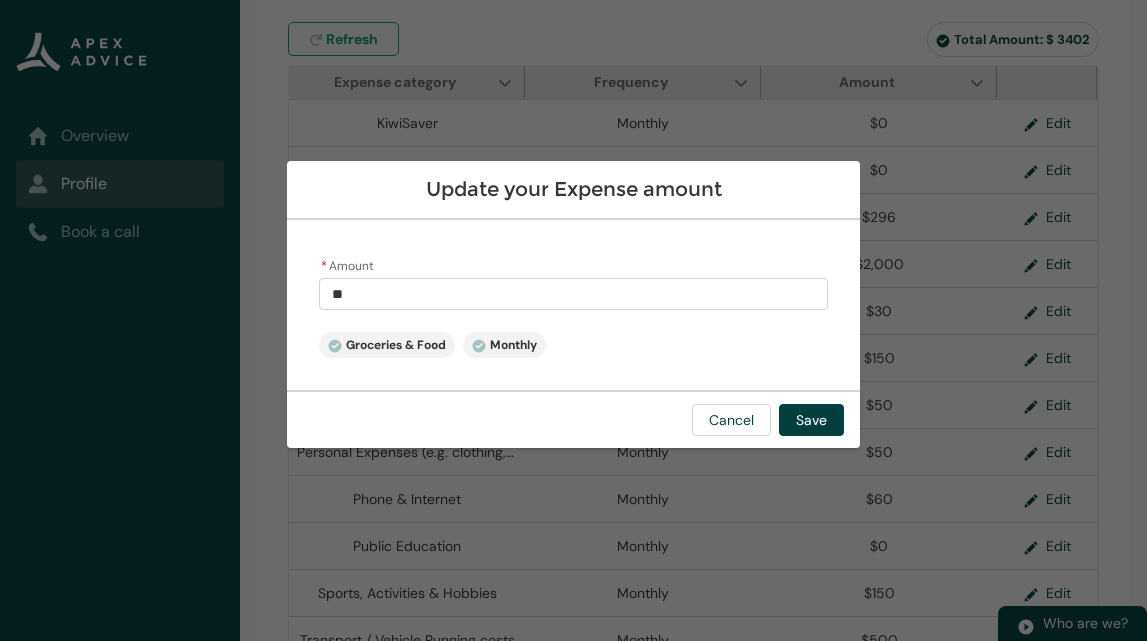 type on "2" 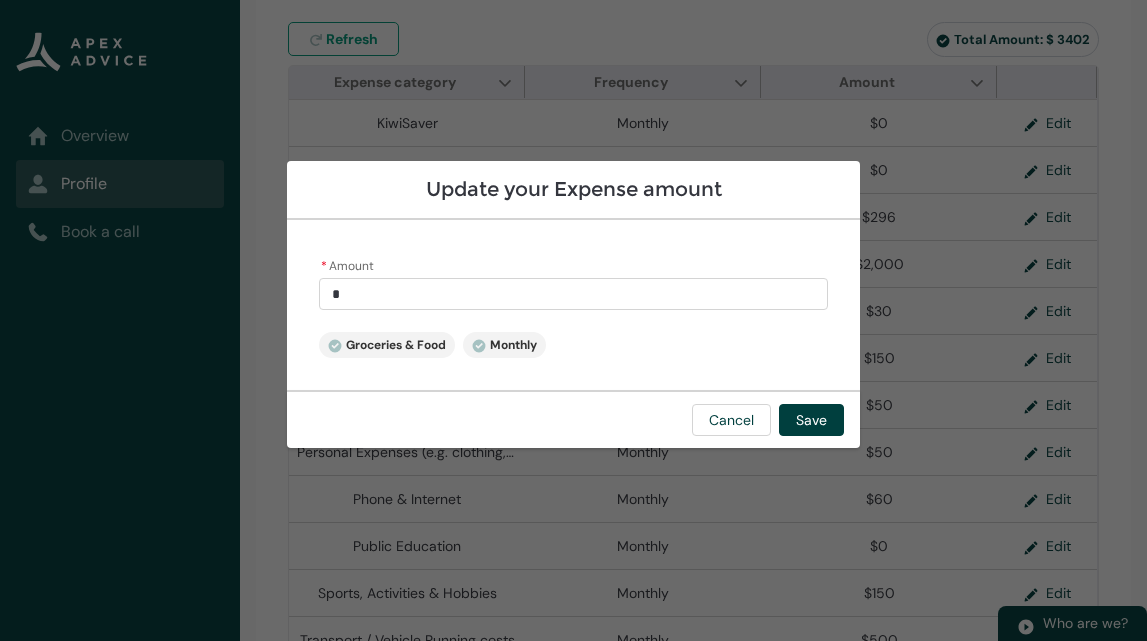 type on "25" 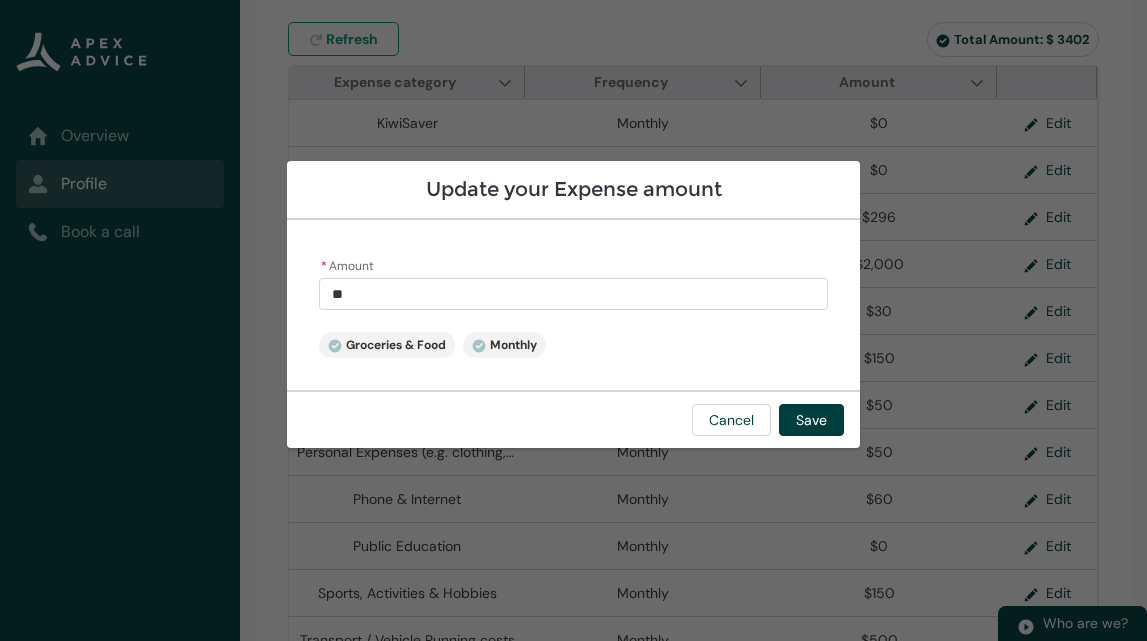 type on "250" 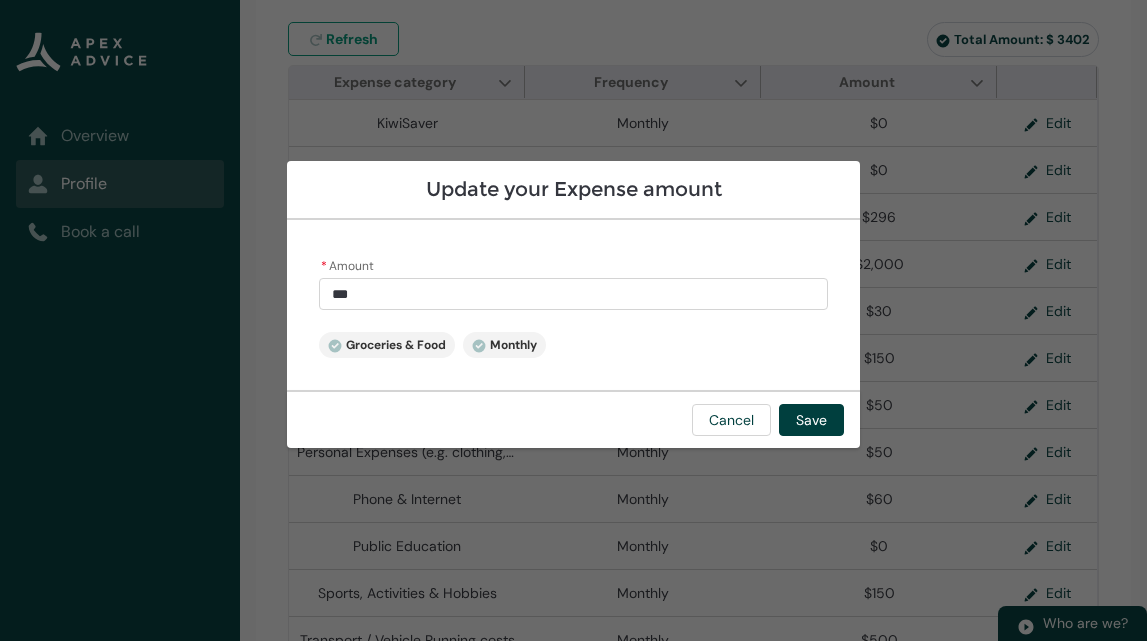 type on "2500" 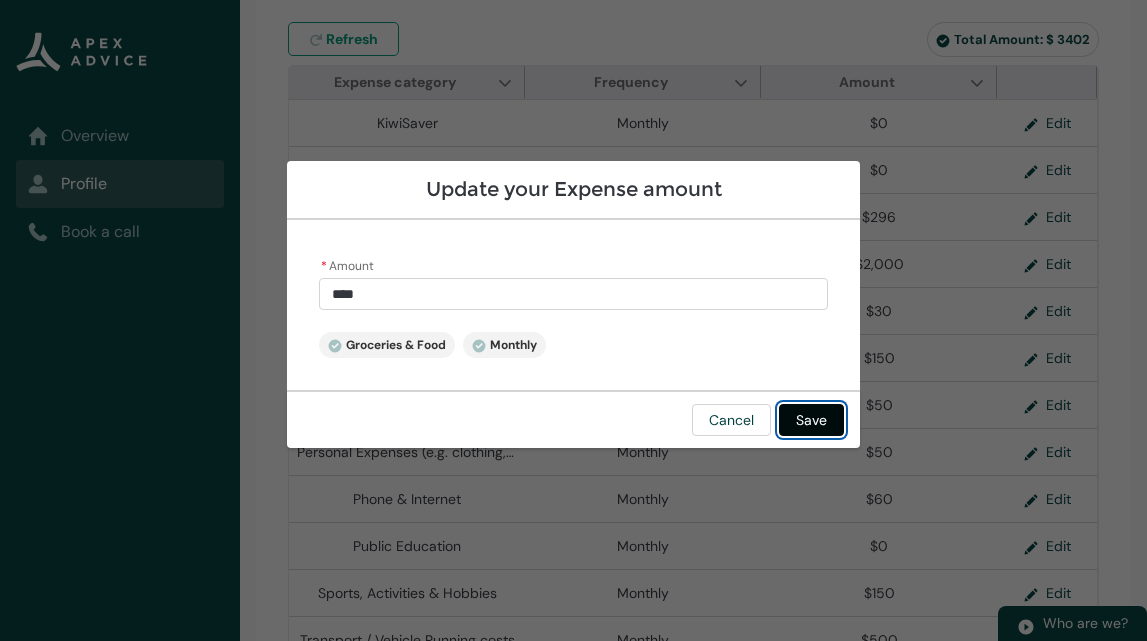 click on "Save" at bounding box center [811, 420] 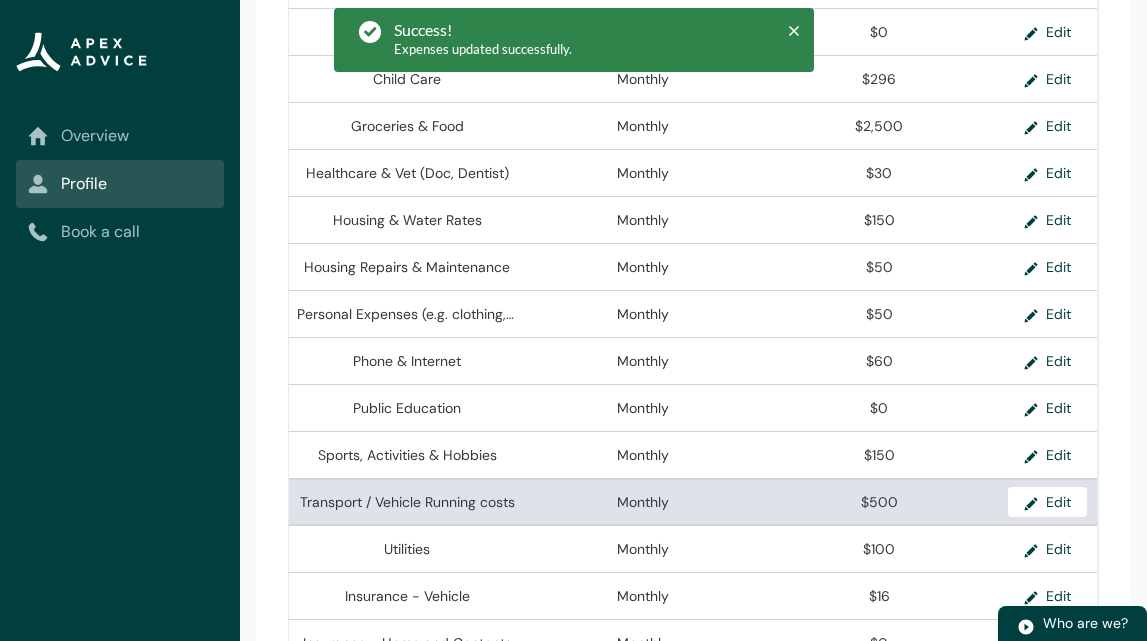 scroll, scrollTop: 587, scrollLeft: 0, axis: vertical 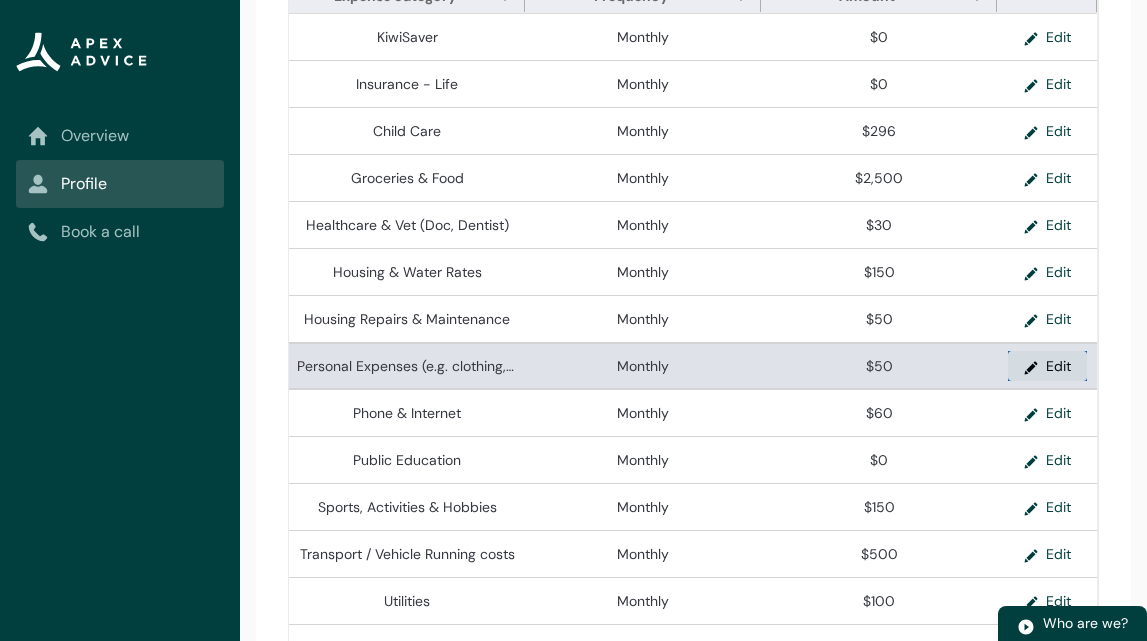 click on "Edit" at bounding box center [1047, 366] 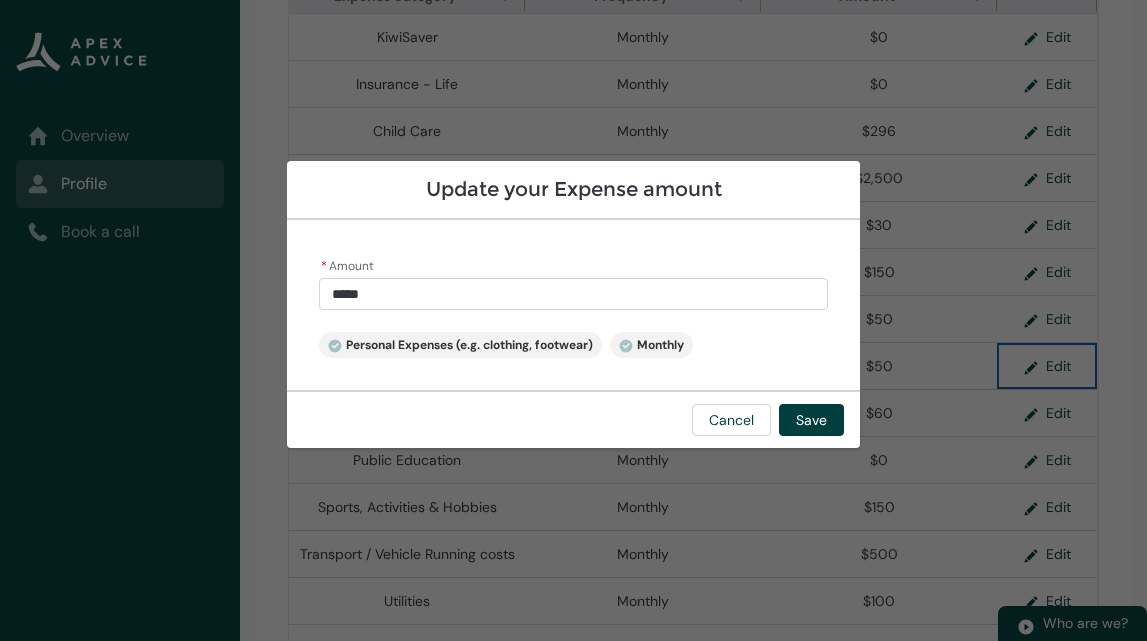 click on "*****" at bounding box center [574, 294] 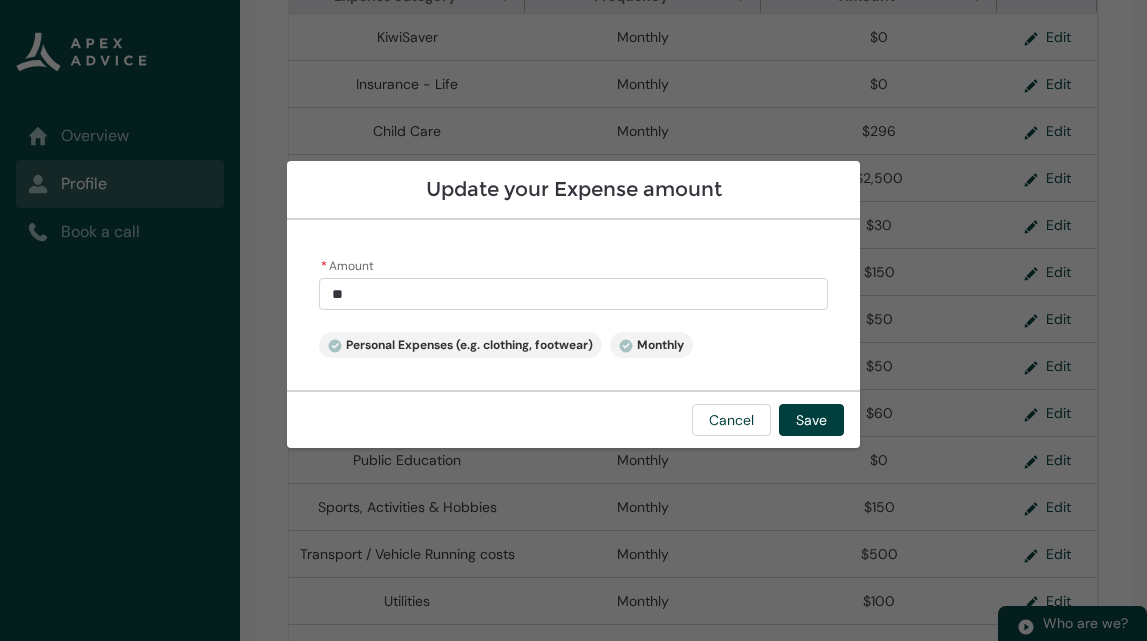 type on "5" 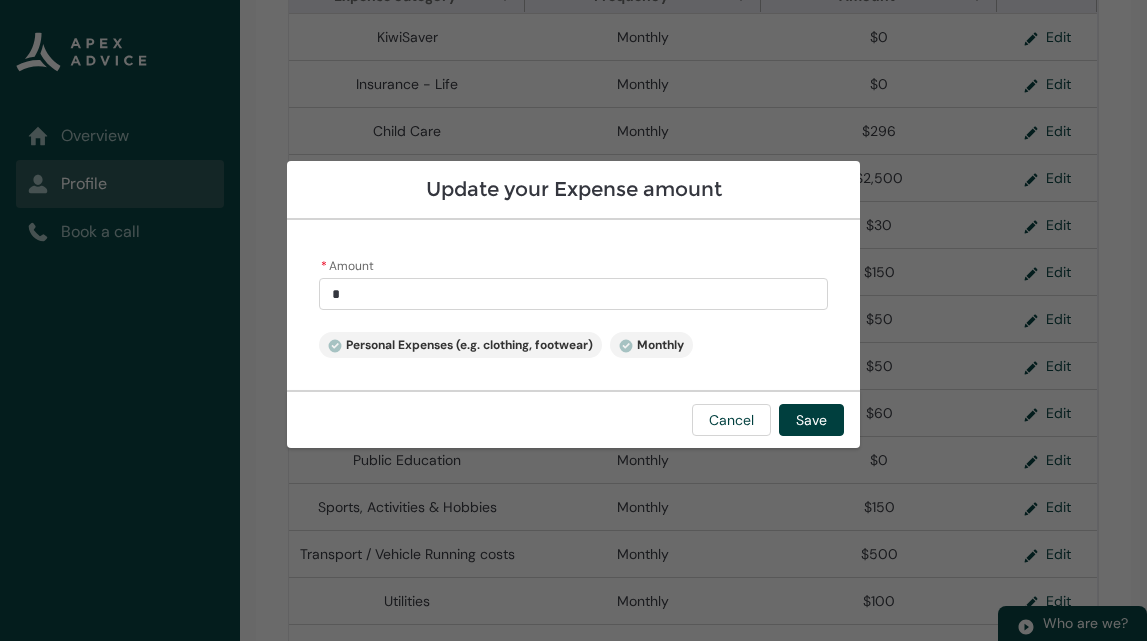 type 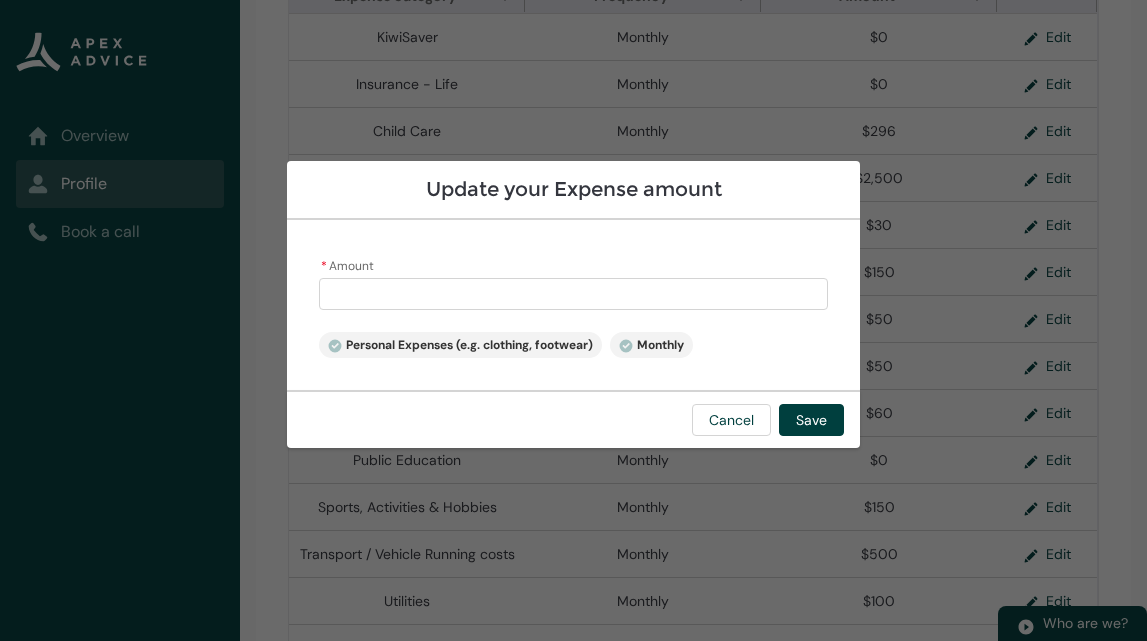 type on "1" 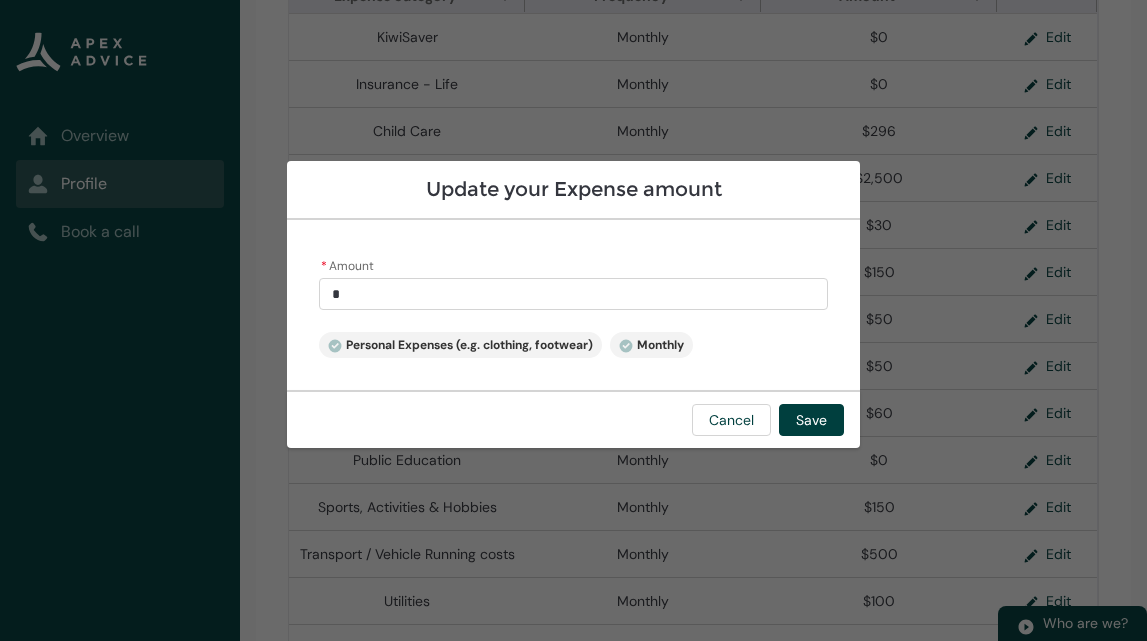 type on "10" 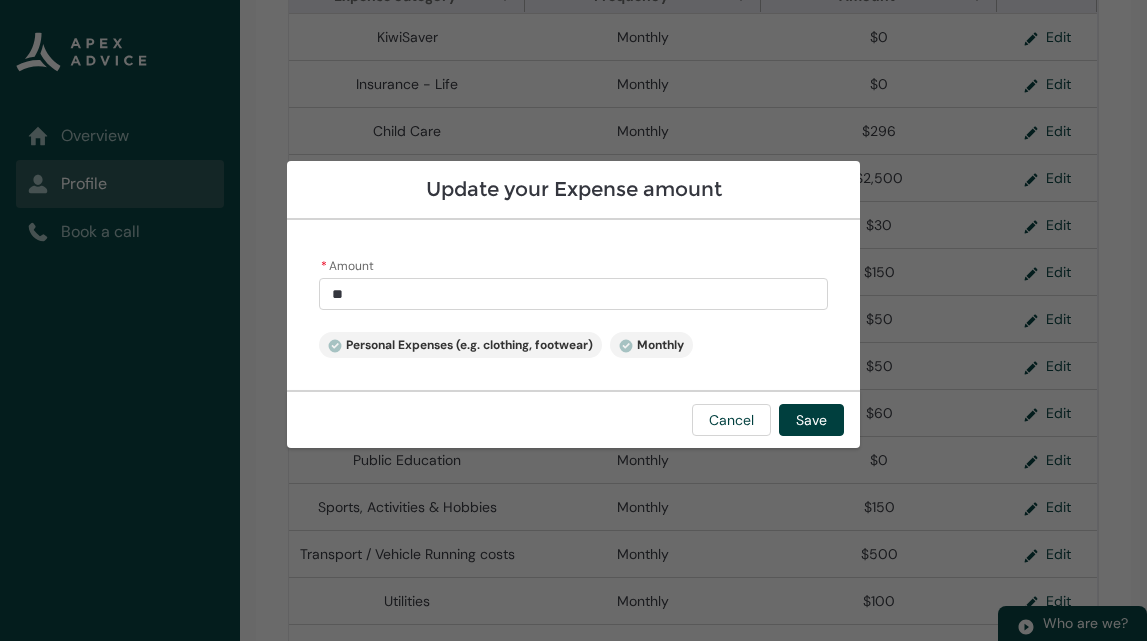 type on "100" 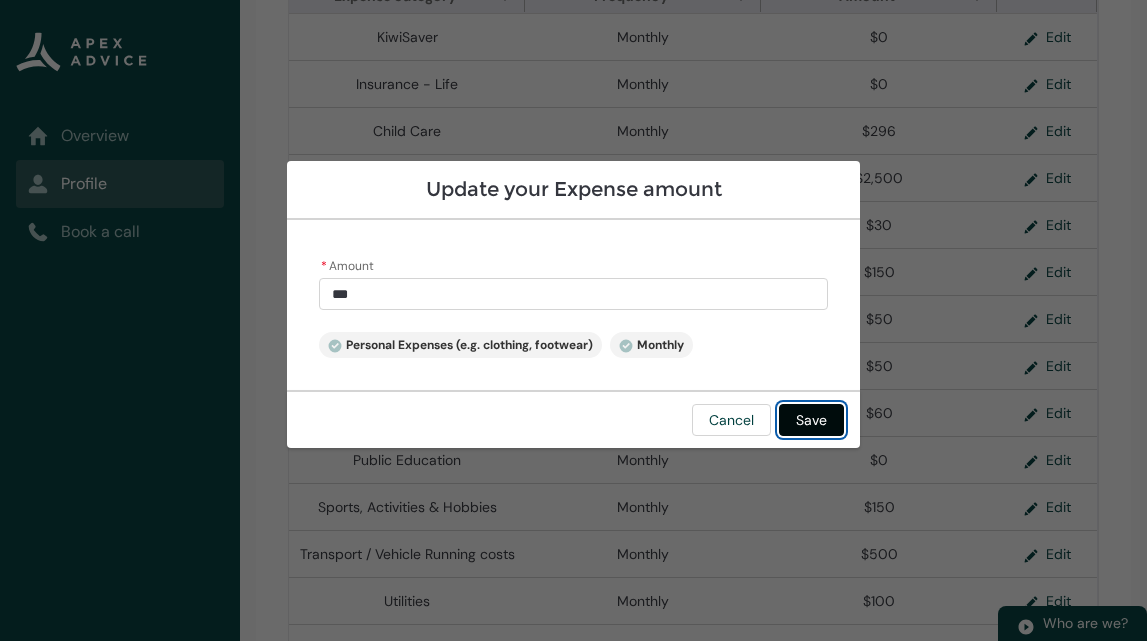 click on "Save" at bounding box center (811, 420) 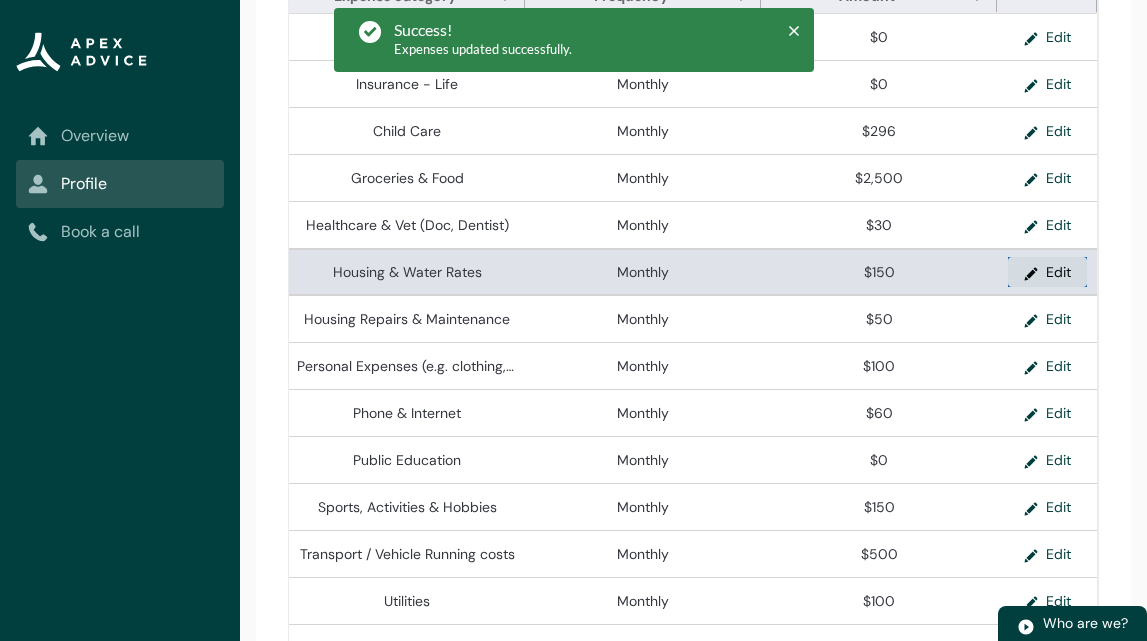 click on "Edit" at bounding box center (1047, 272) 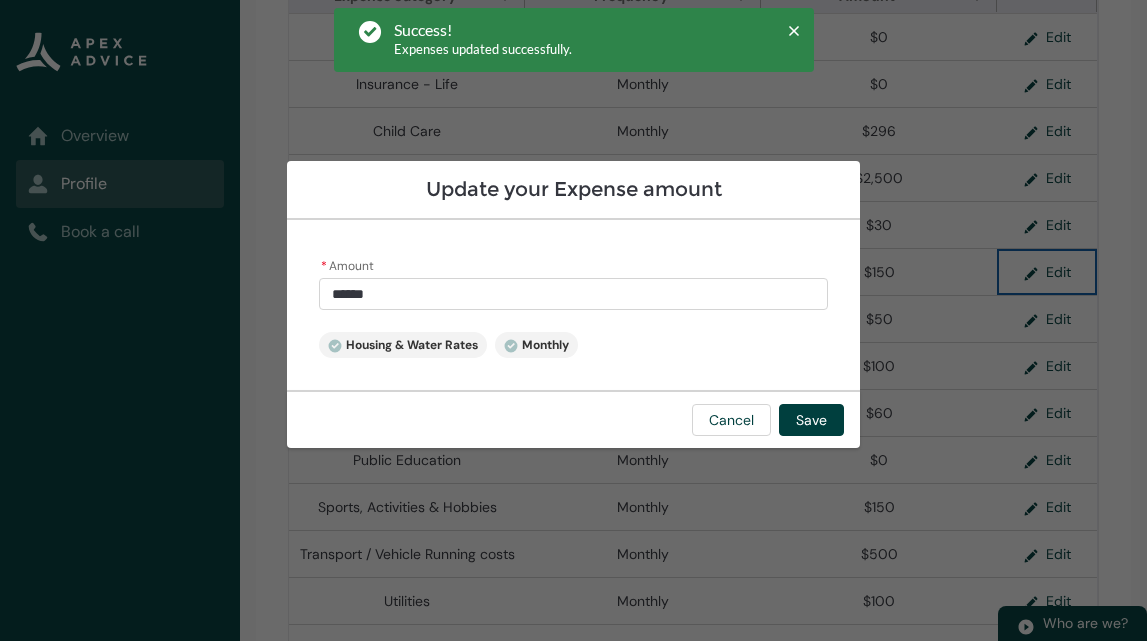 click on "******" at bounding box center [574, 294] 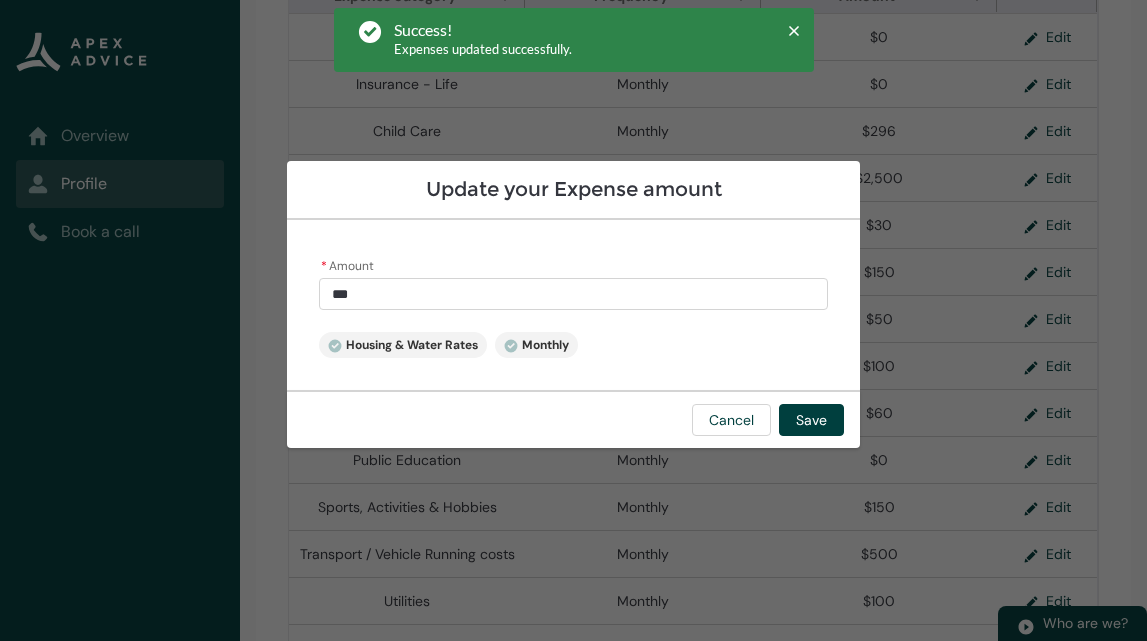 type on "15" 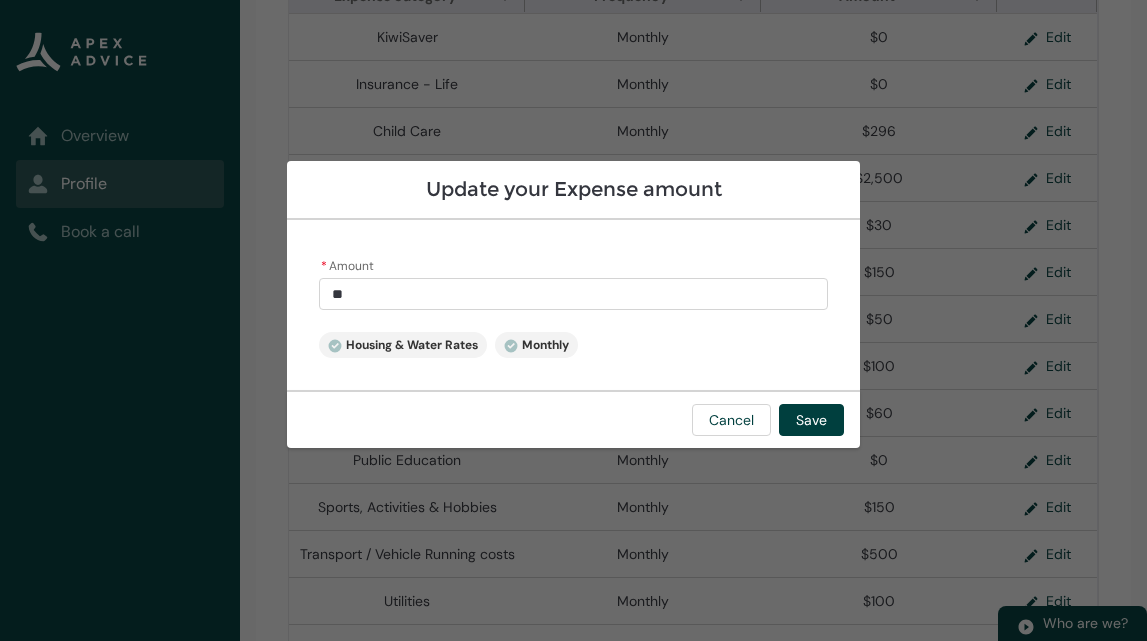 type on "1" 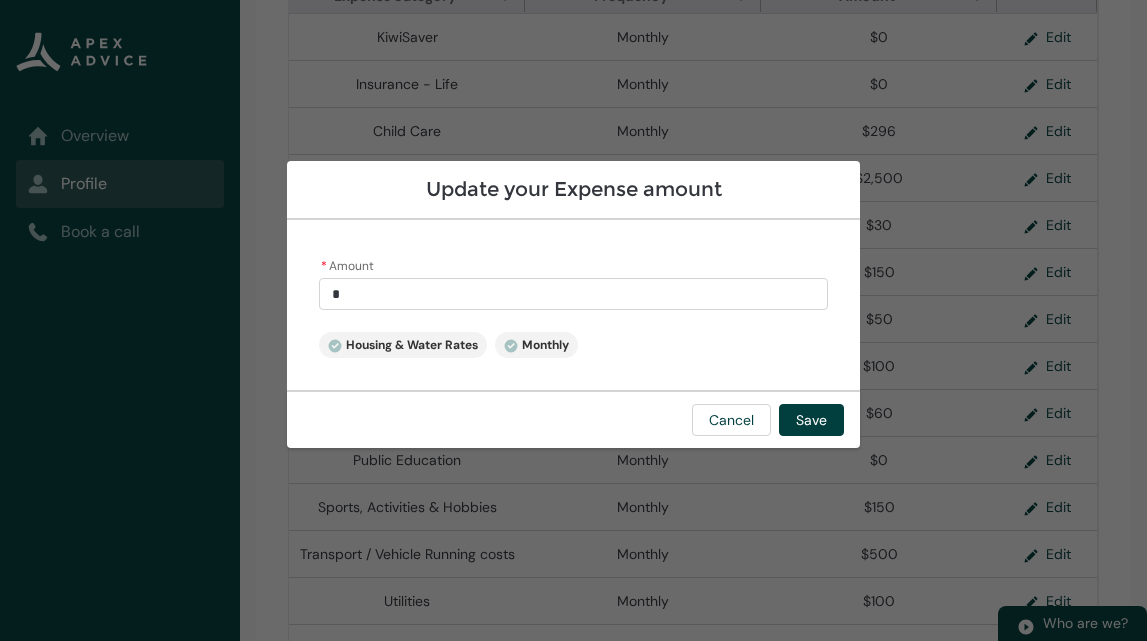 type 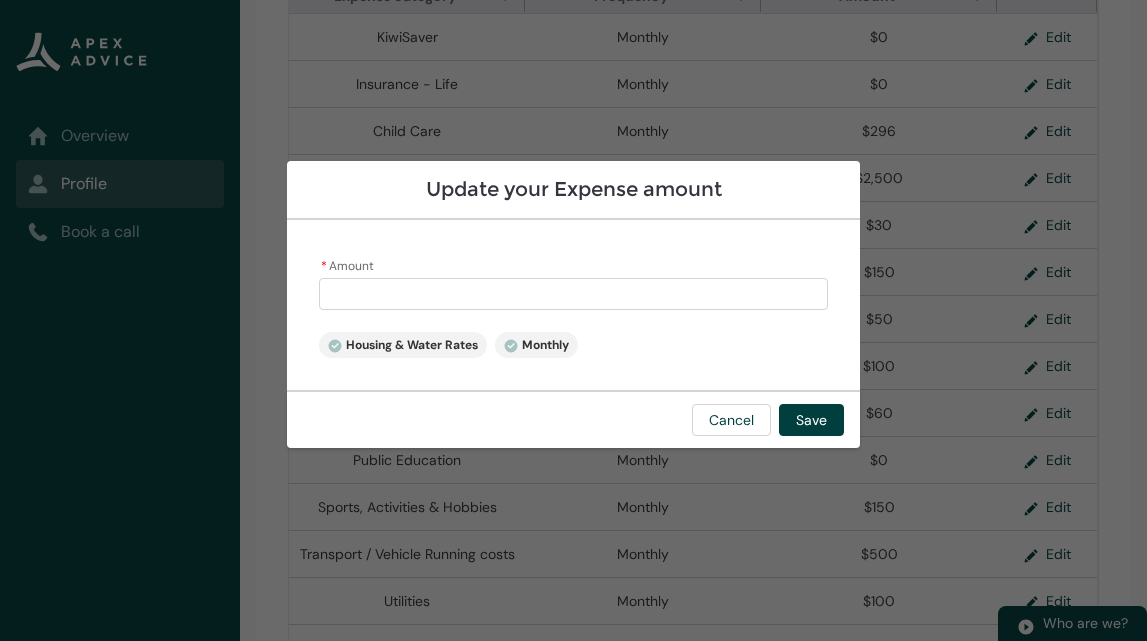 type on "2" 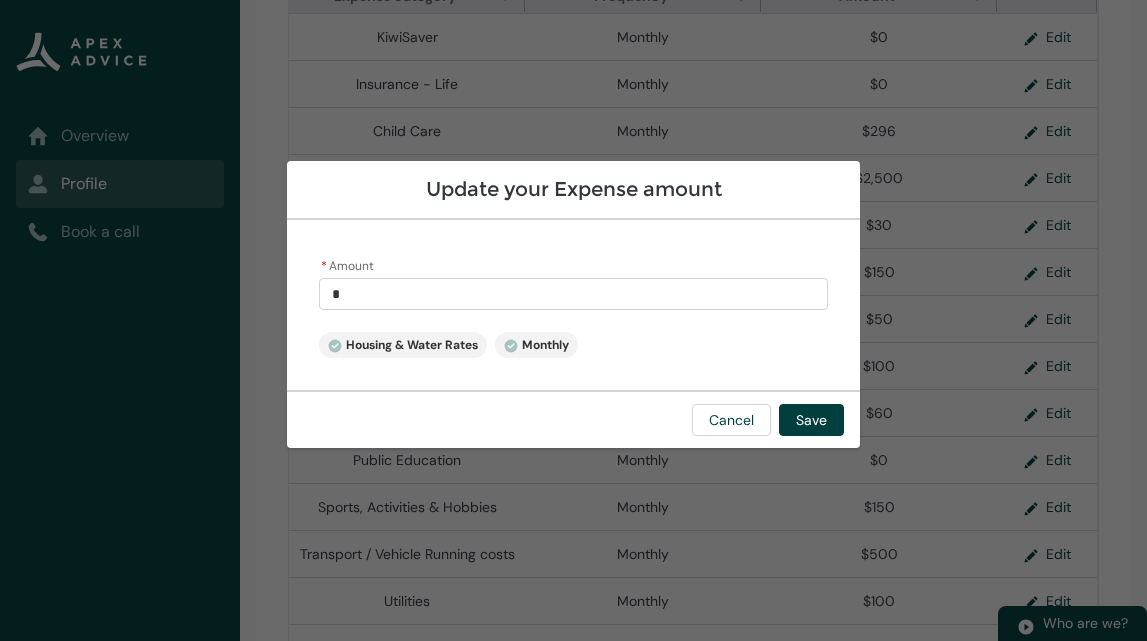 type on "20" 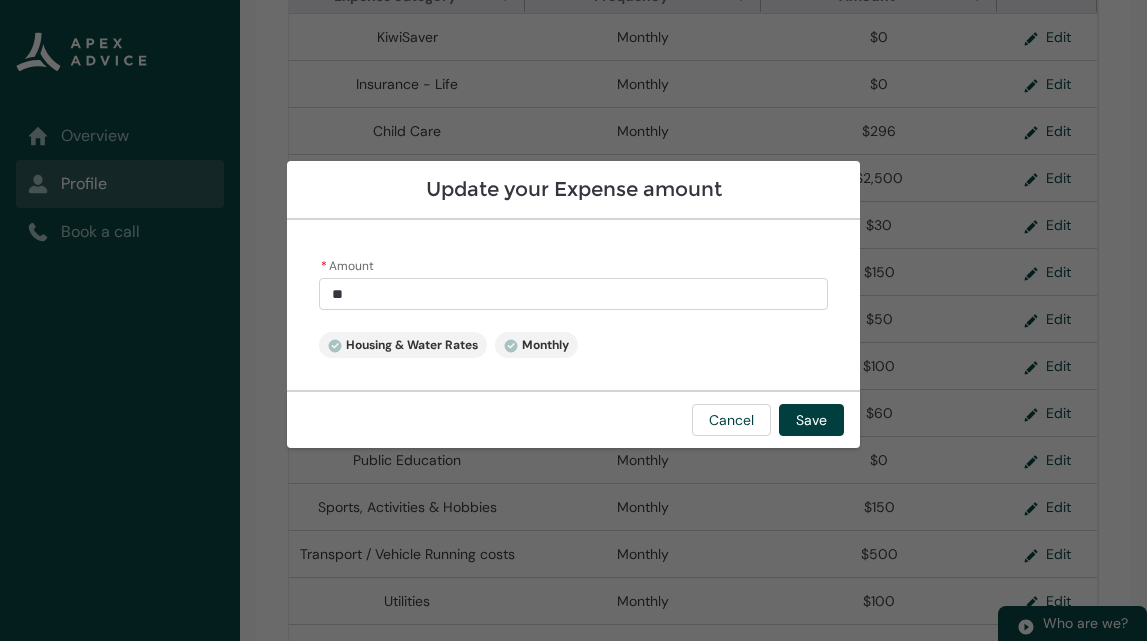 type on "200" 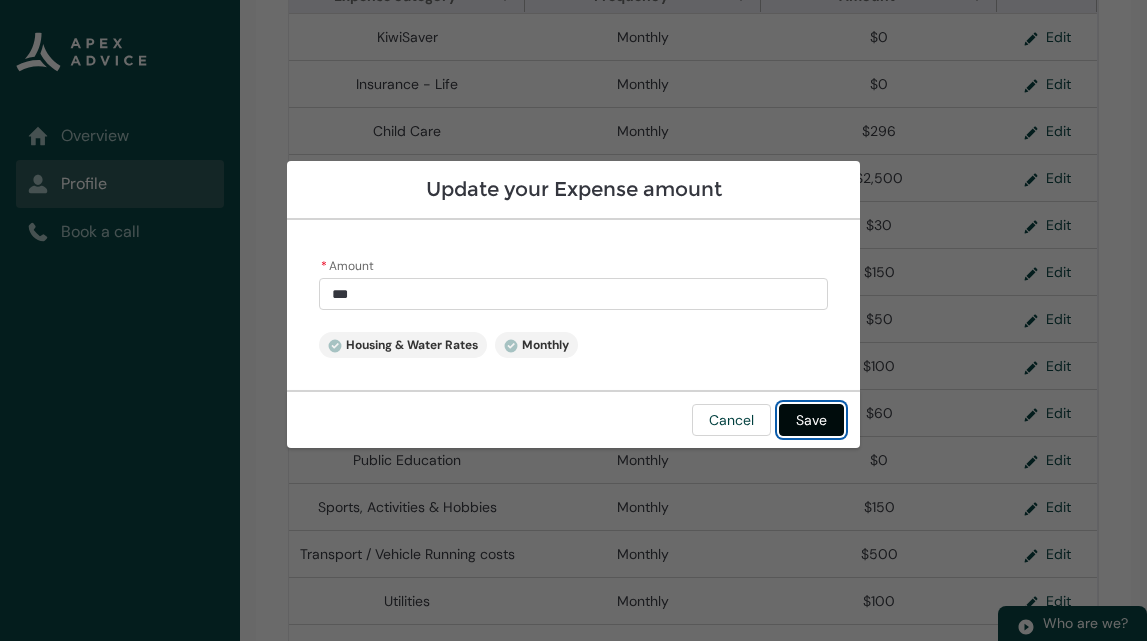 click on "Save" at bounding box center (811, 420) 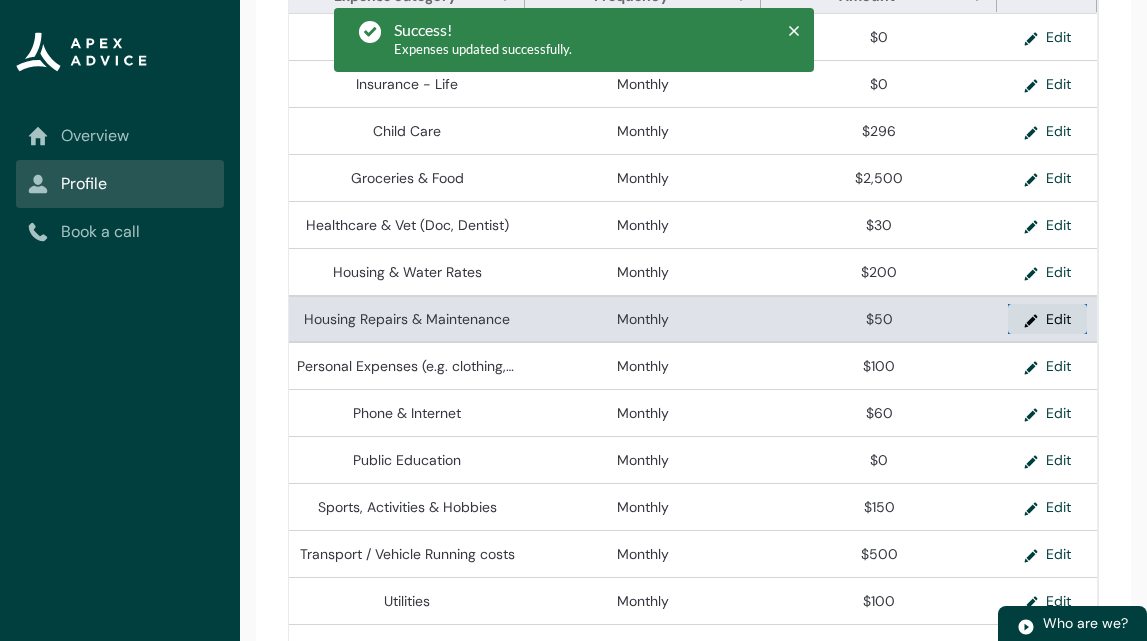 click on "Edit" at bounding box center (1047, 319) 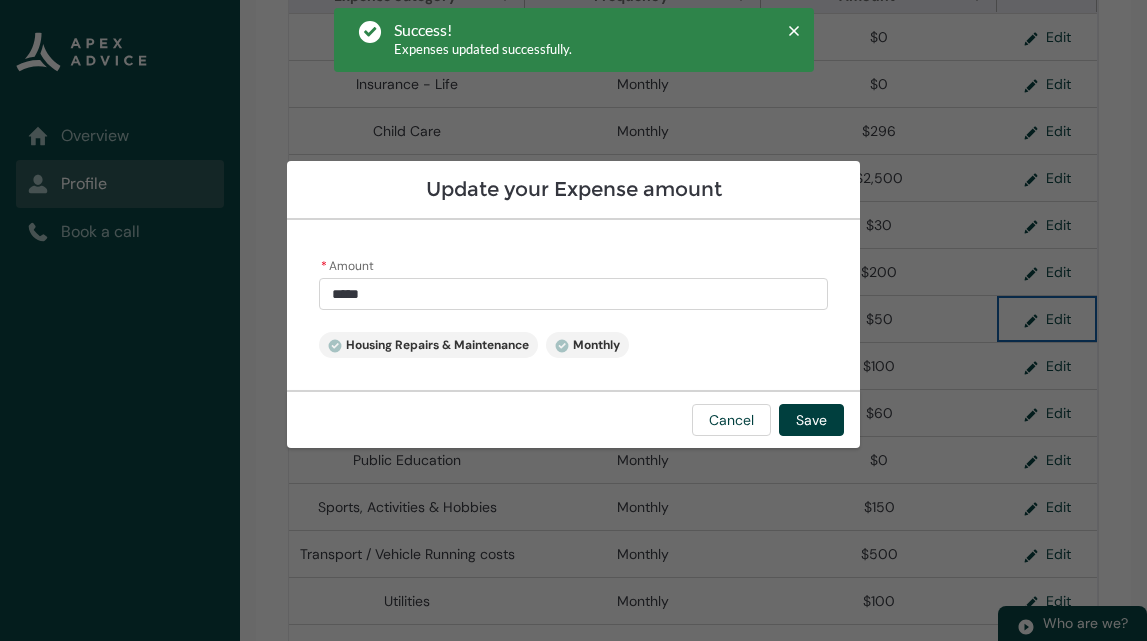 click on "*****" at bounding box center (574, 294) 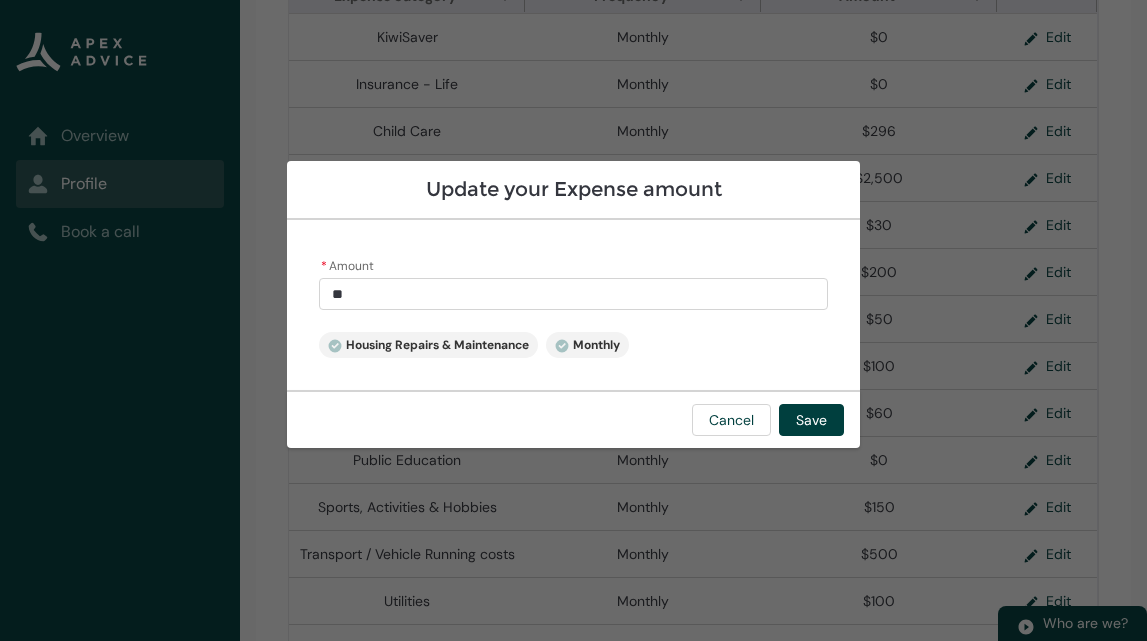 type on "5" 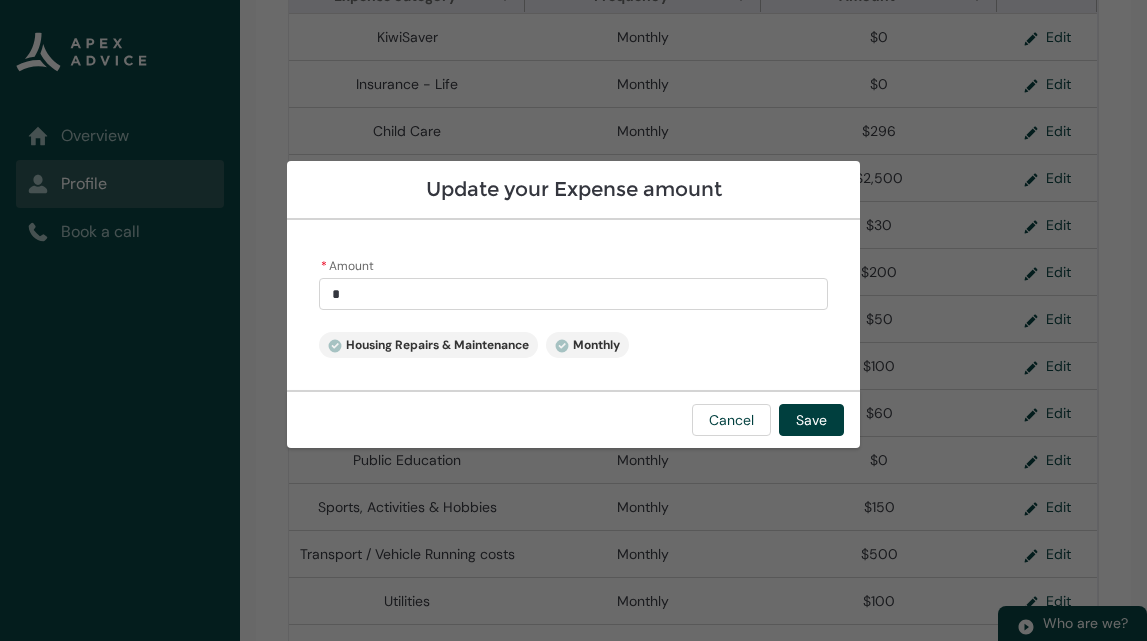 type 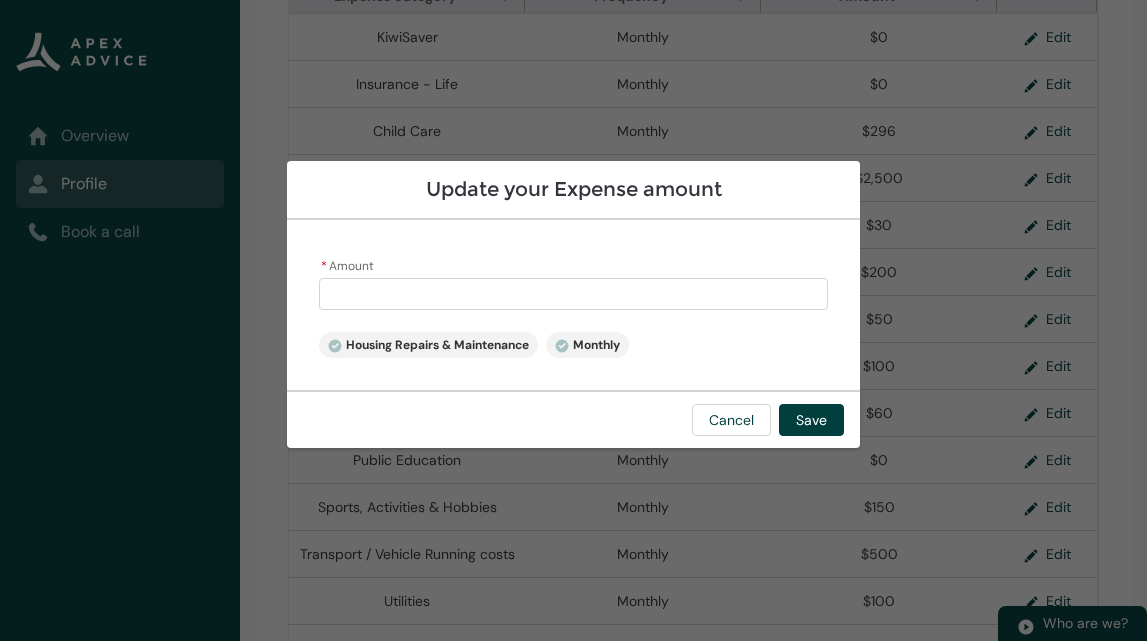 type on "2" 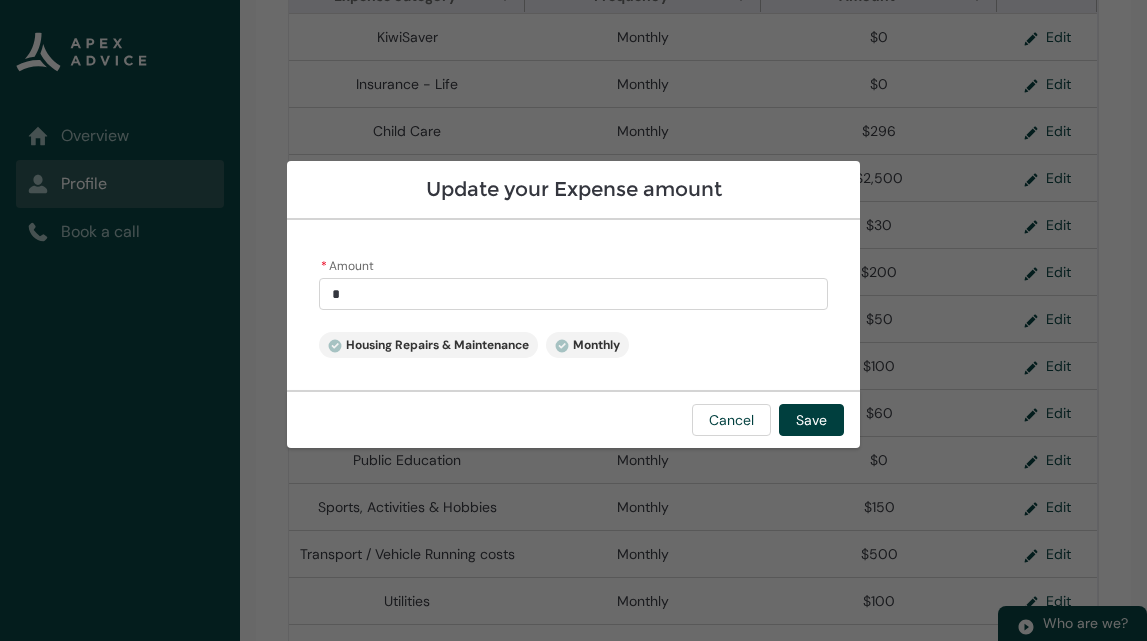 type on "20" 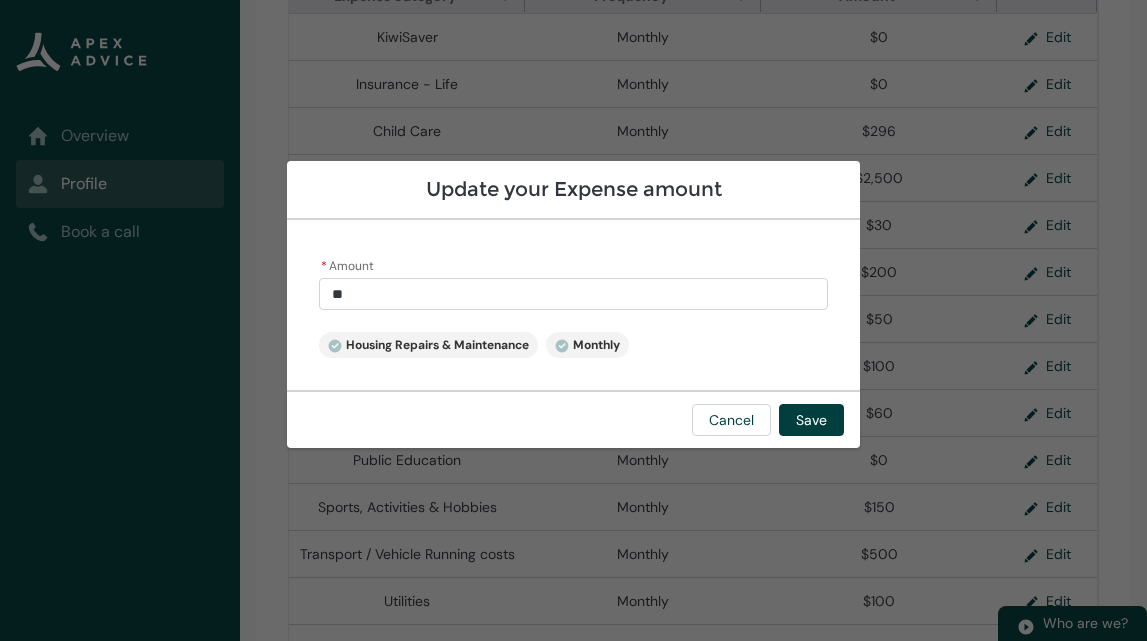type on "200" 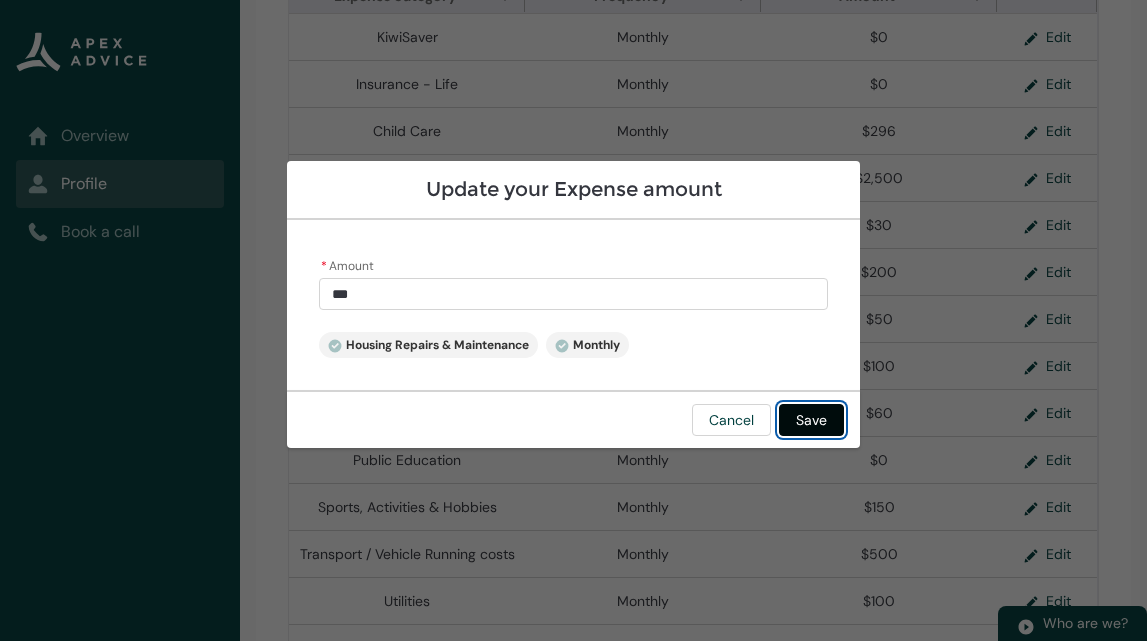 type on "******" 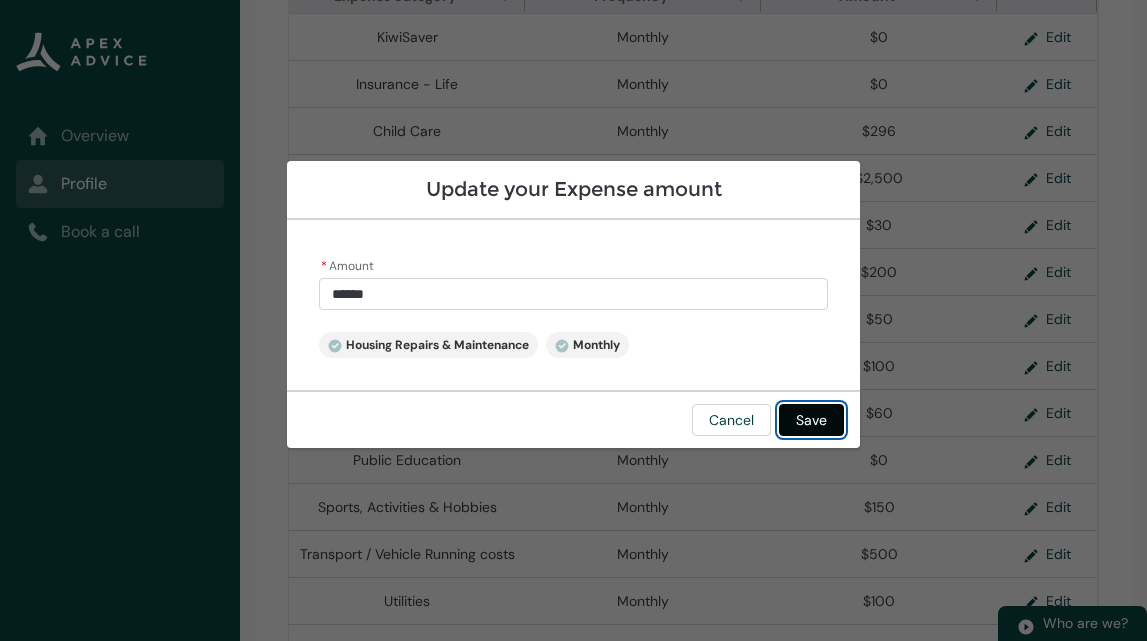 click on "Save" at bounding box center [811, 420] 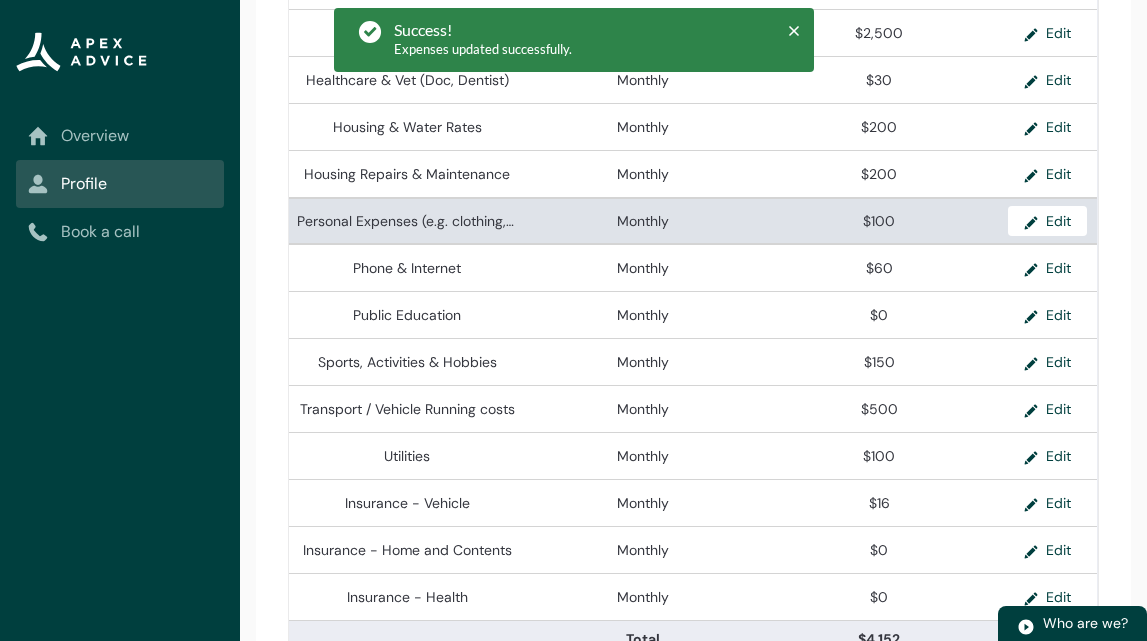 scroll, scrollTop: 783, scrollLeft: 0, axis: vertical 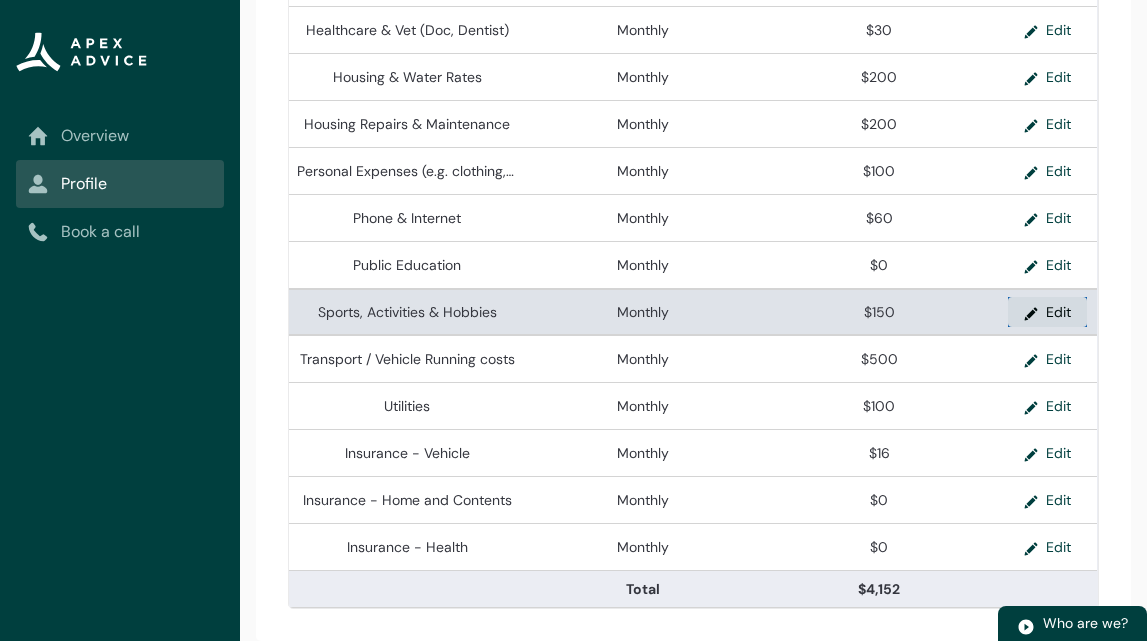 click on "Edit" at bounding box center (1047, 312) 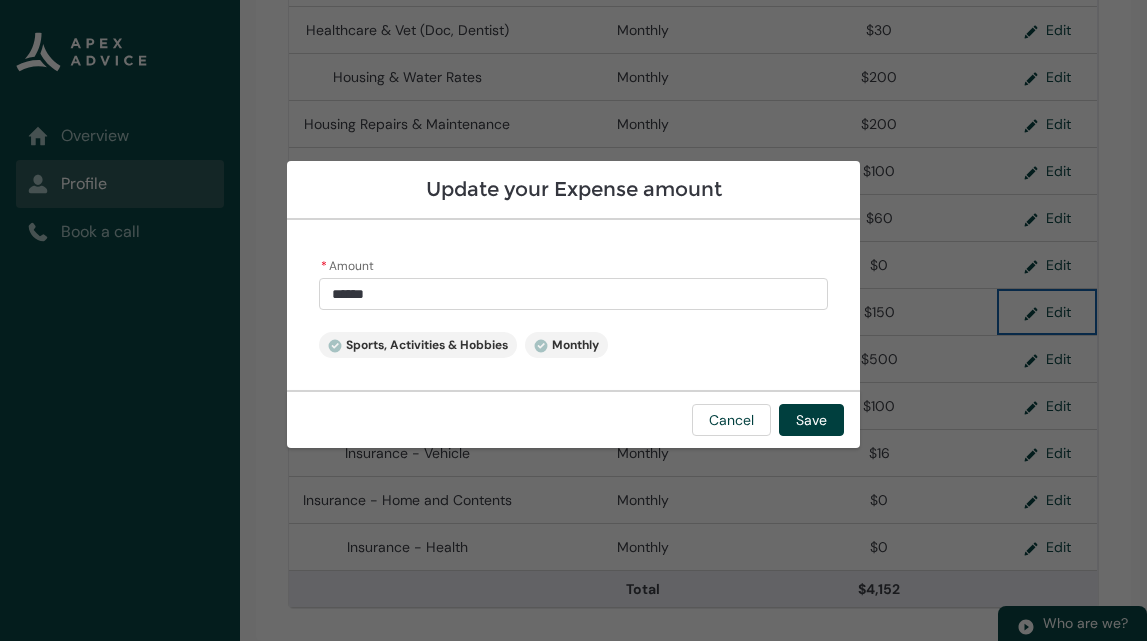 click on "******" at bounding box center (574, 294) 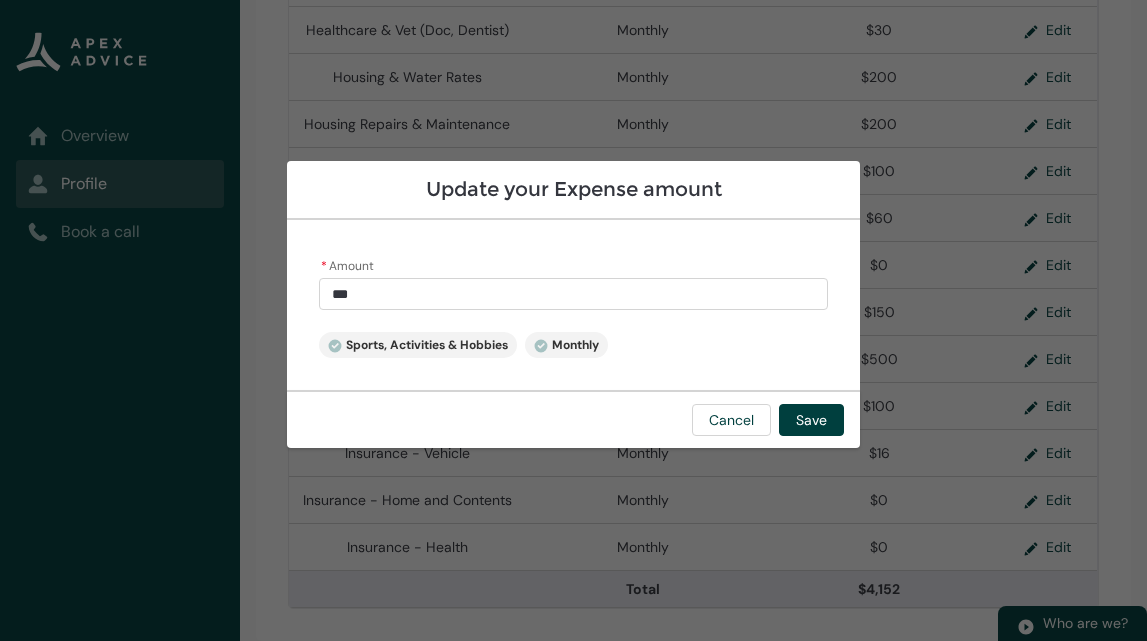 type on "15" 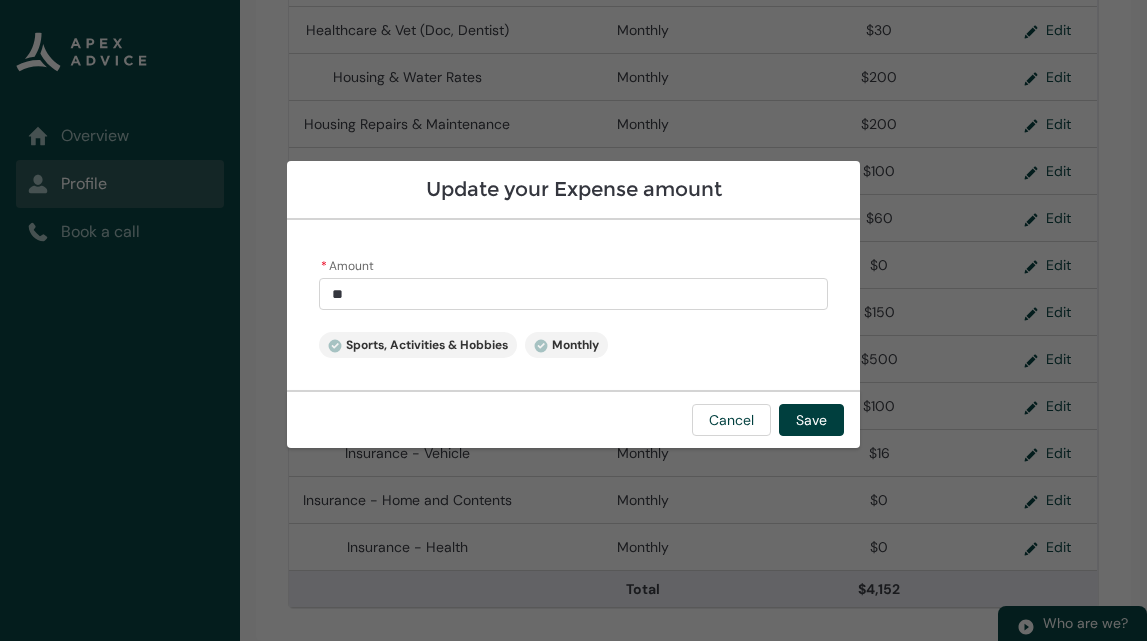 type on "1" 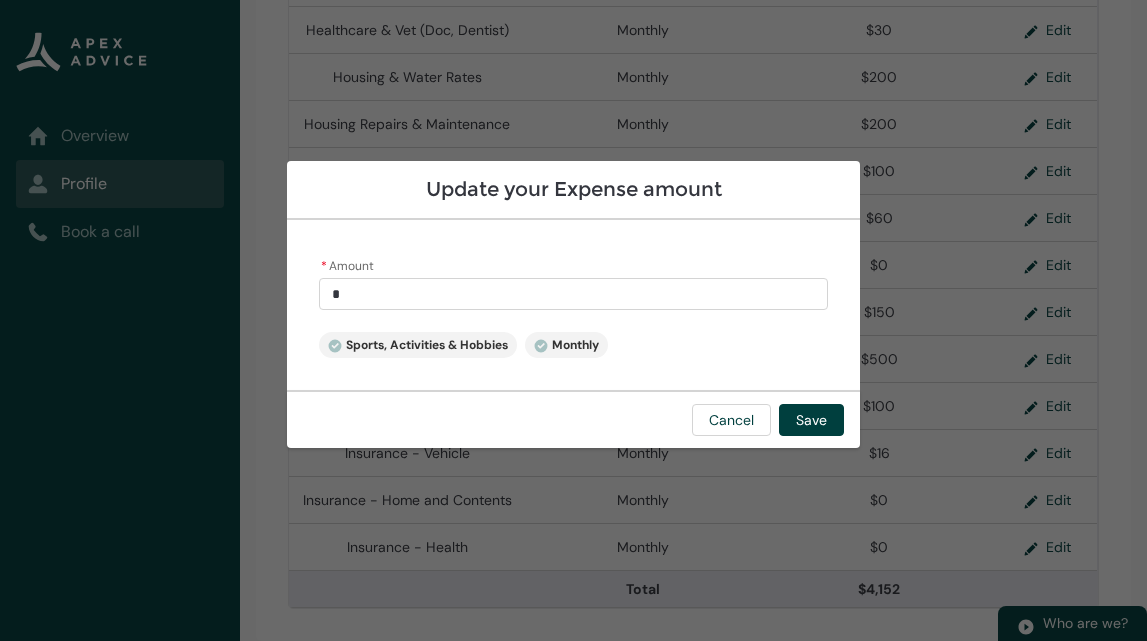 type 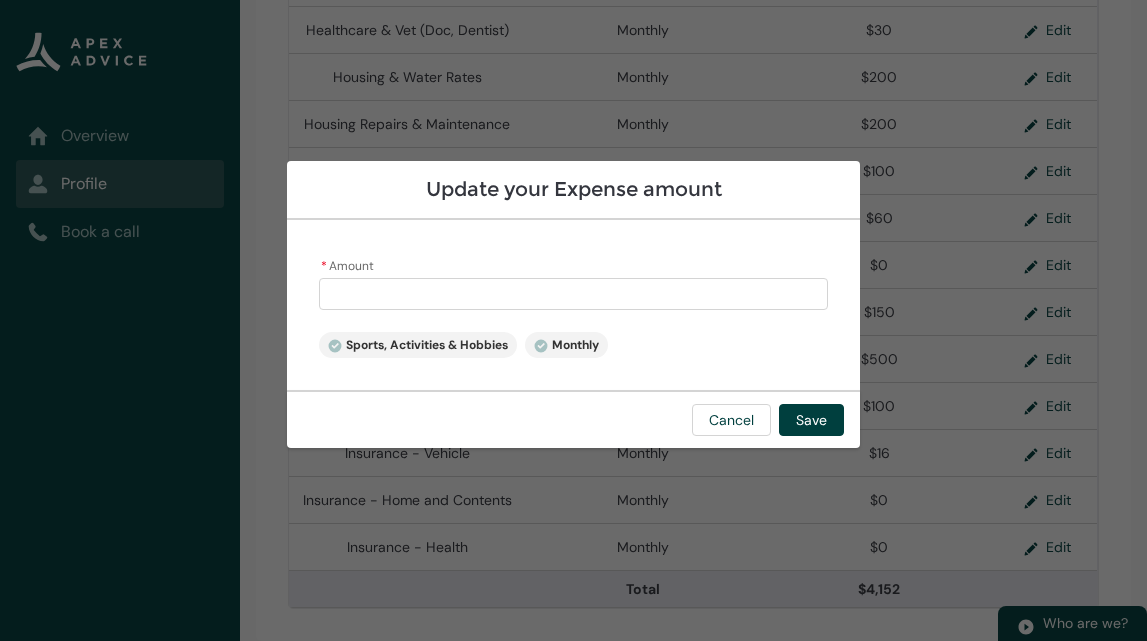 type on "3" 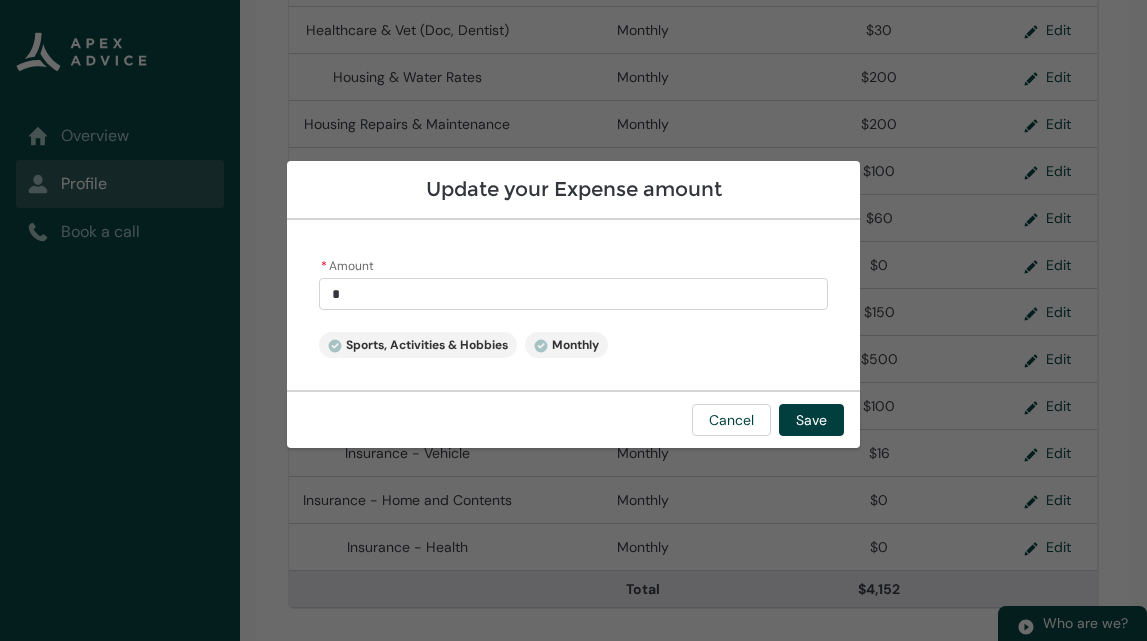 type on "30" 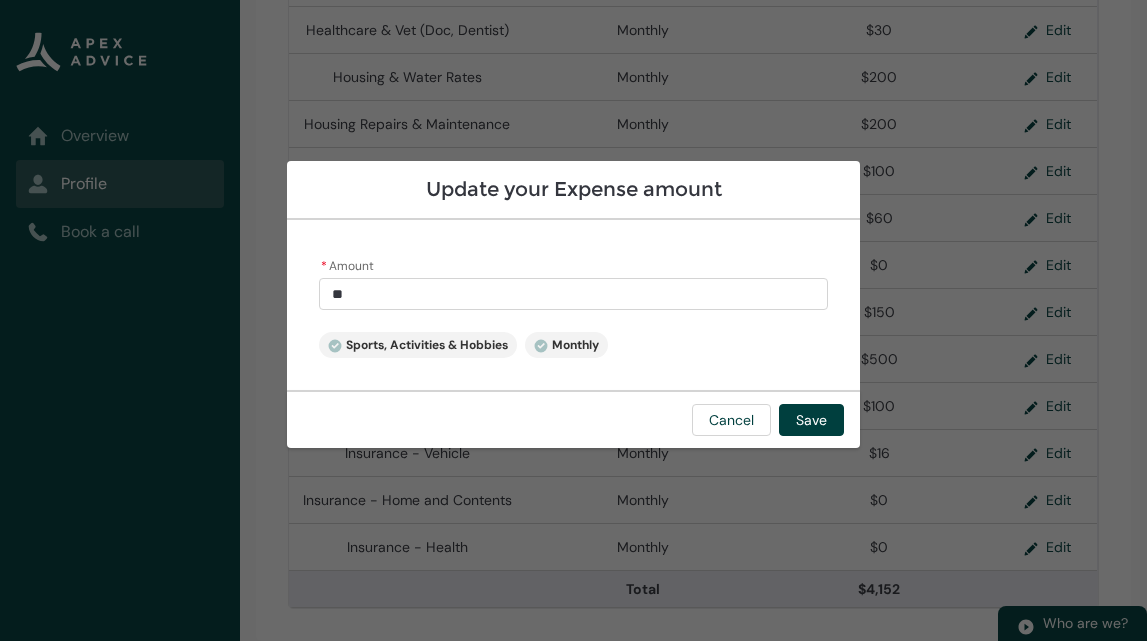 type on "300" 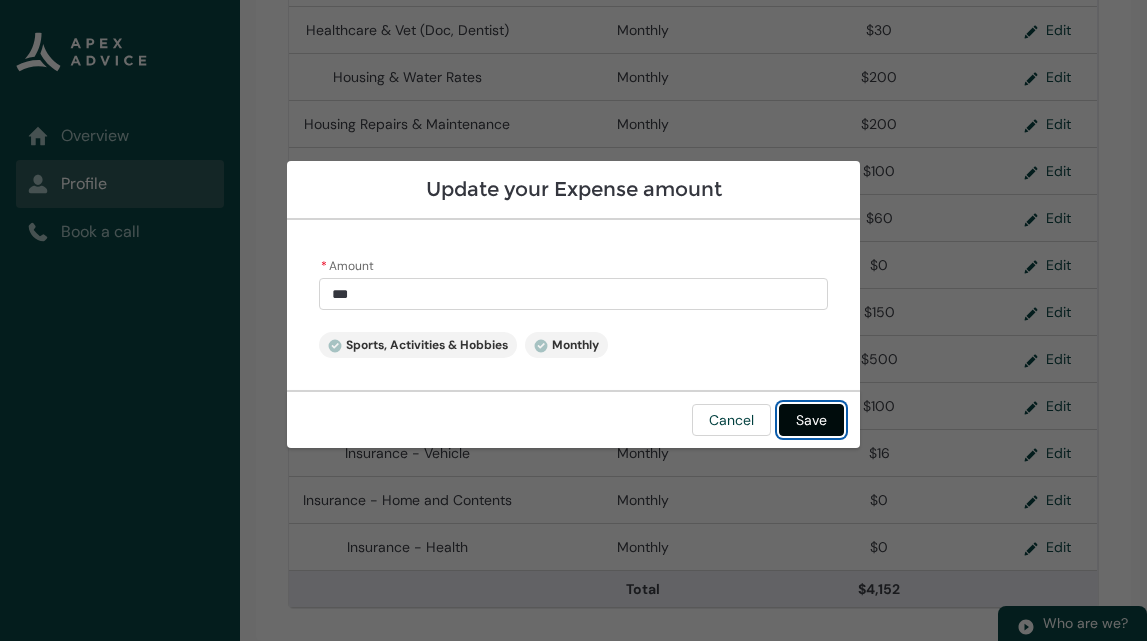 click on "Save" at bounding box center (811, 420) 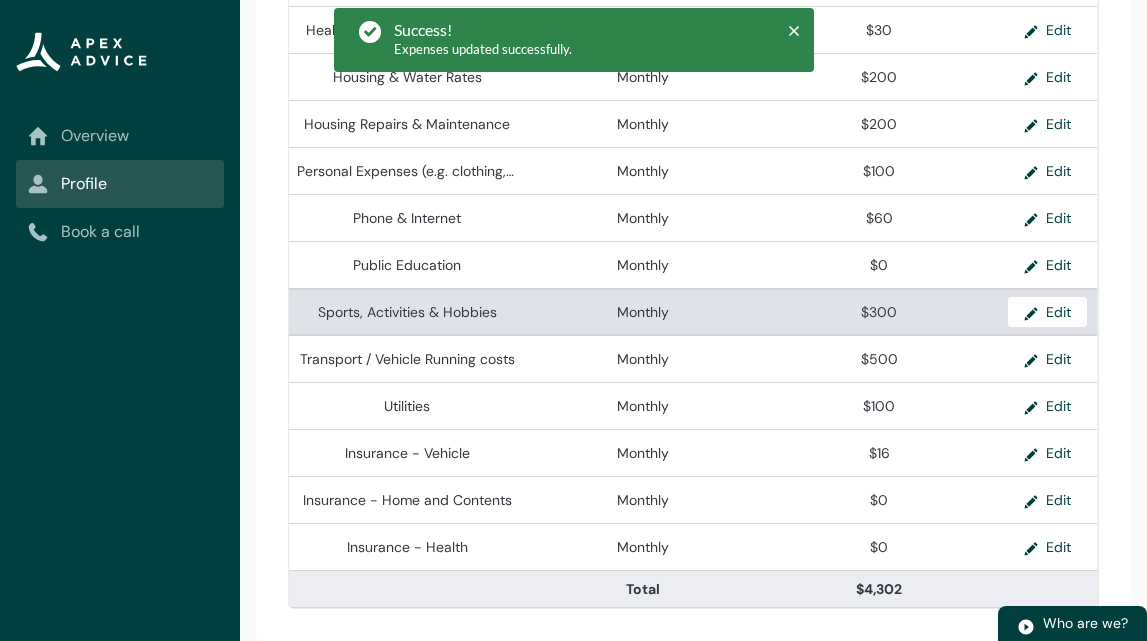 click on "$300" at bounding box center (879, 312) 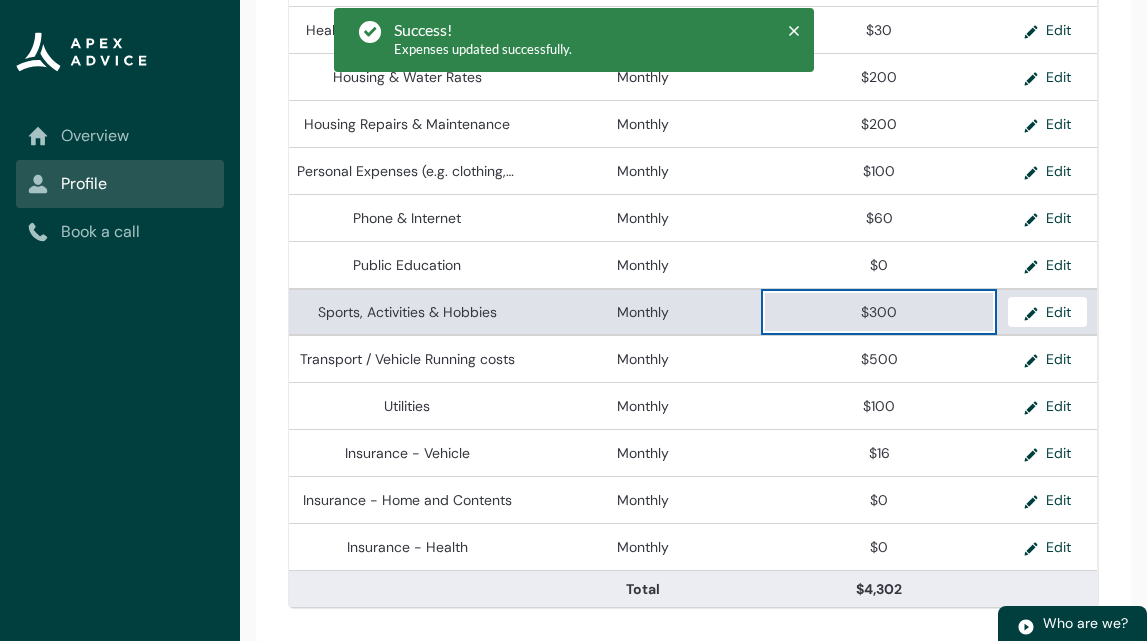 click on "$300" at bounding box center [879, 312] 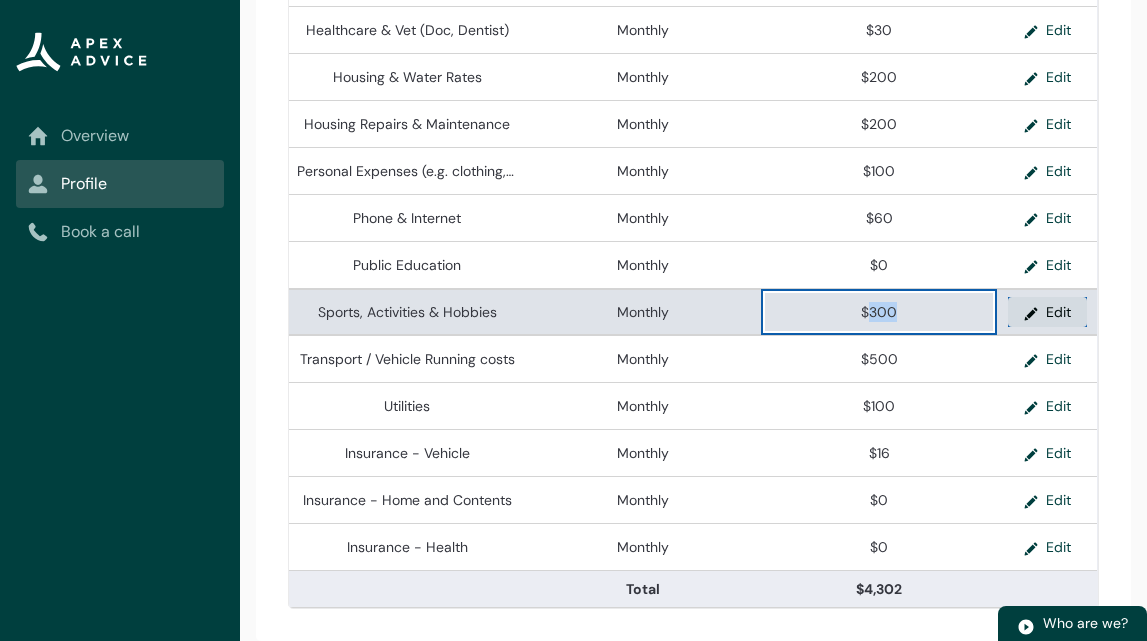 click on "Edit" at bounding box center (1047, 312) 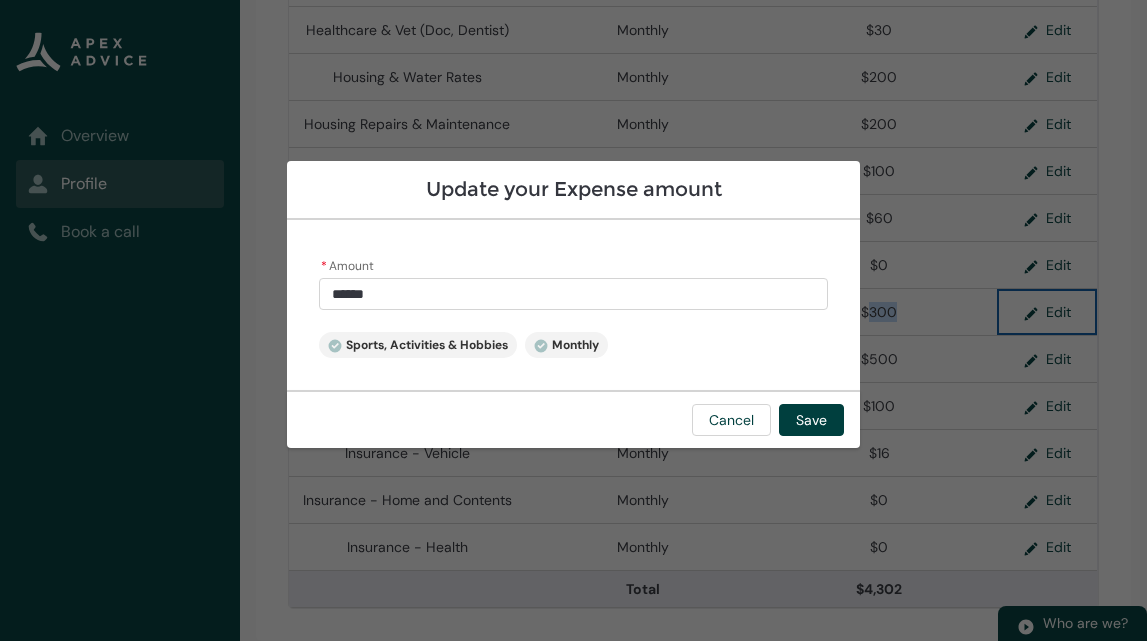 click on "******" at bounding box center [574, 294] 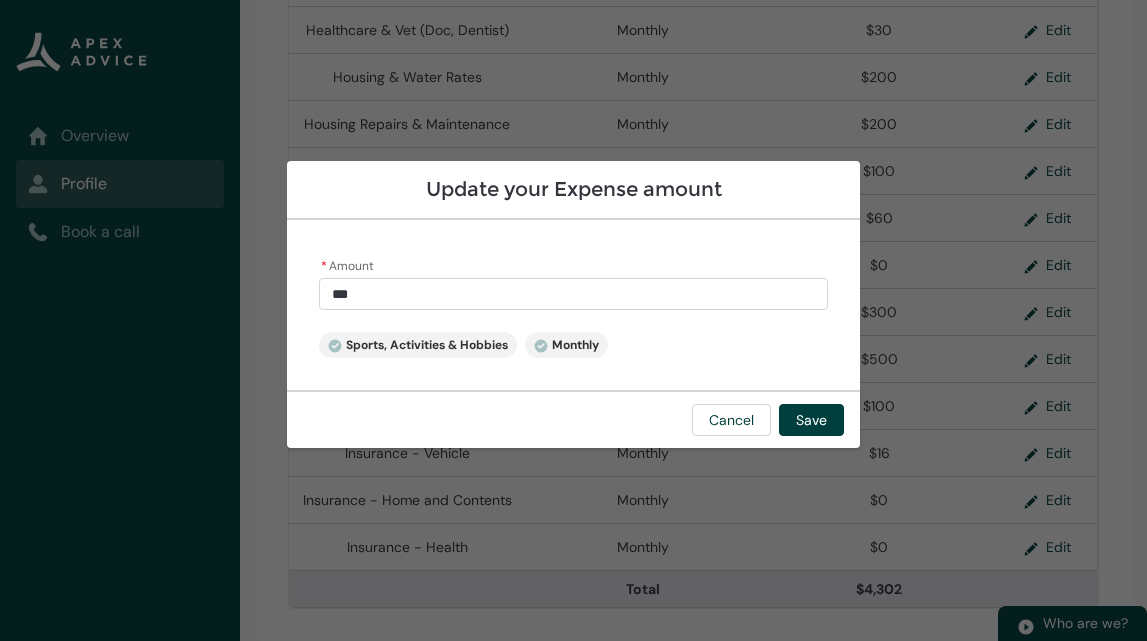 type on "30" 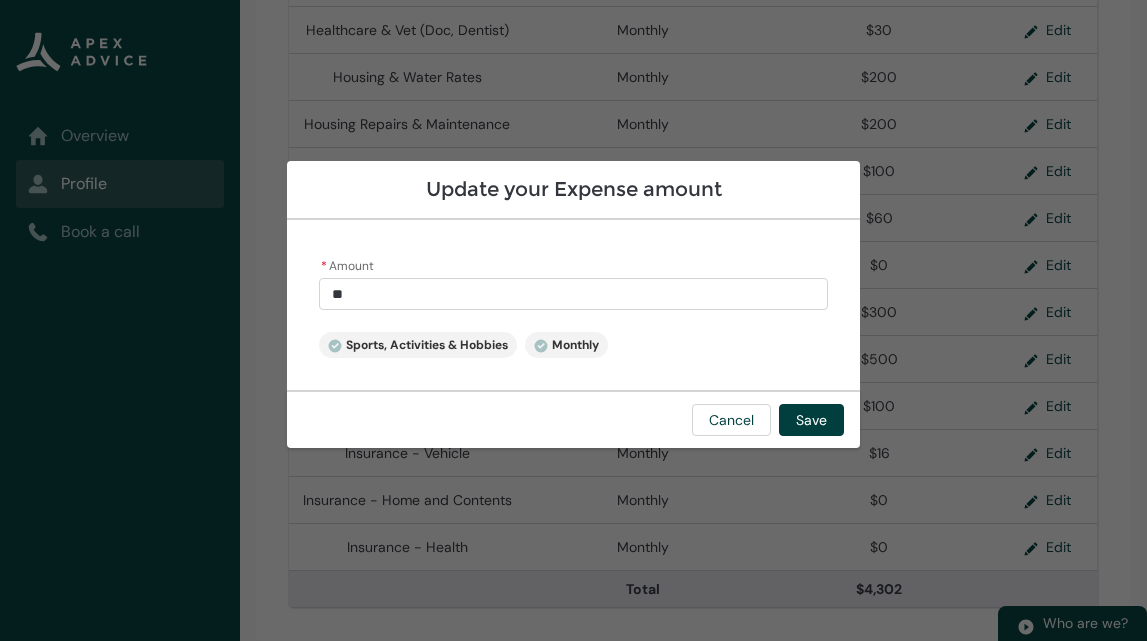 type on "3" 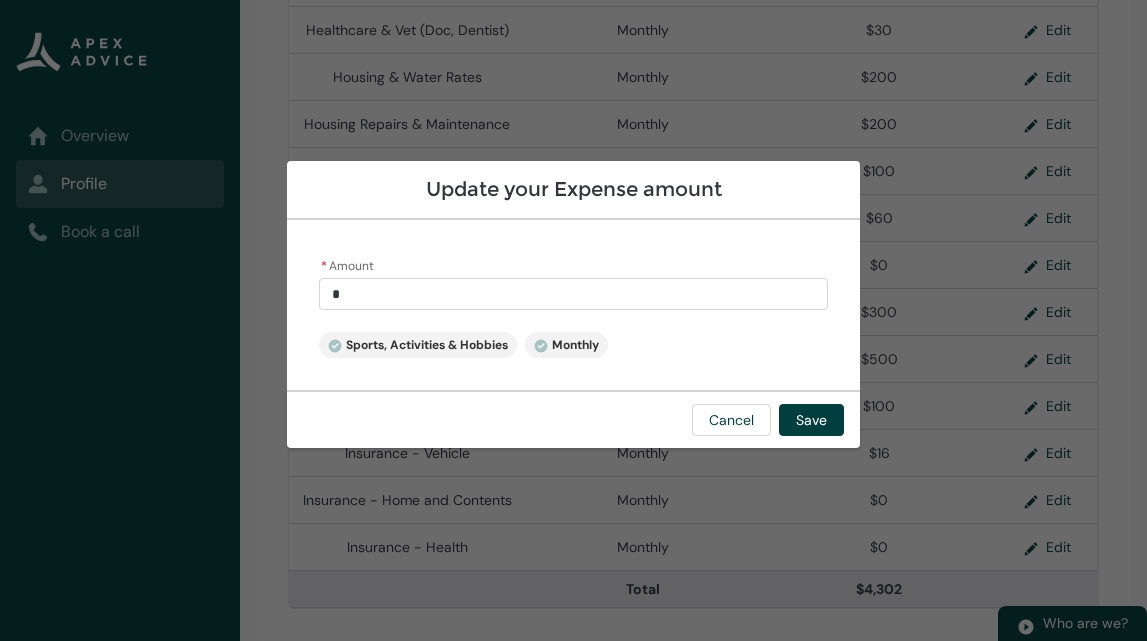 type 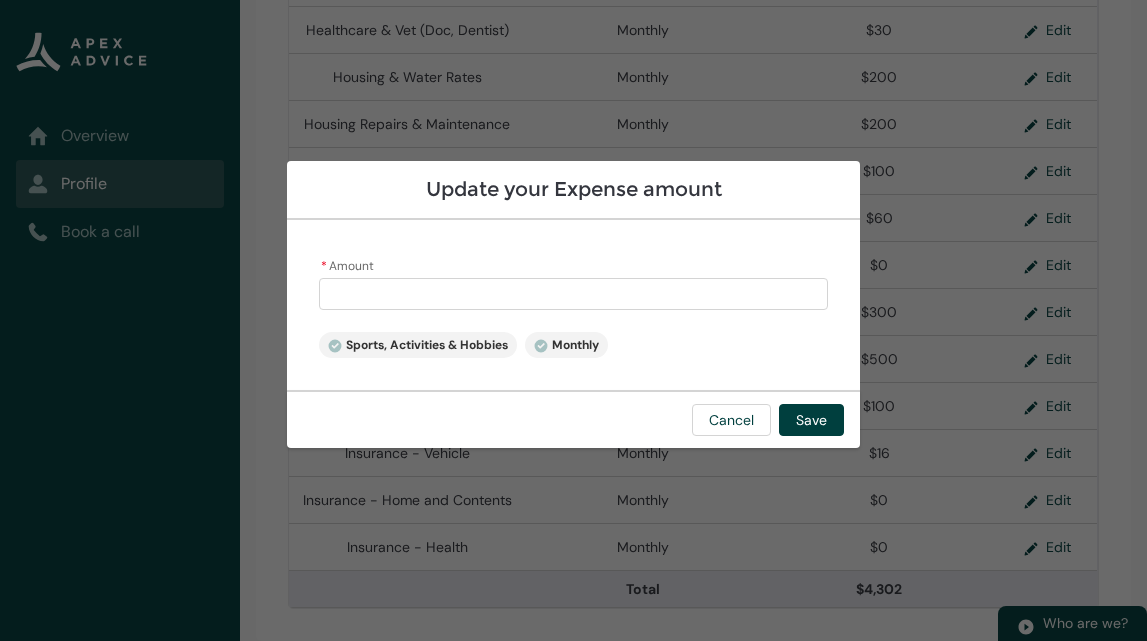 type on "5" 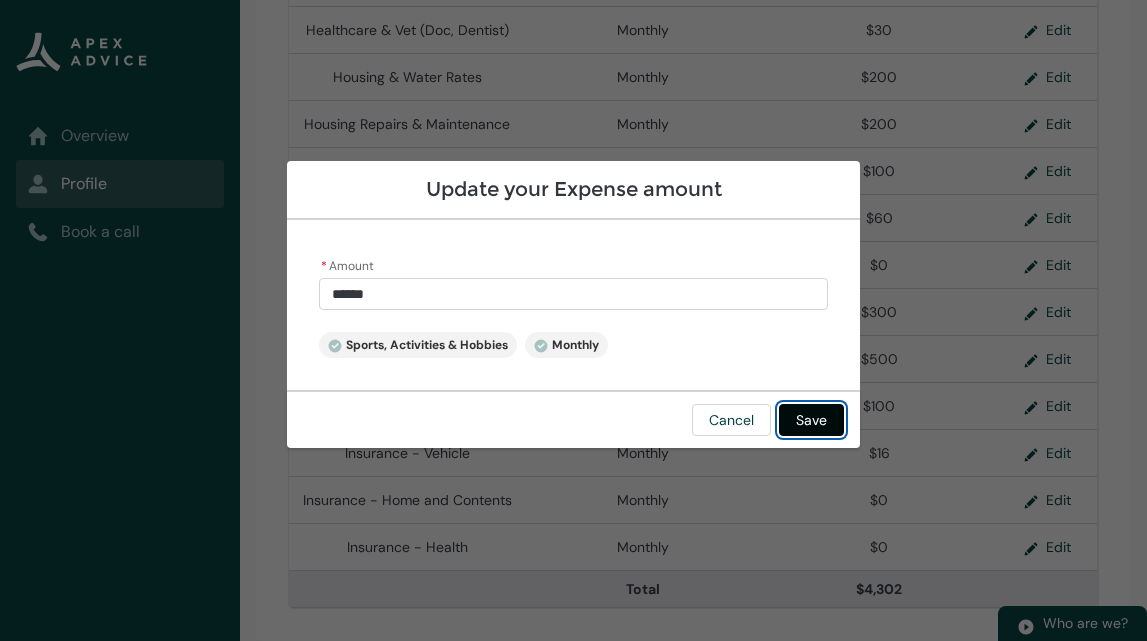 click on "Save" at bounding box center (811, 420) 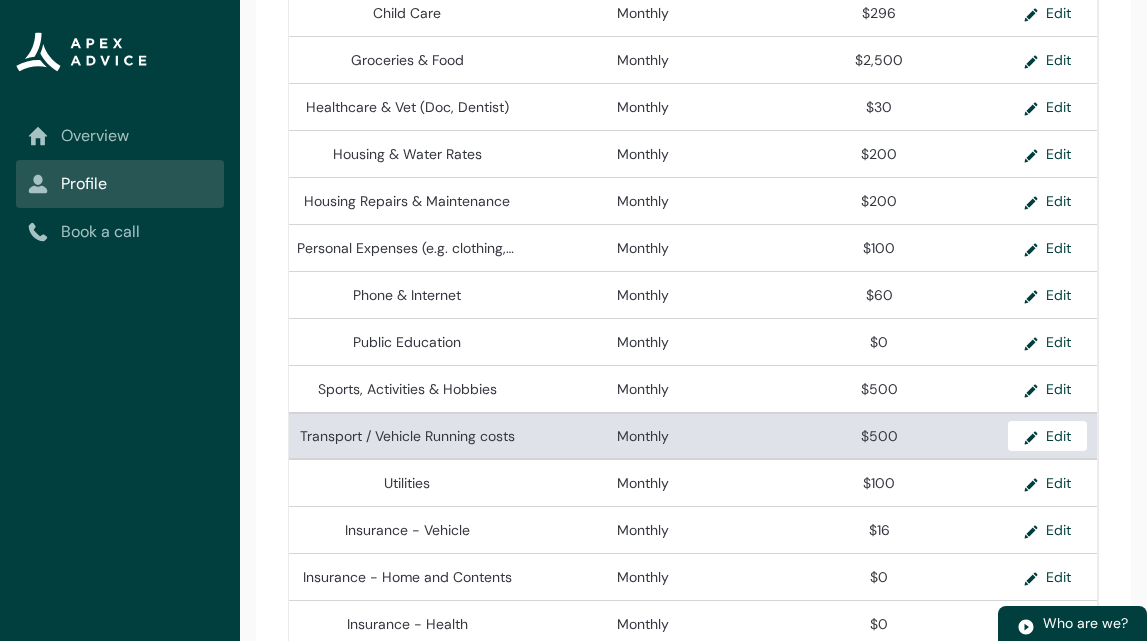 scroll, scrollTop: 712, scrollLeft: 0, axis: vertical 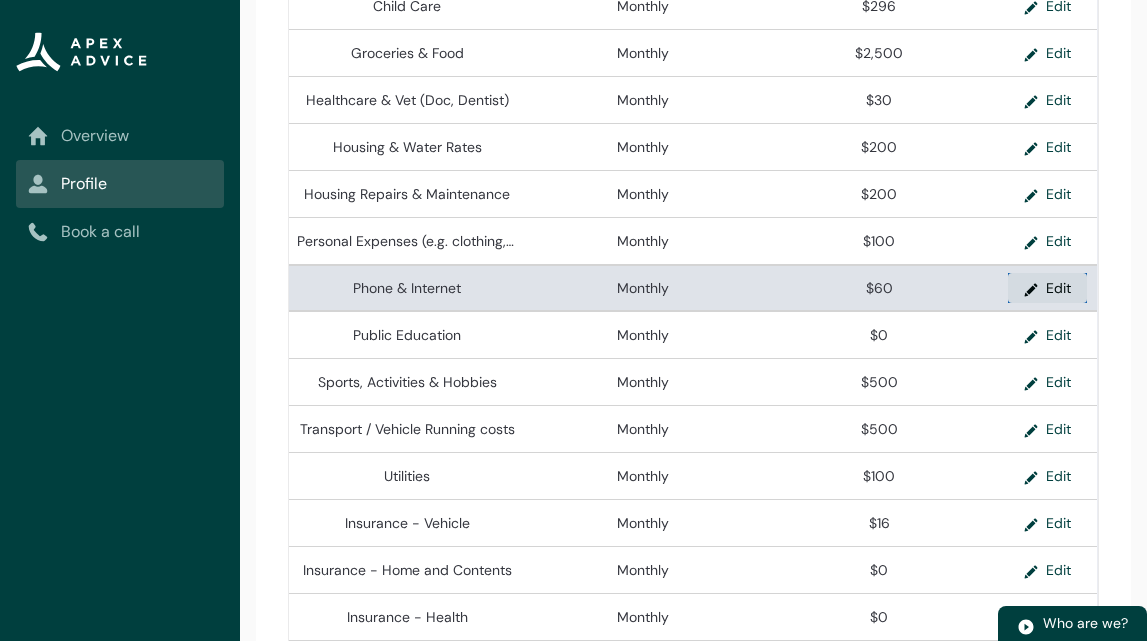 click on "Edit" at bounding box center [1047, 288] 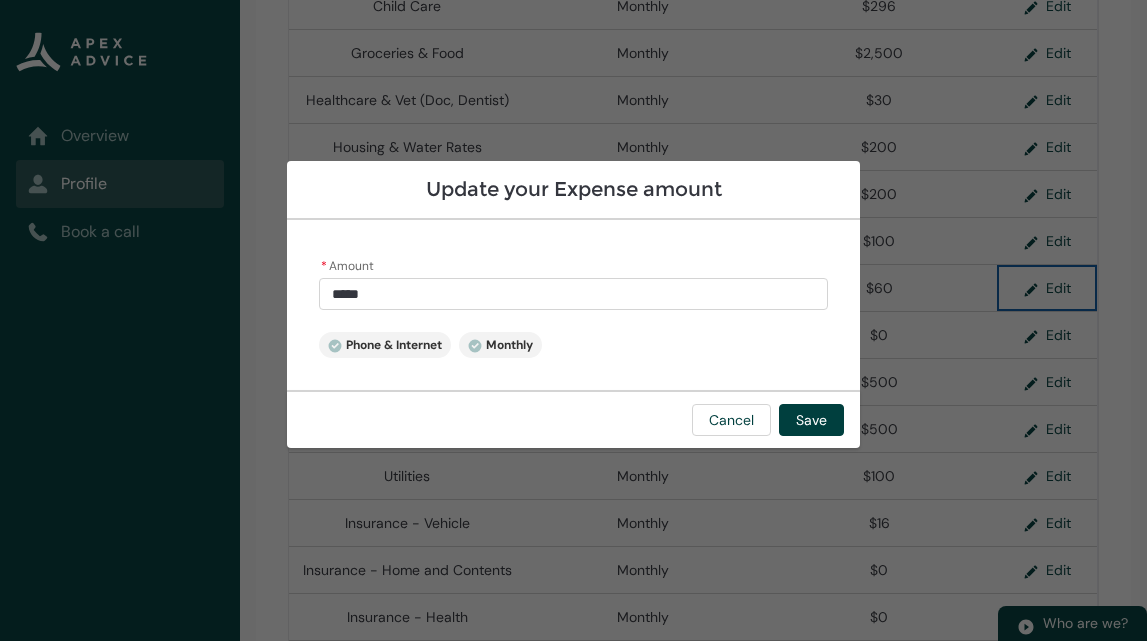 click on "*****" at bounding box center [574, 294] 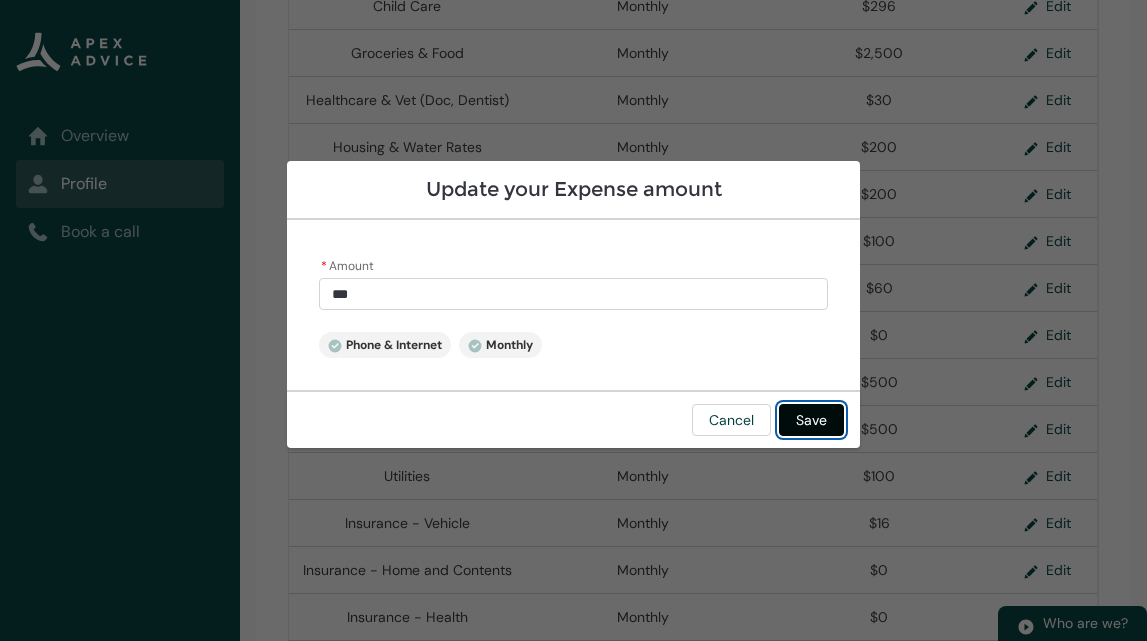 click on "Save" at bounding box center (811, 420) 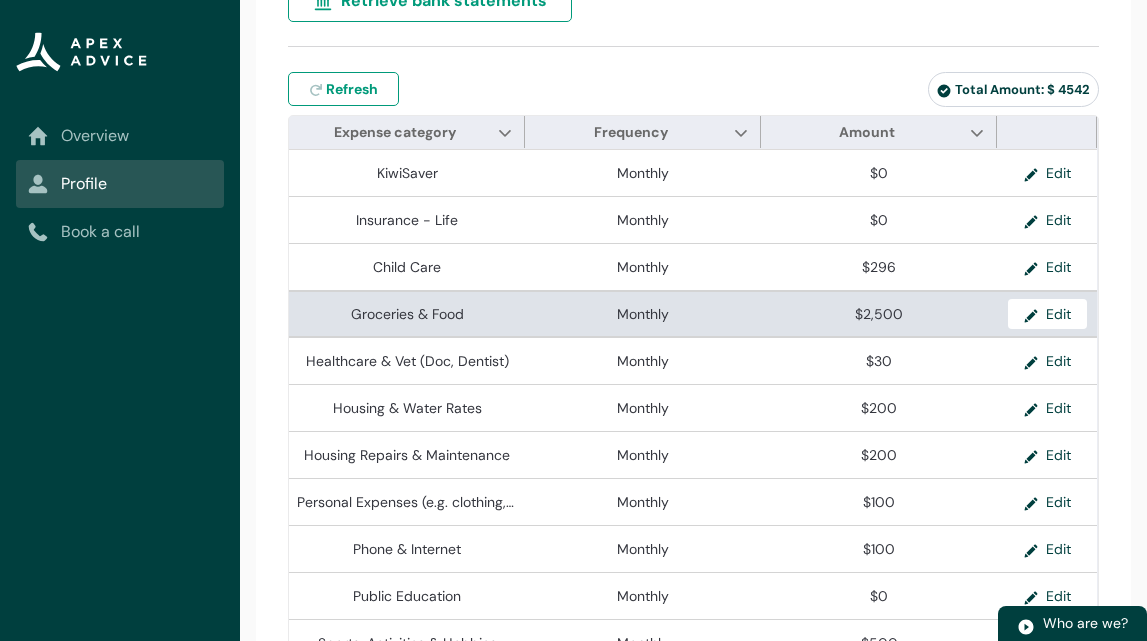scroll, scrollTop: 441, scrollLeft: 0, axis: vertical 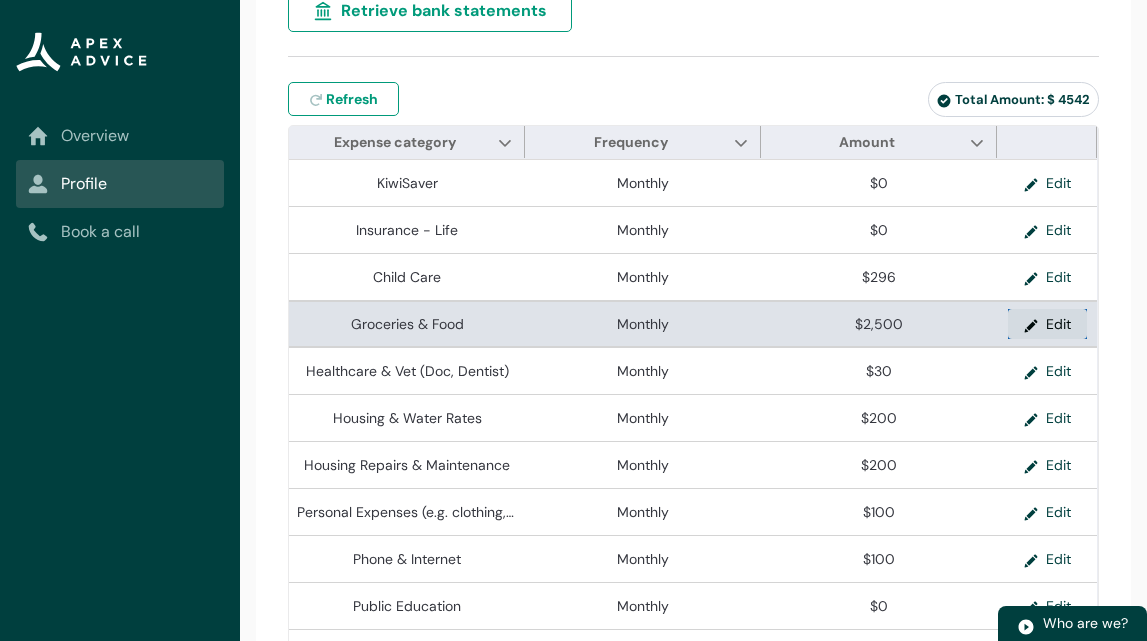 click on "Edit" at bounding box center (1047, 324) 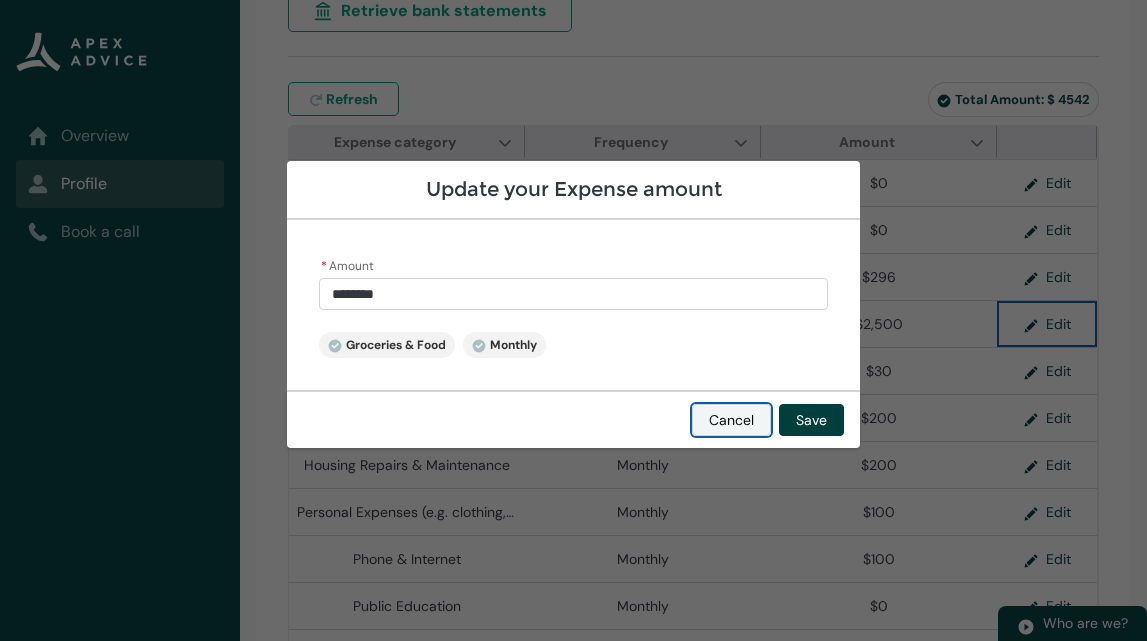 click on "Cancel" at bounding box center (731, 420) 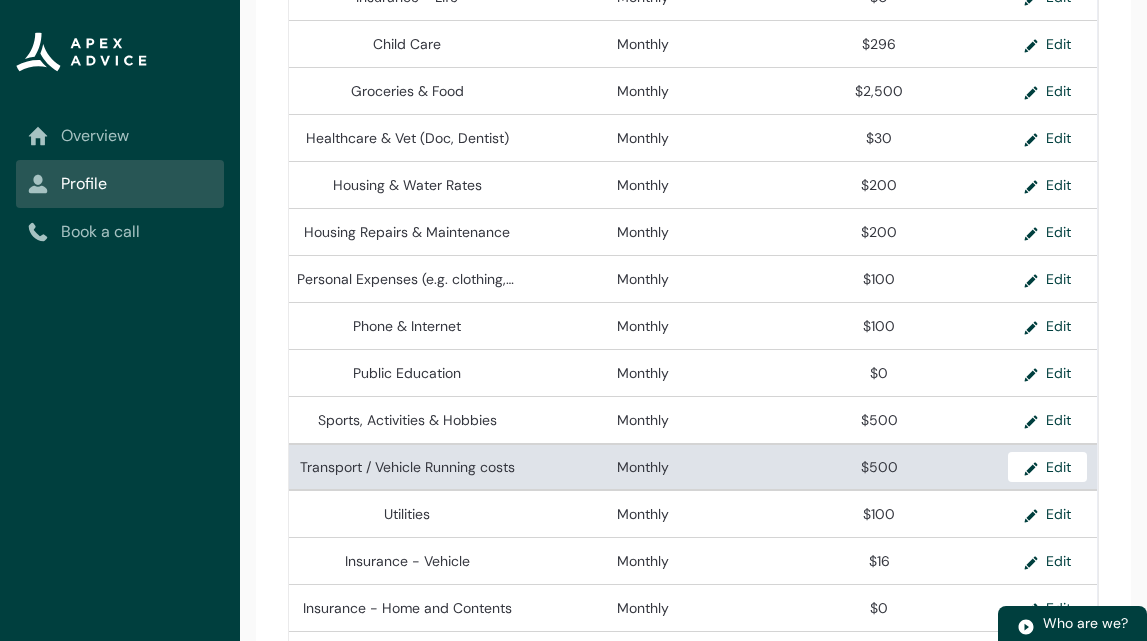 scroll, scrollTop: 690, scrollLeft: 0, axis: vertical 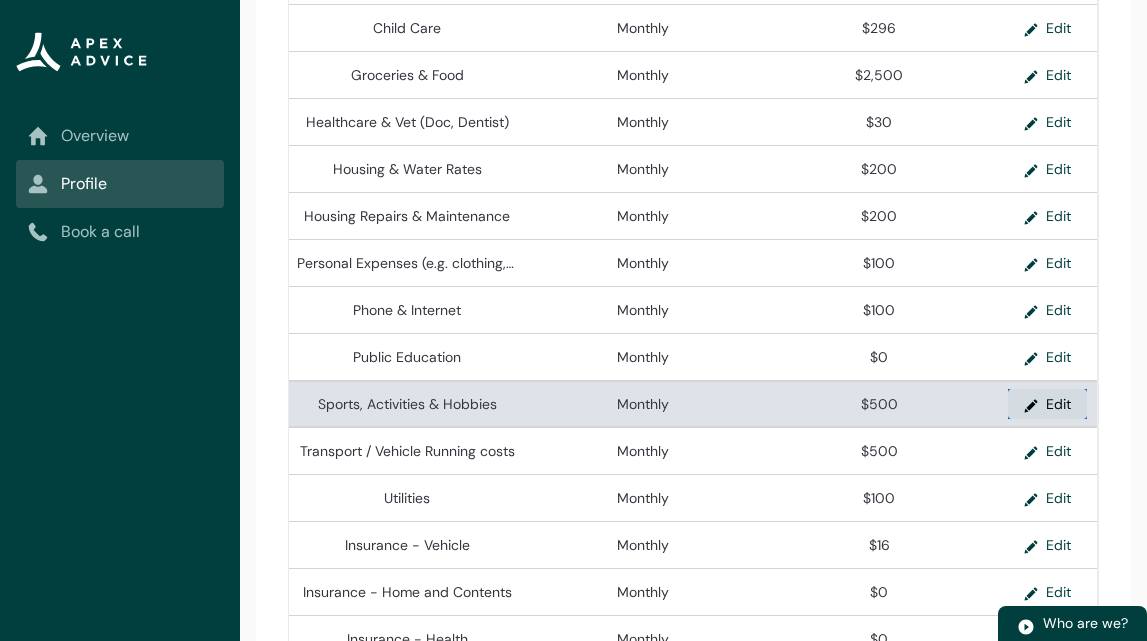 click on "Edit" at bounding box center (1047, 404) 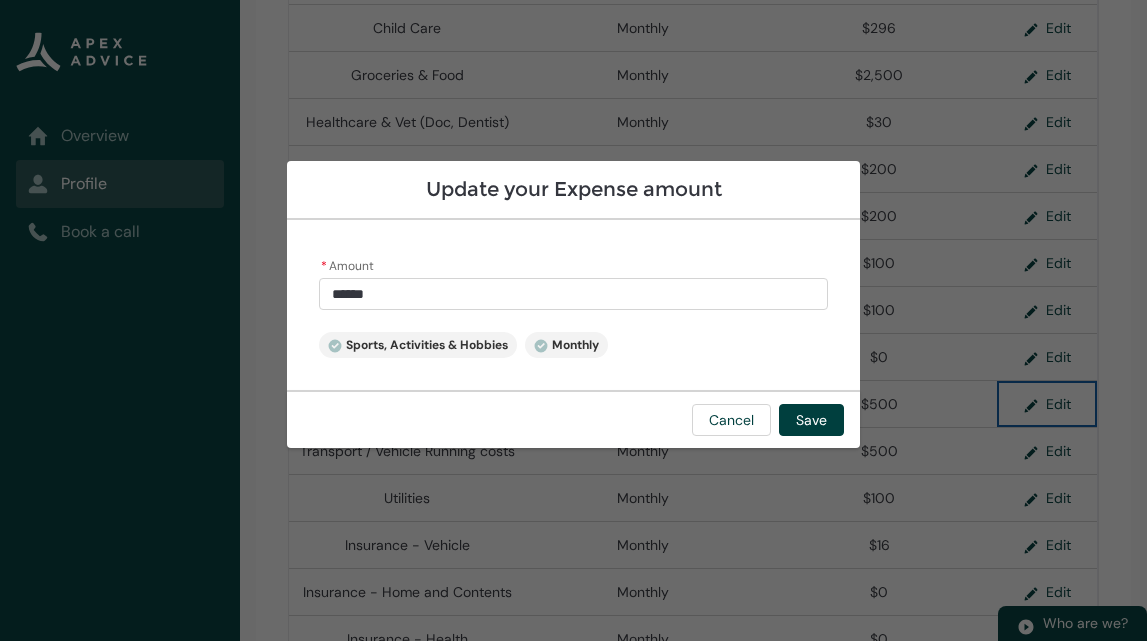 click on "******" at bounding box center [574, 294] 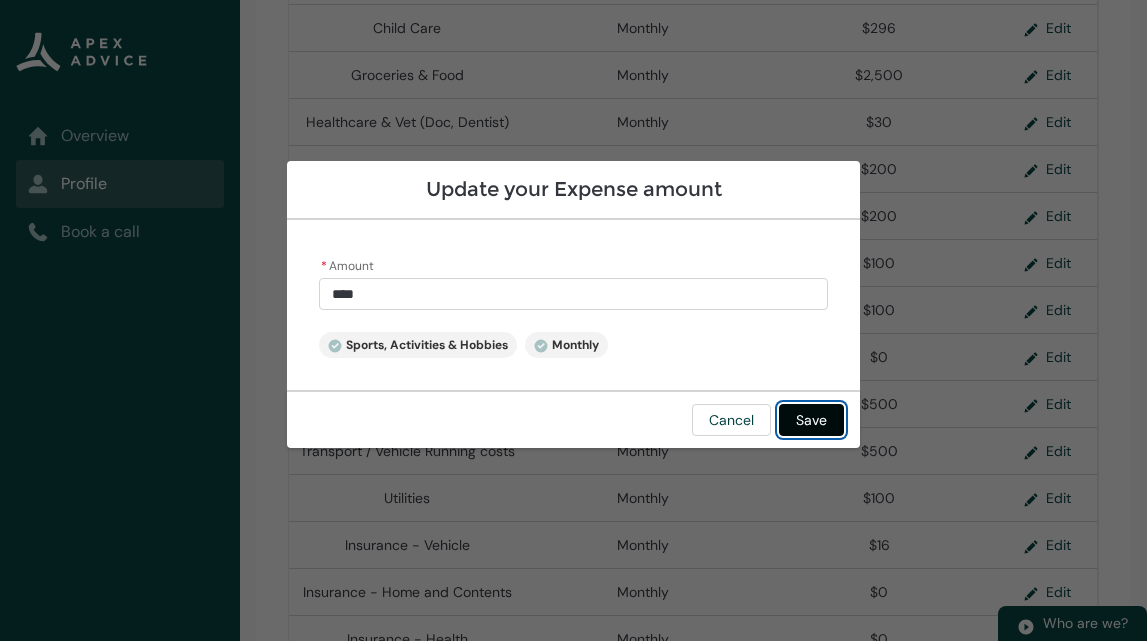 click on "Save" at bounding box center [811, 420] 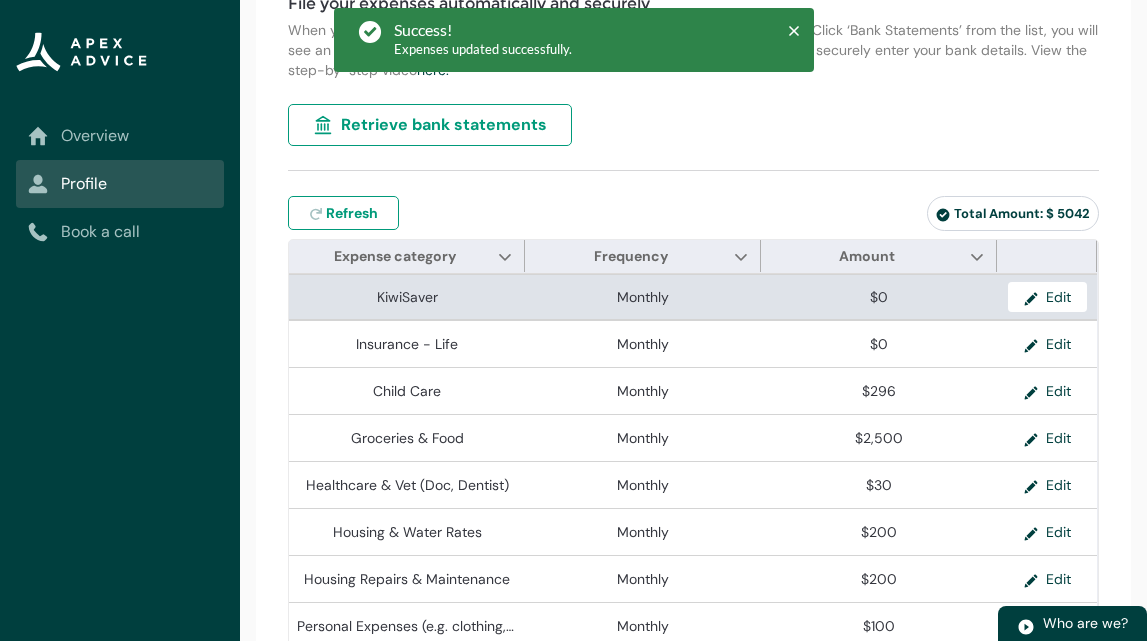 scroll, scrollTop: 330, scrollLeft: 0, axis: vertical 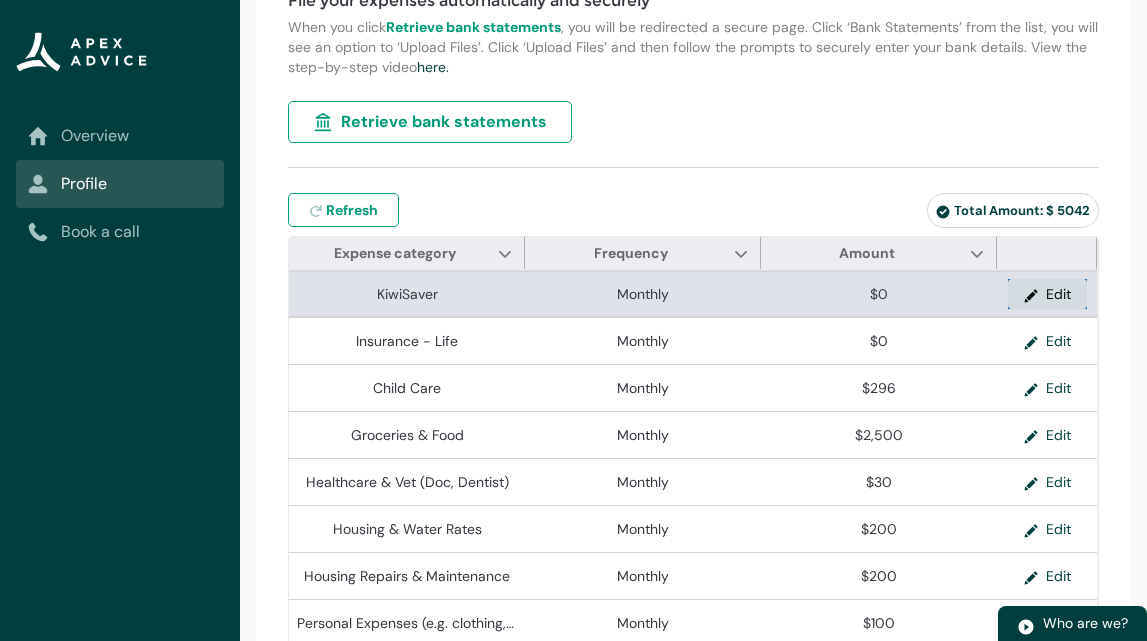 click on "Edit" at bounding box center (1047, 294) 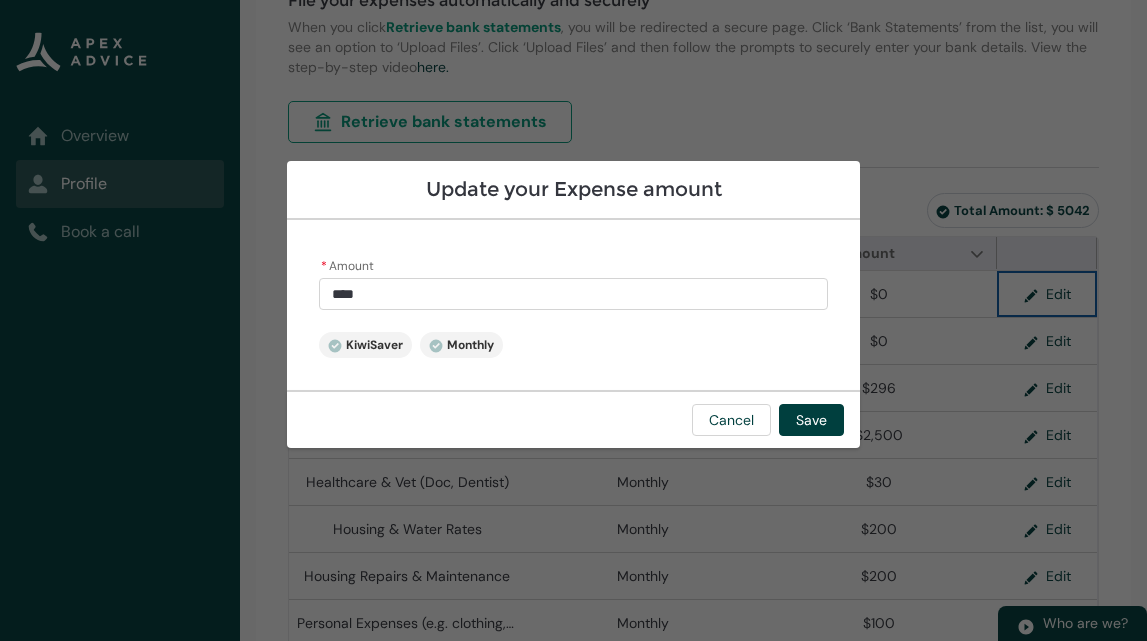 click on "****" at bounding box center (574, 294) 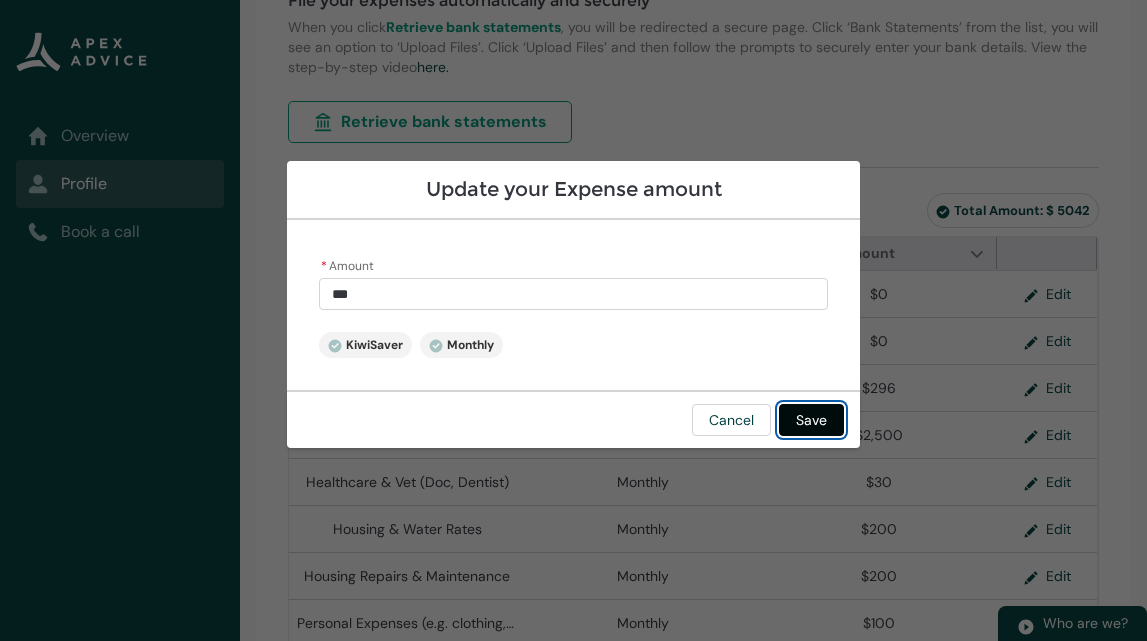 click on "Save" at bounding box center [811, 420] 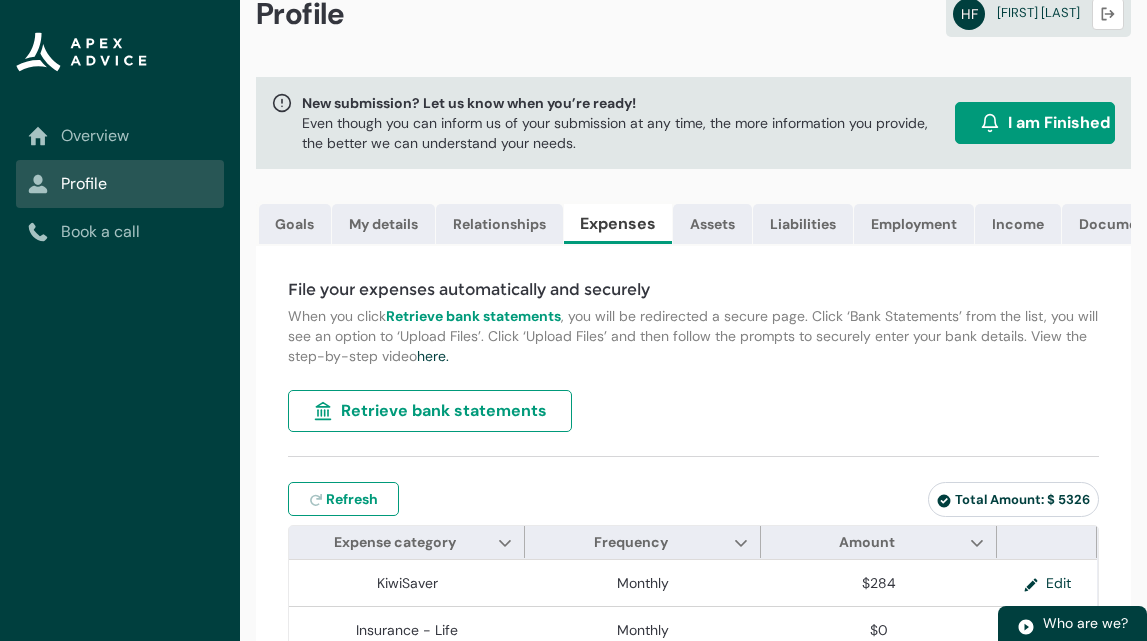scroll, scrollTop: 47, scrollLeft: 0, axis: vertical 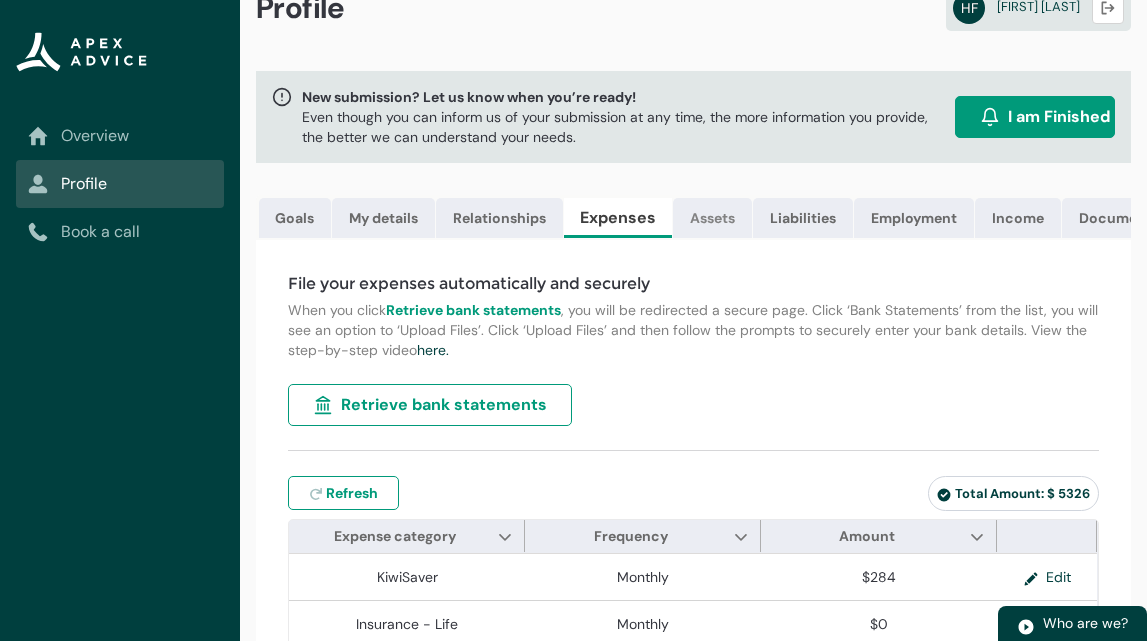 click on "Assets" at bounding box center [712, 218] 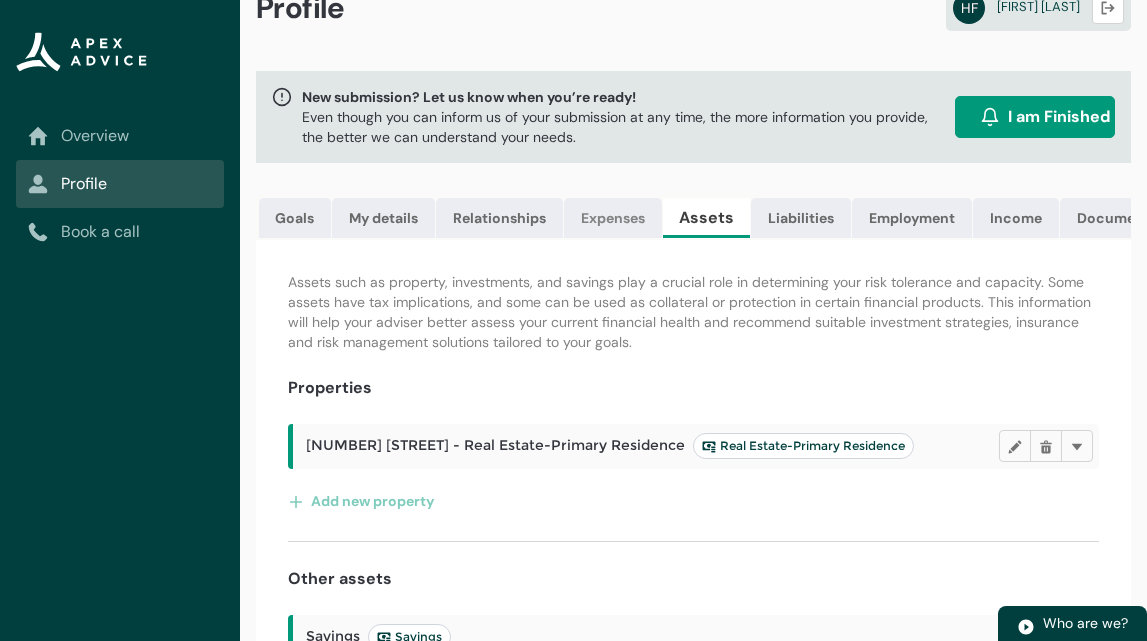 click on "Expenses" at bounding box center (613, 218) 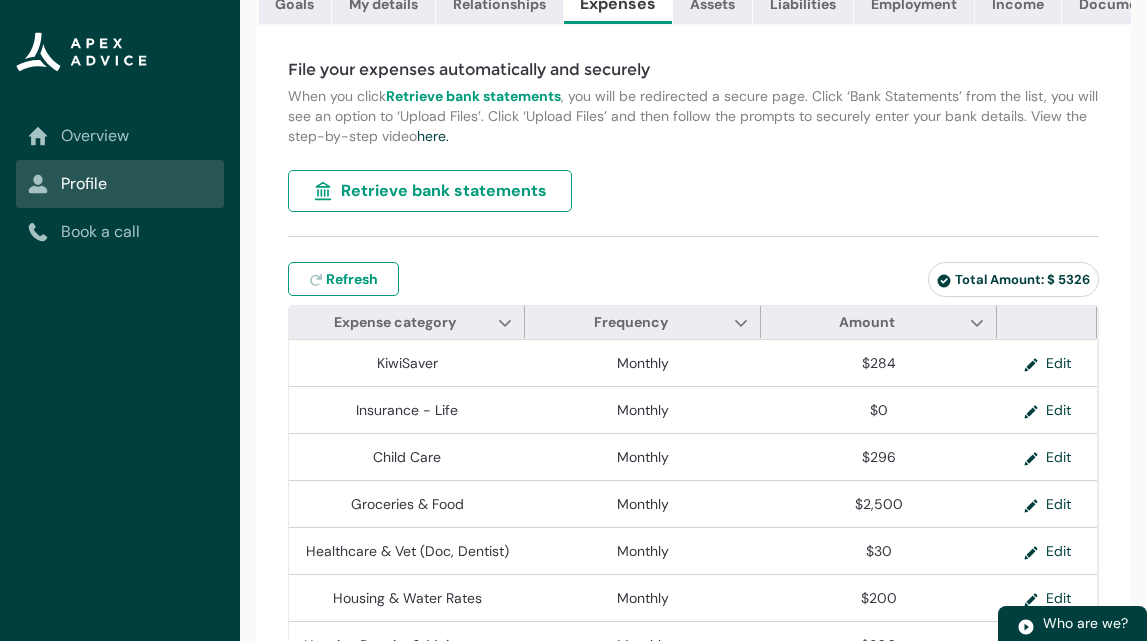 scroll, scrollTop: 0, scrollLeft: 0, axis: both 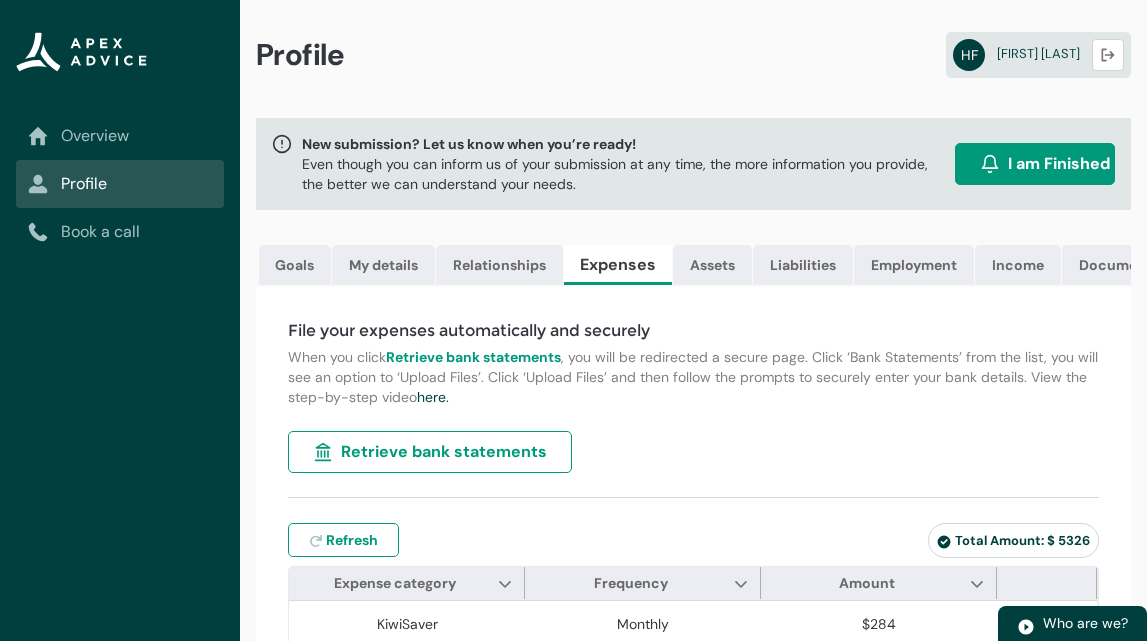 click on "I am Finished" at bounding box center [1059, 164] 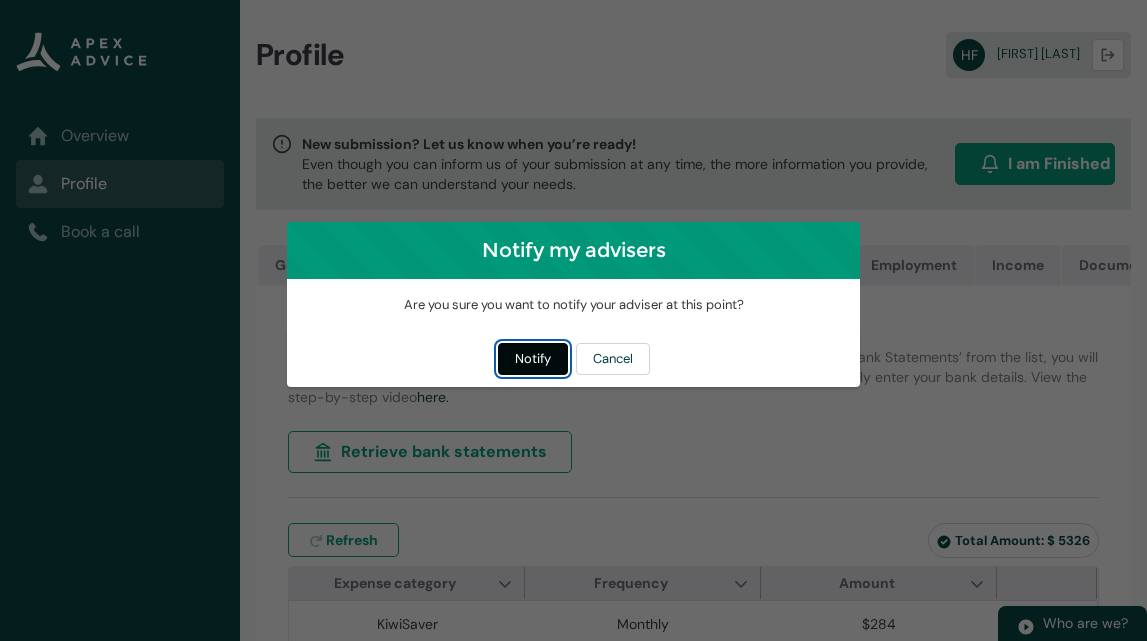 click on "Notify" at bounding box center (533, 359) 